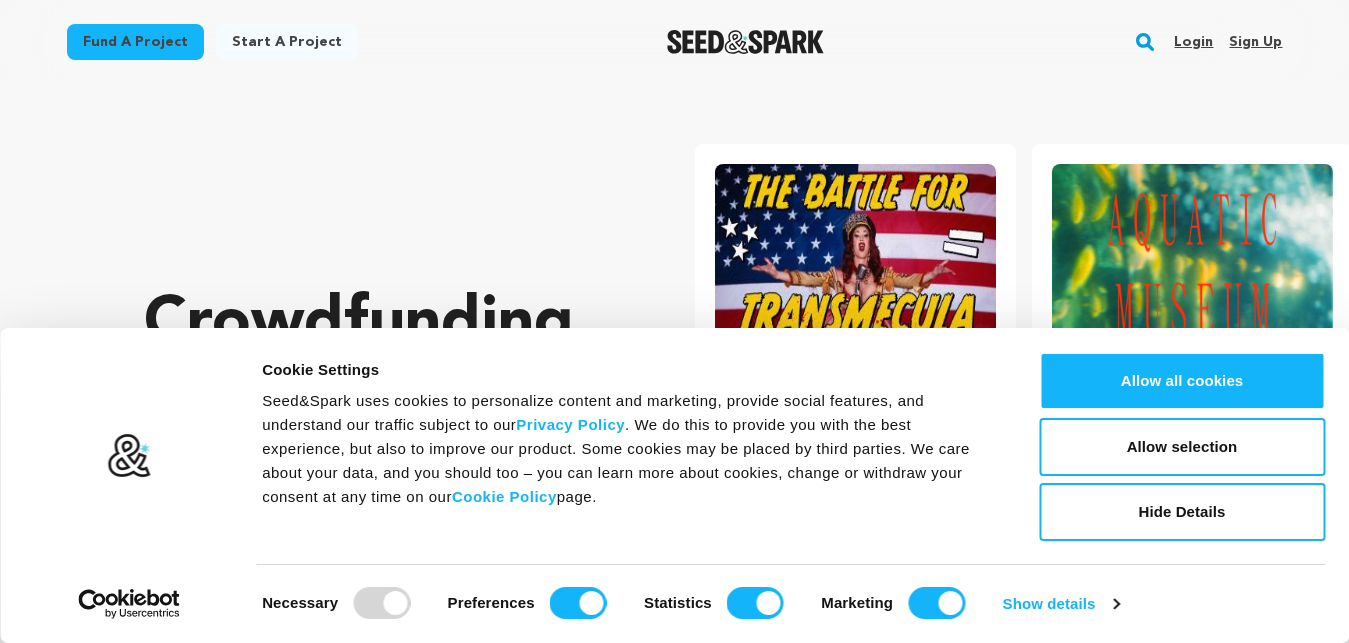 scroll, scrollTop: 0, scrollLeft: 0, axis: both 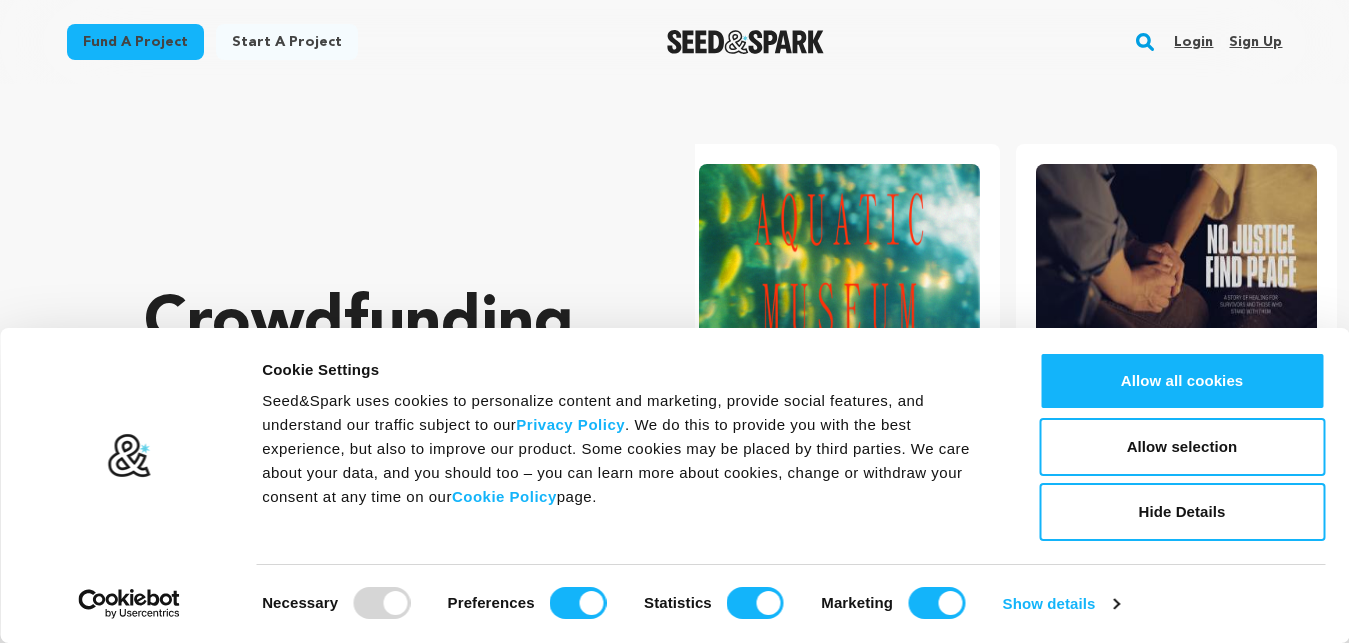 click on "Sign up" at bounding box center [1255, 42] 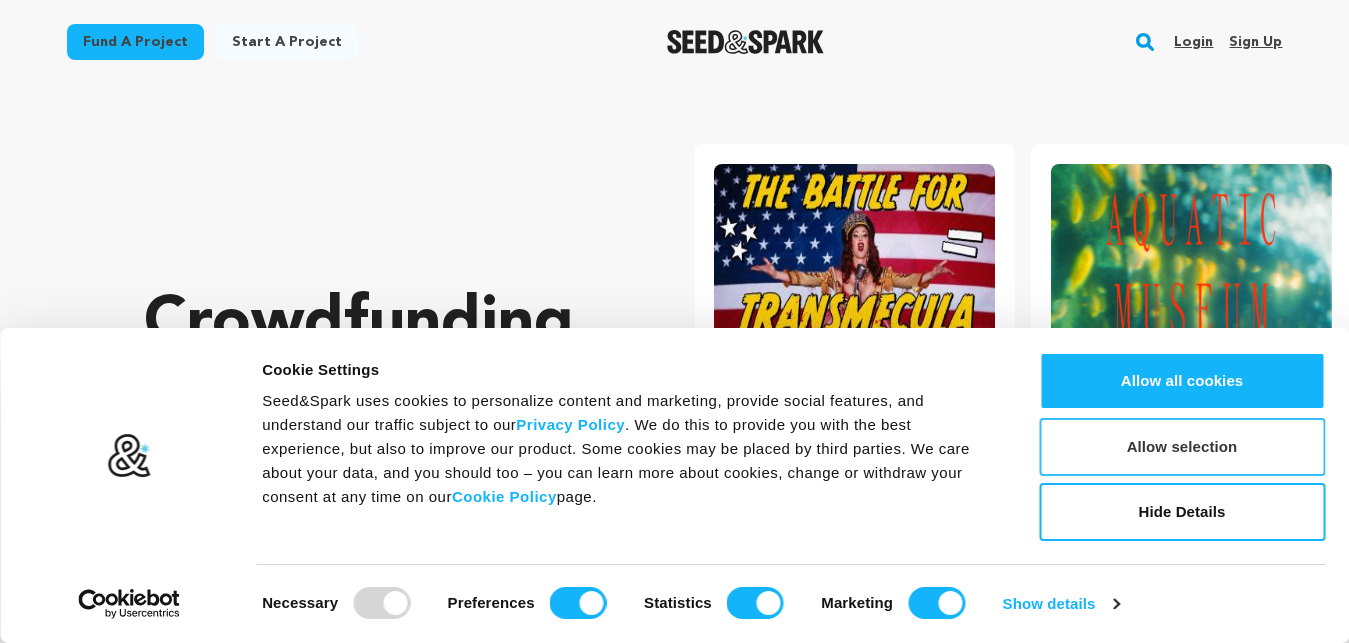 scroll, scrollTop: 0, scrollLeft: 0, axis: both 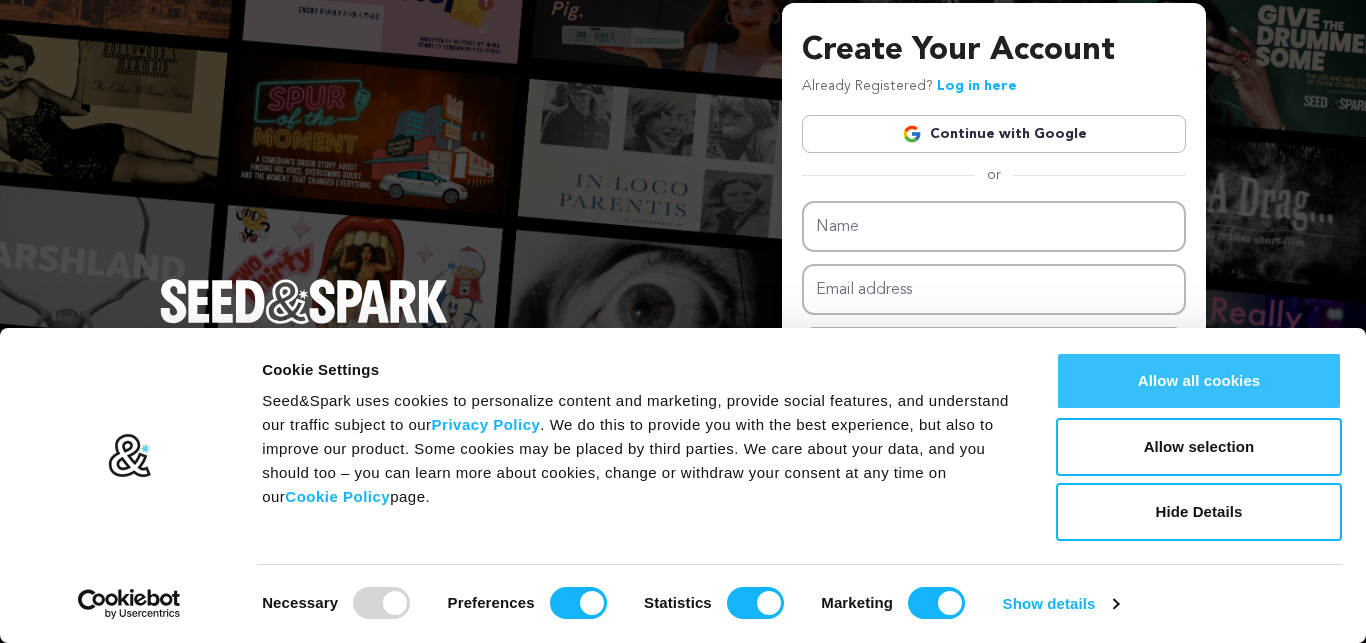 click on "Create Your Account" at bounding box center (994, 51) 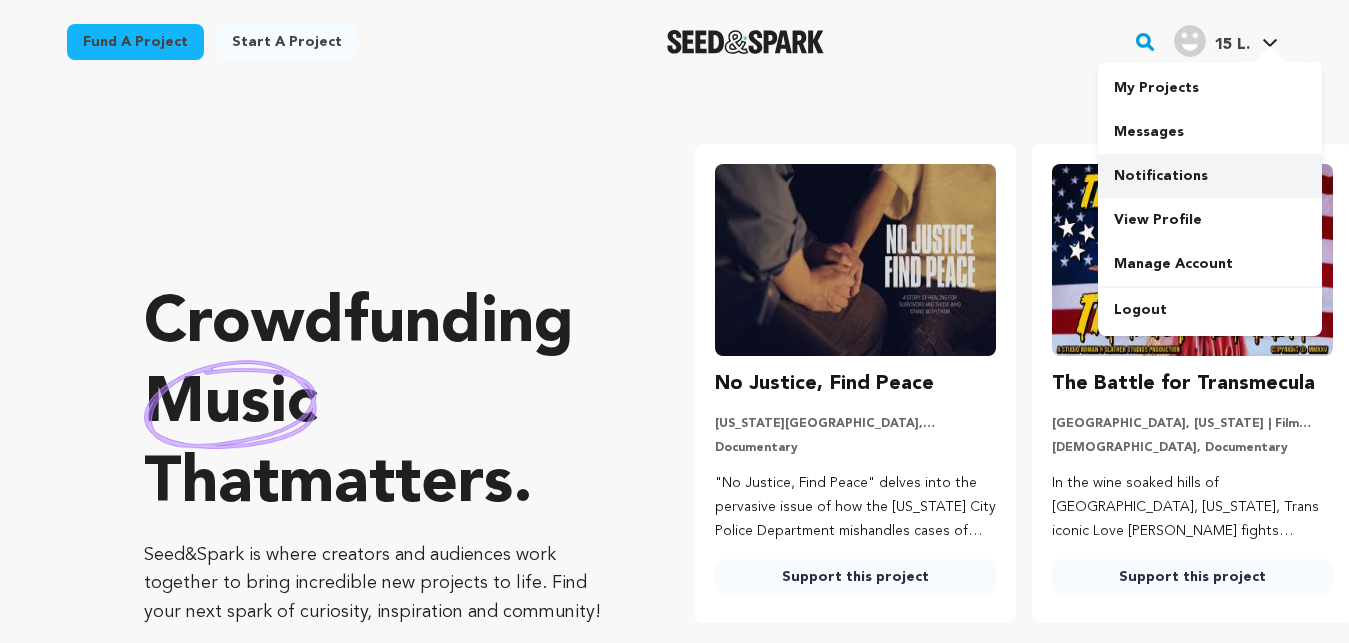scroll, scrollTop: 0, scrollLeft: 0, axis: both 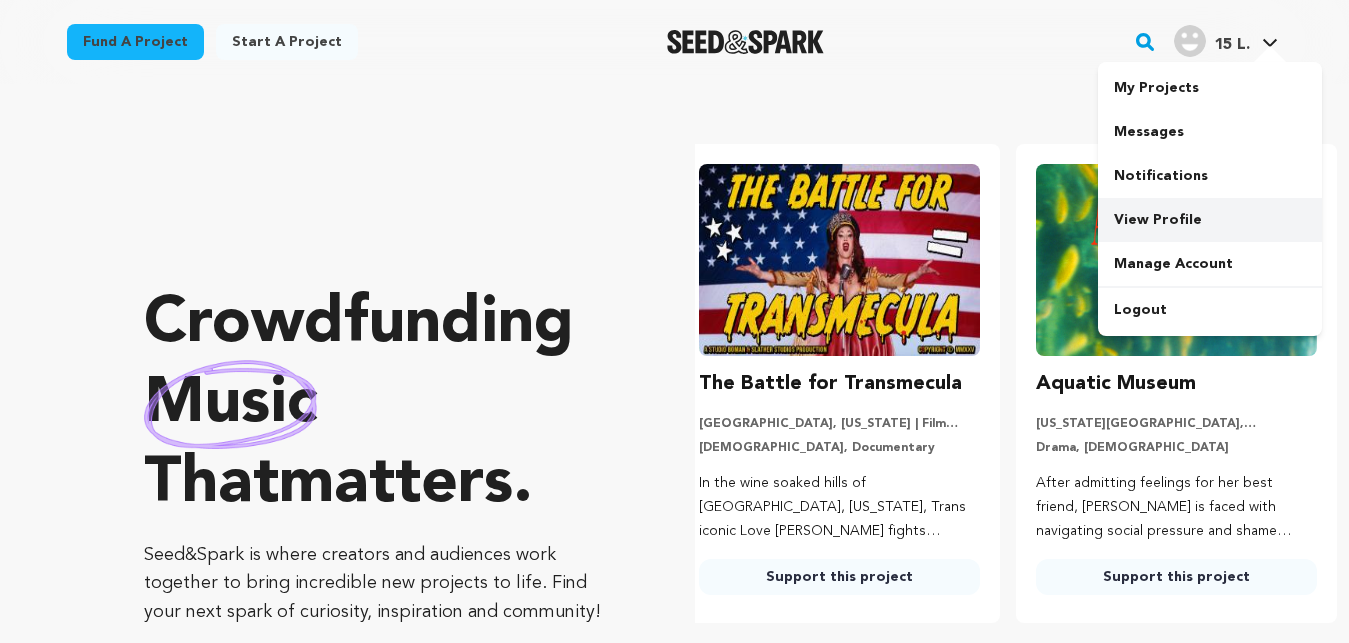 click on "View Profile" at bounding box center [1210, 220] 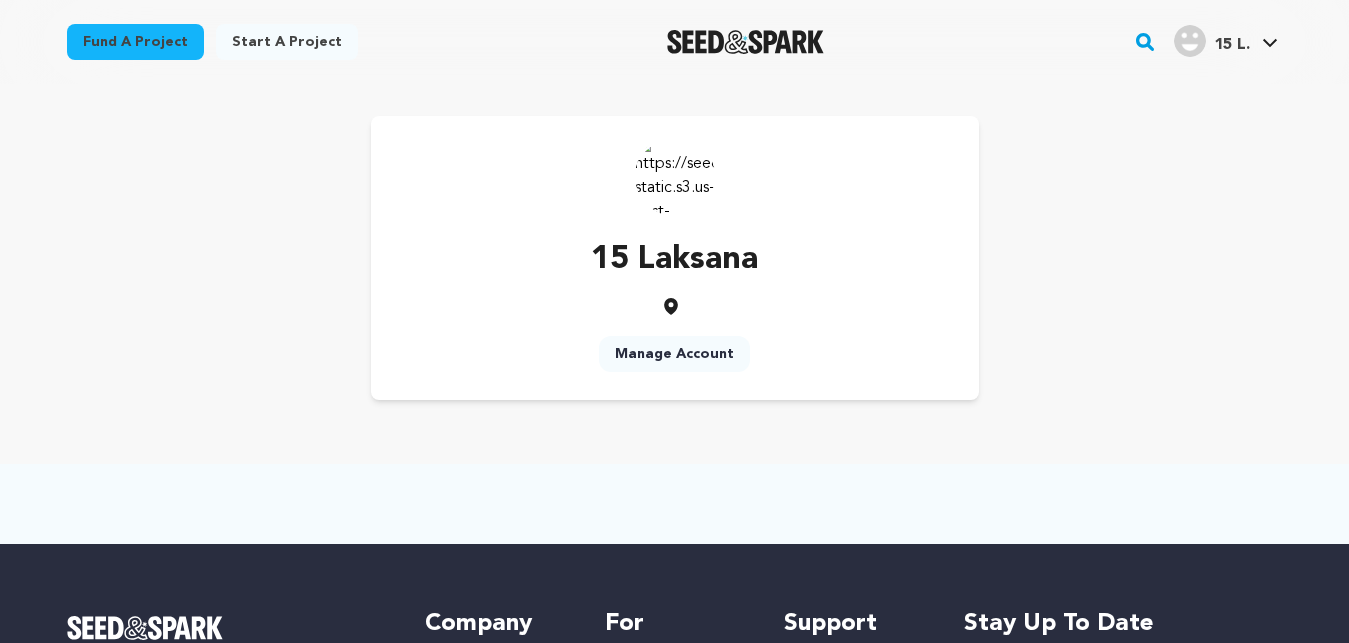 scroll, scrollTop: 0, scrollLeft: 0, axis: both 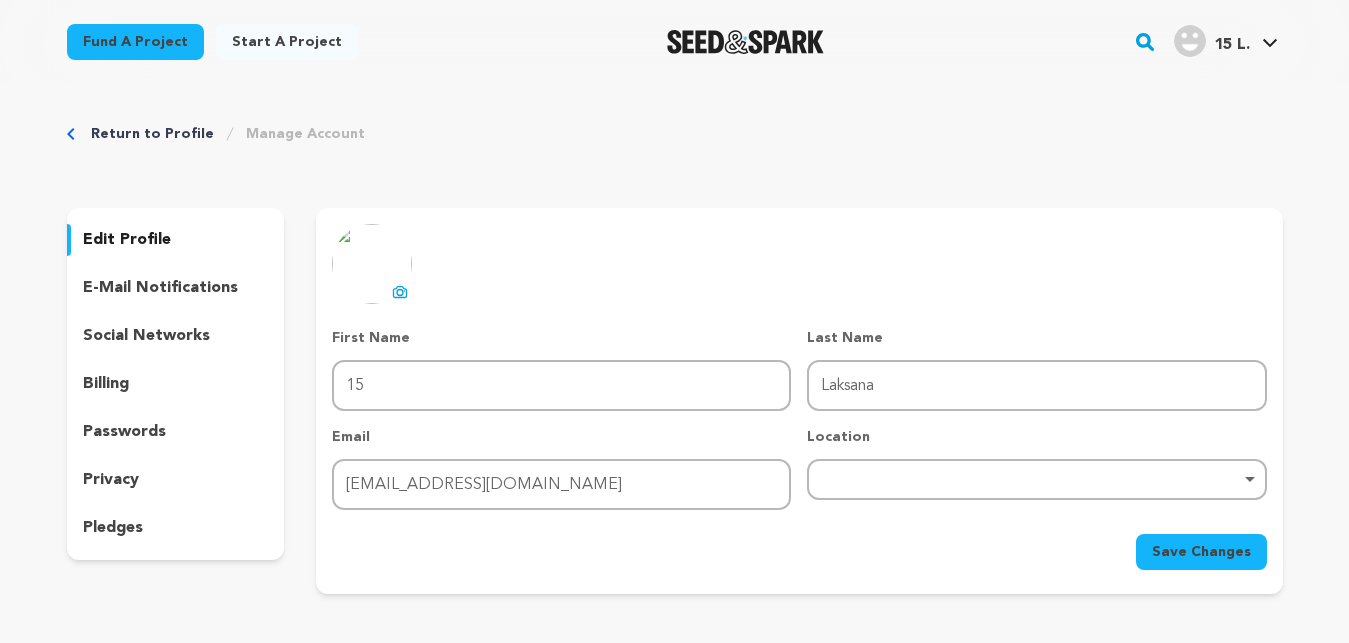 click on "Manage Account" at bounding box center [305, 134] 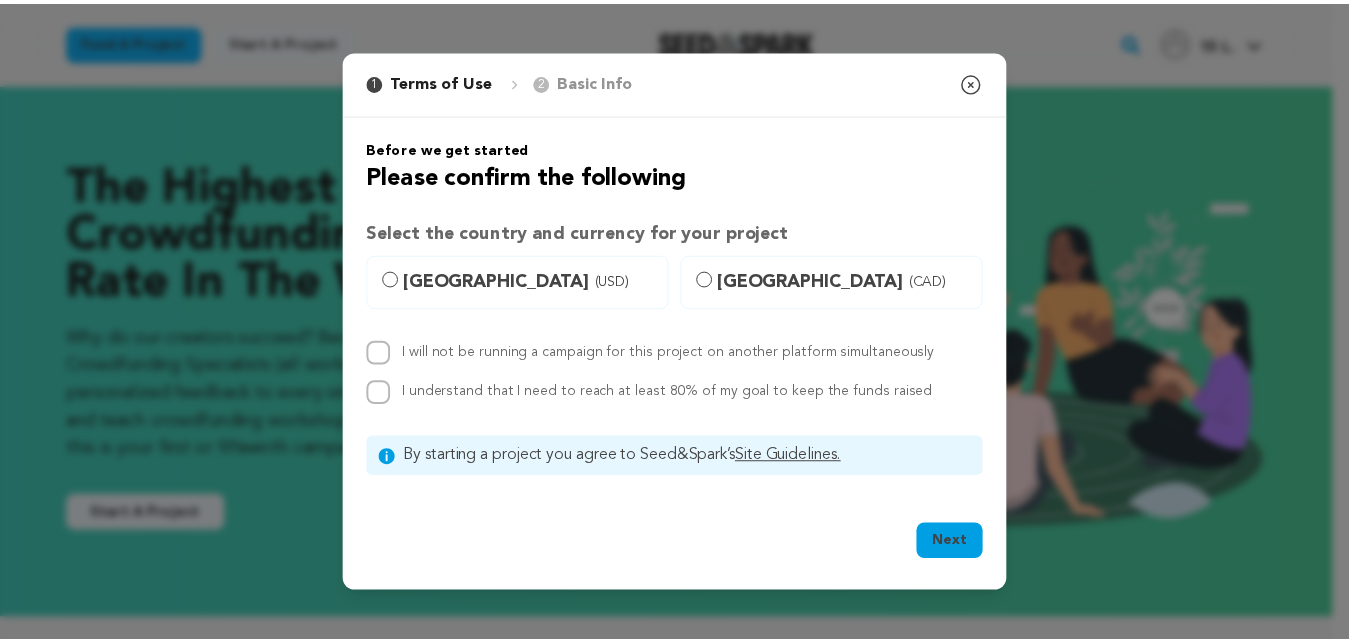 scroll, scrollTop: 0, scrollLeft: 0, axis: both 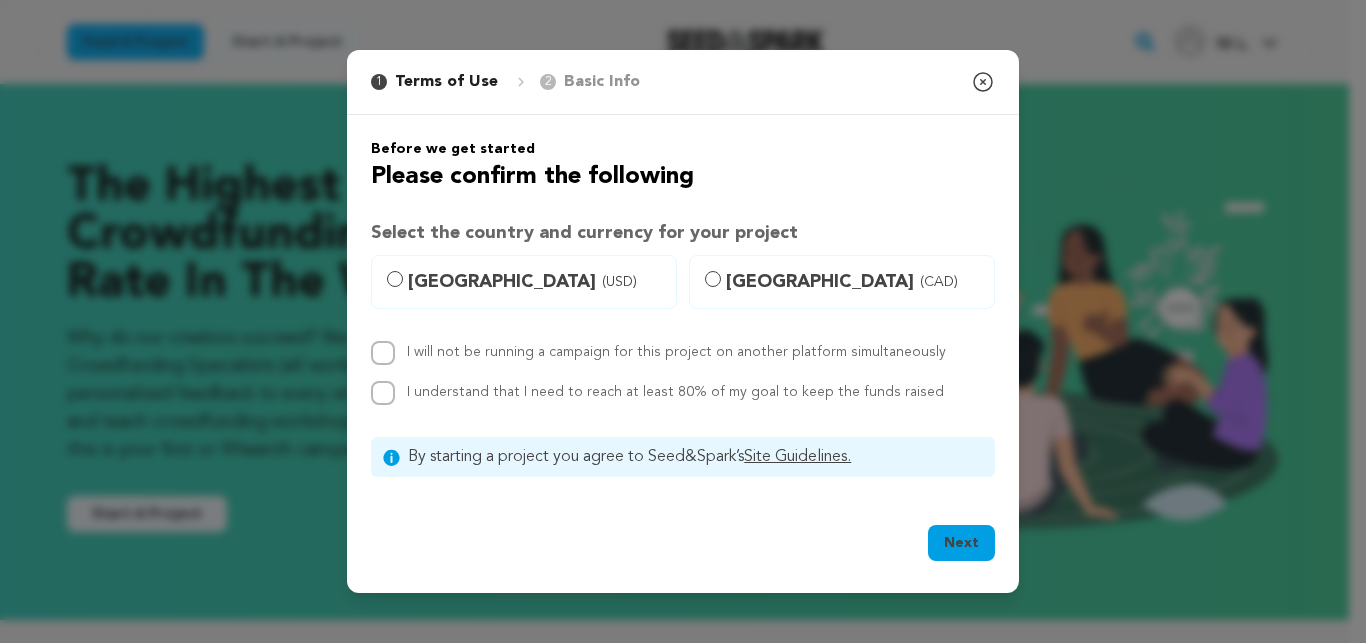 click on "Basic Info" at bounding box center [602, 82] 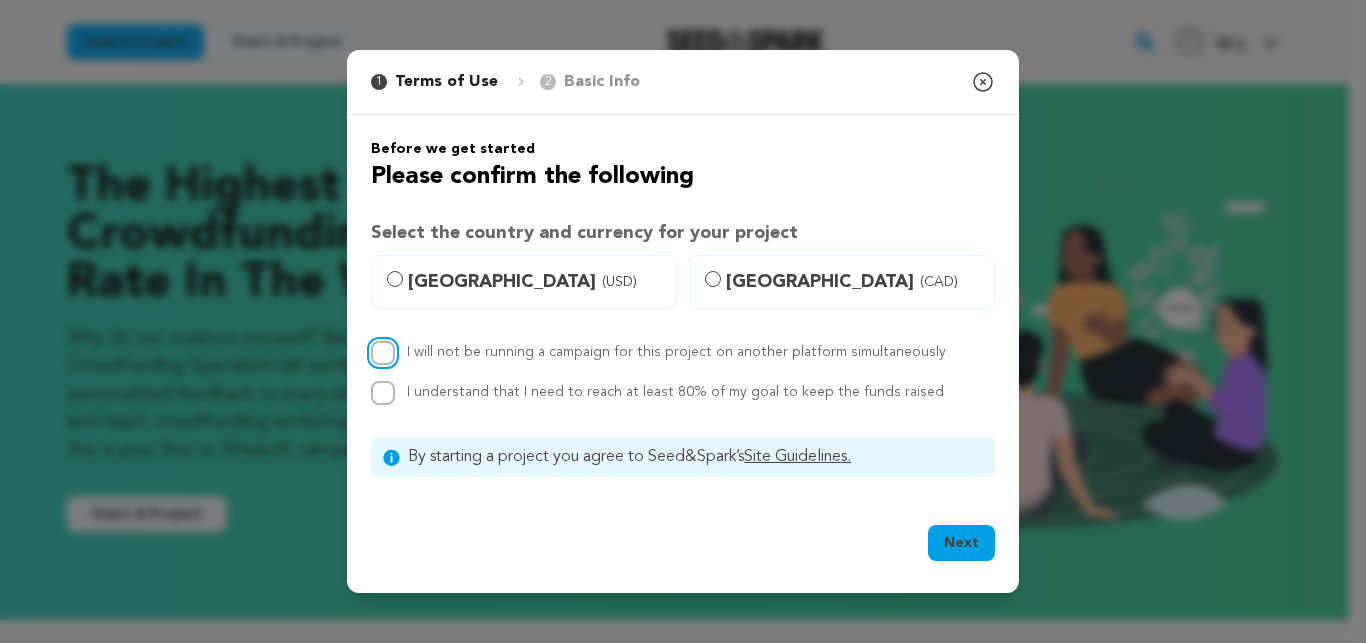 click on "I will not be running a campaign for this project on another platform
simultaneously" at bounding box center (383, 353) 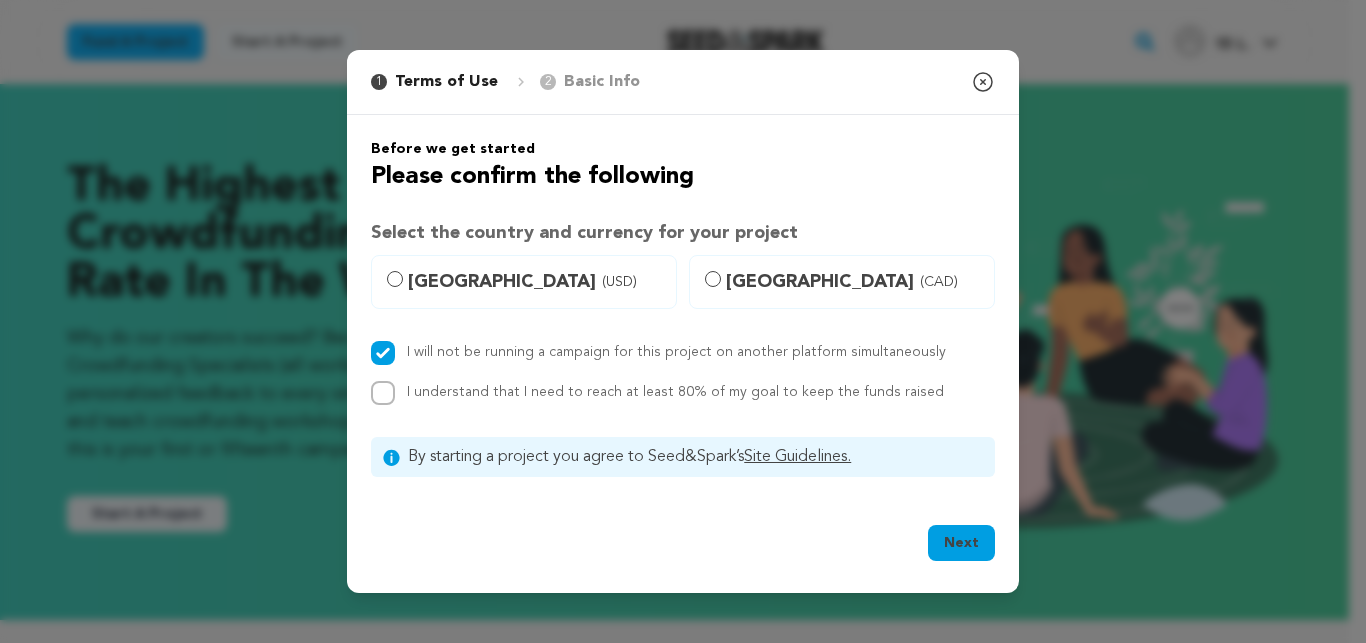 click on "Next" at bounding box center (961, 543) 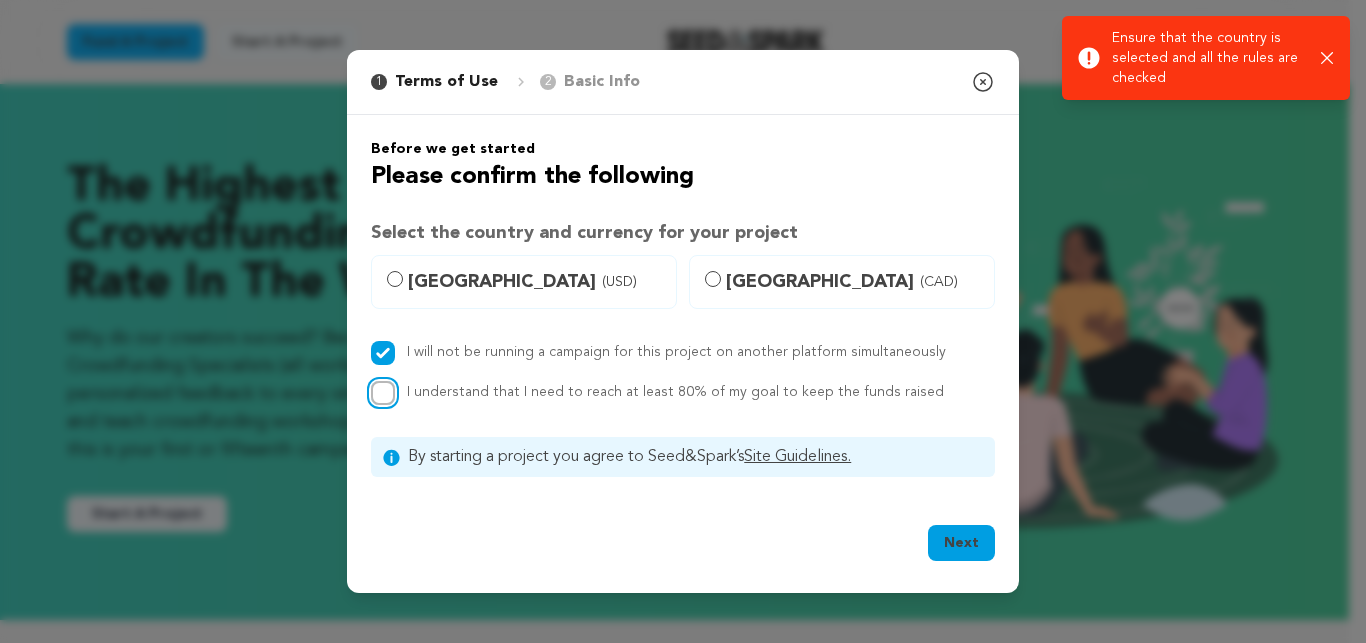 click on "I understand that I need to reach at least 80% of my goal to keep the
funds raised" at bounding box center [383, 393] 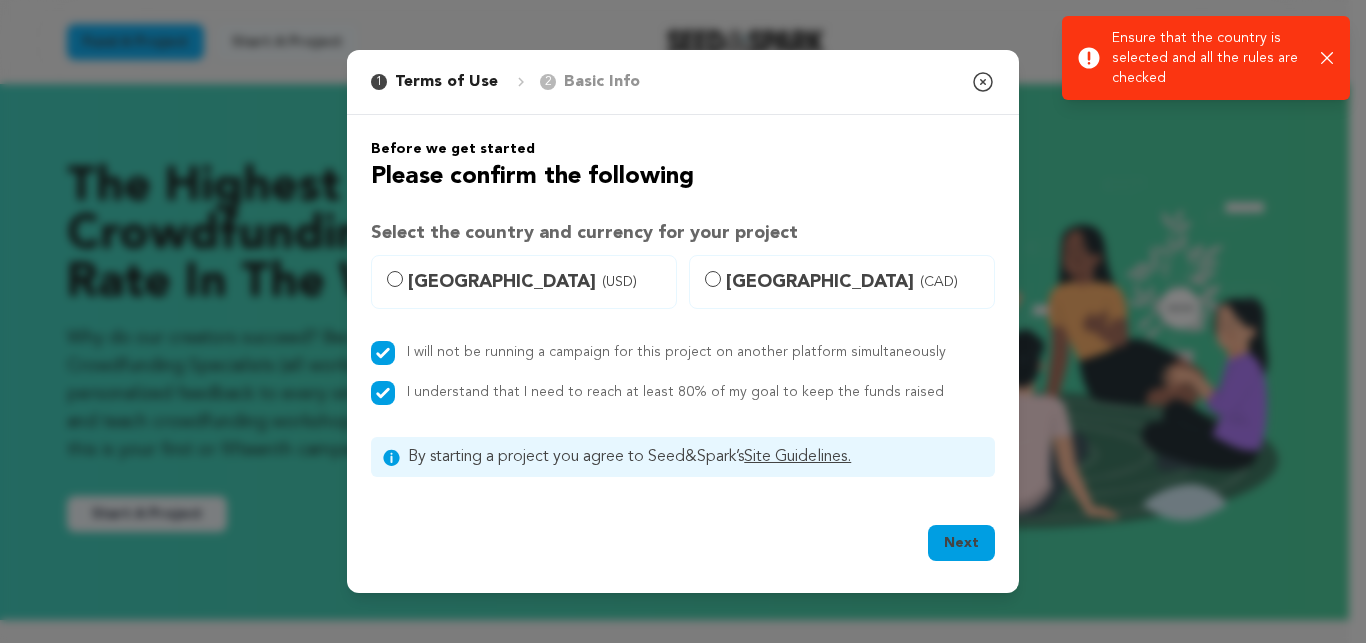 click on "Next" at bounding box center [961, 543] 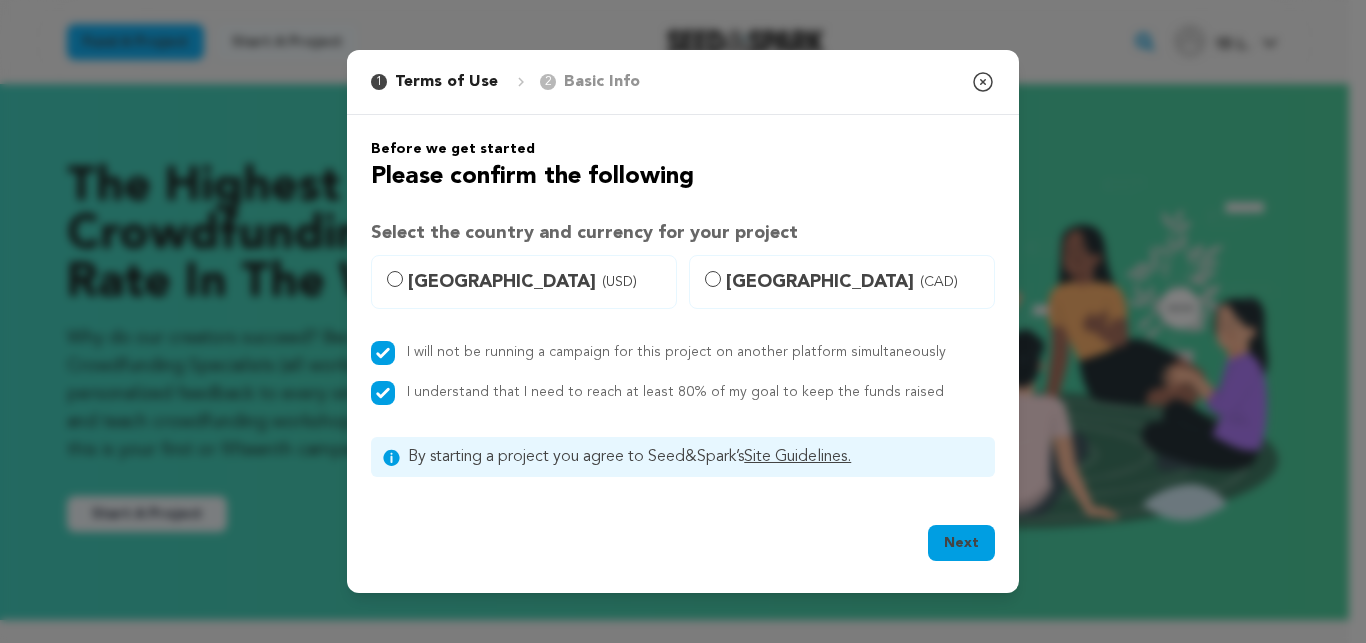 click on "1
Terms of Use
2
Basic Info
You started your project!
Close modal
Before we get started
Please confirm the following" at bounding box center [683, 321] 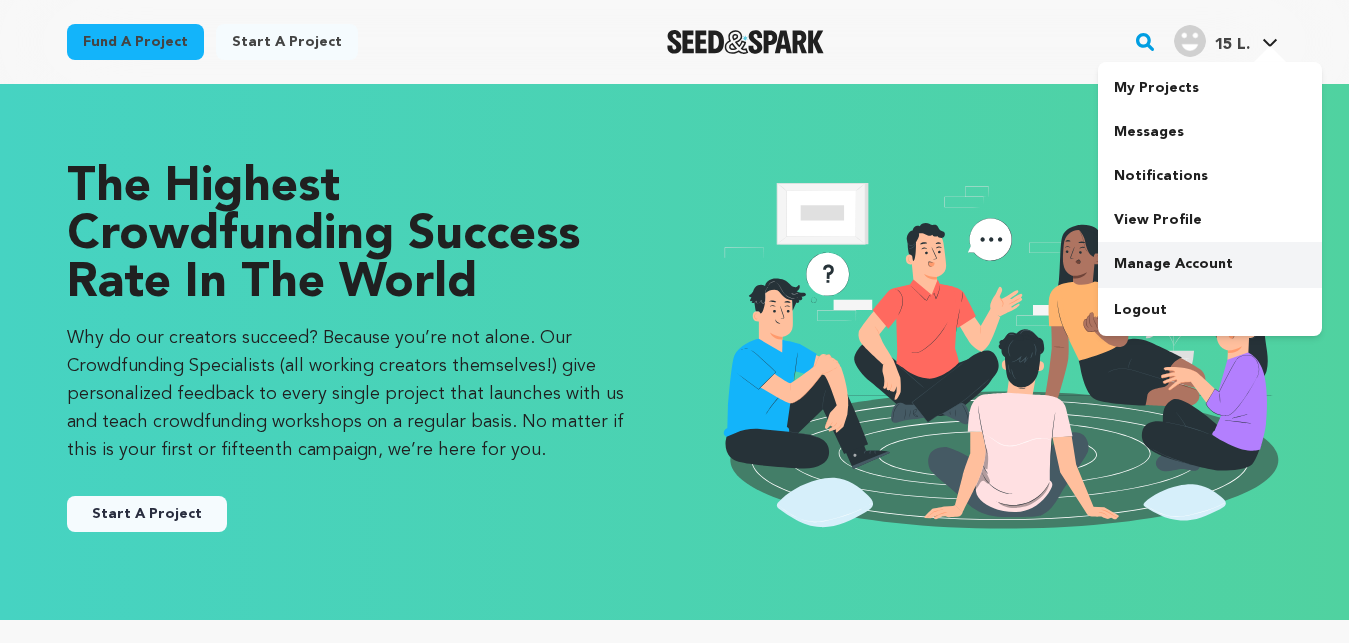 click on "Manage Account" at bounding box center [1210, 264] 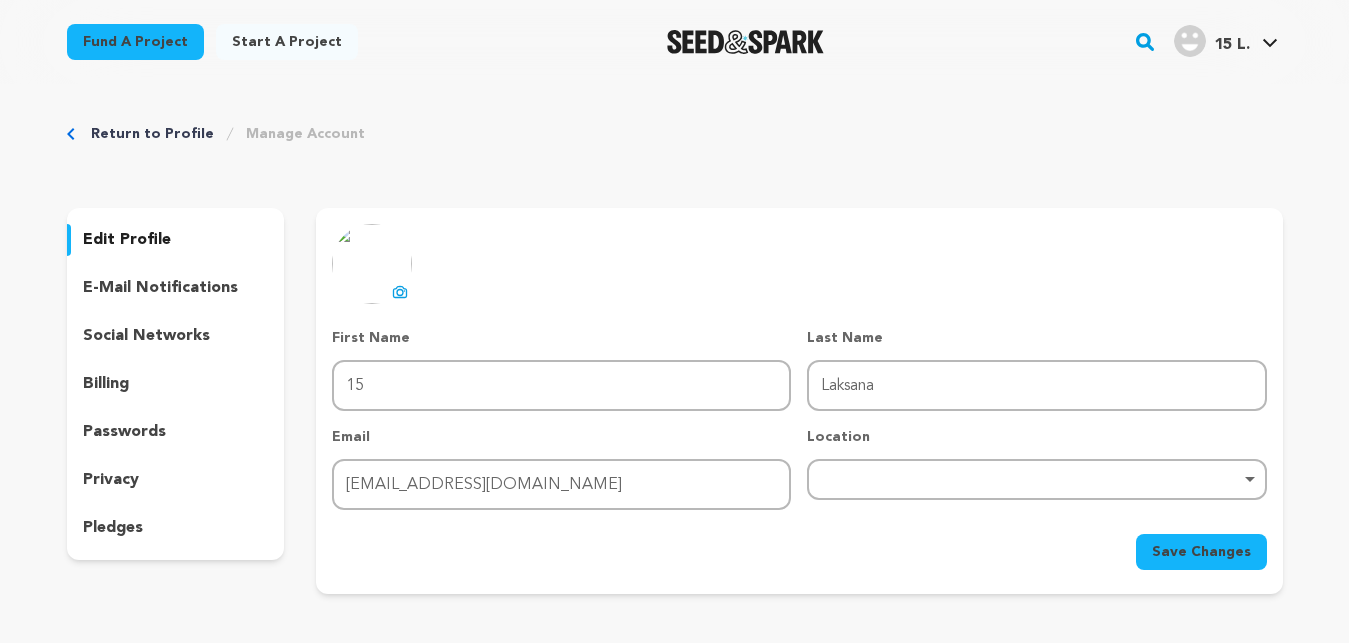 scroll, scrollTop: 0, scrollLeft: 0, axis: both 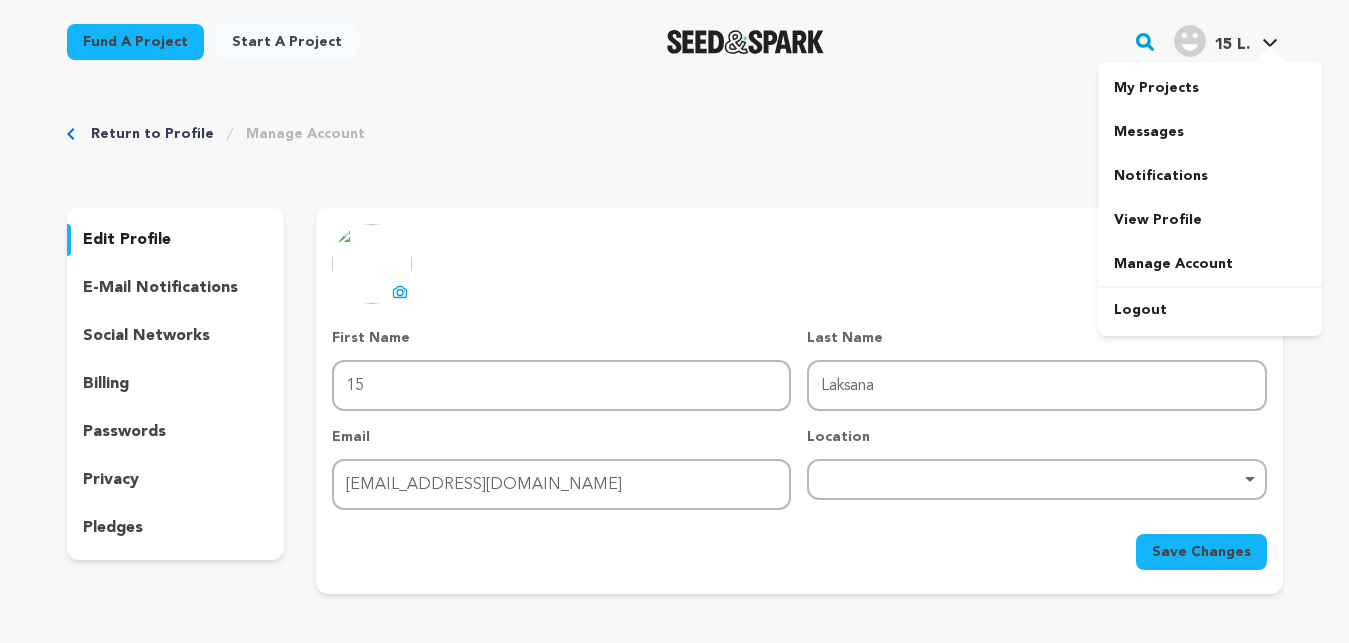 click on "15 L." at bounding box center [1232, 45] 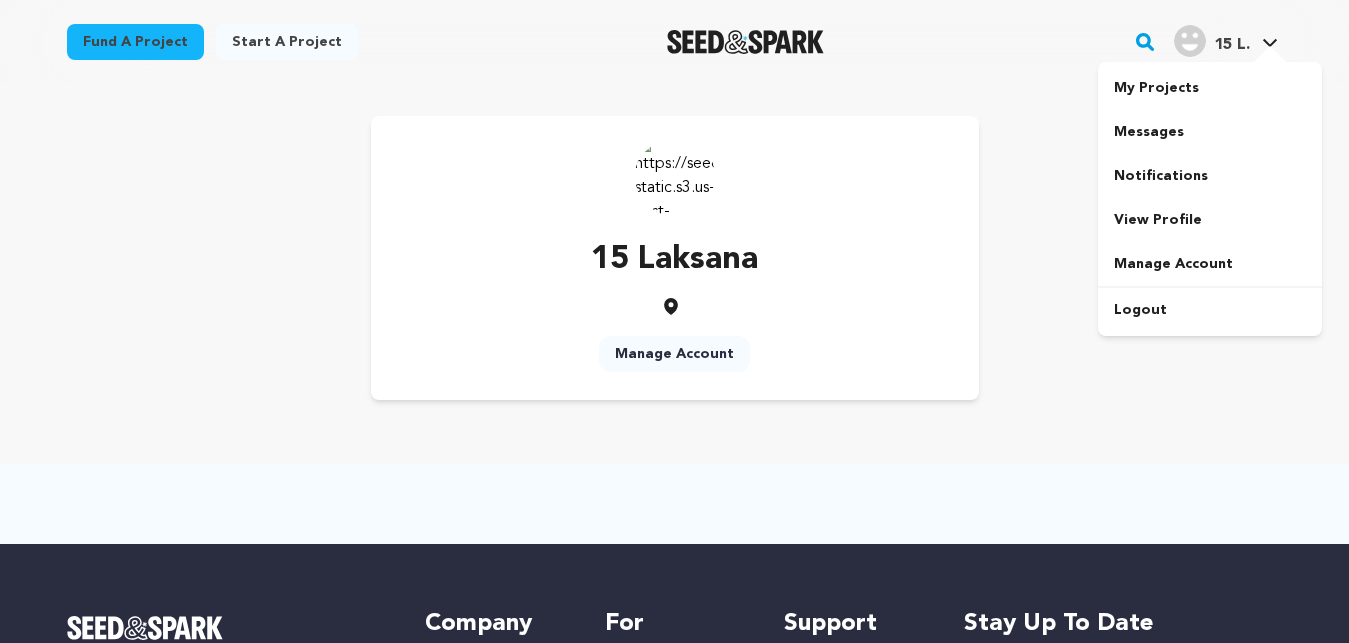 scroll, scrollTop: 0, scrollLeft: 0, axis: both 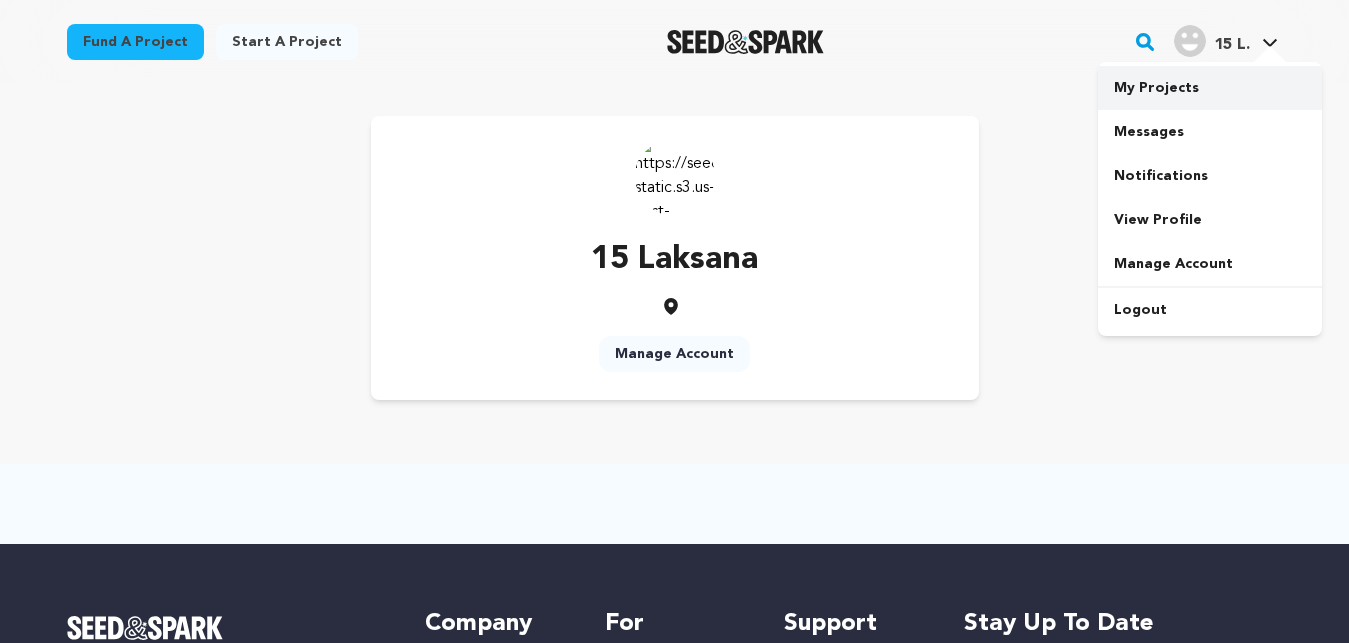 click on "My Projects" at bounding box center [1210, 88] 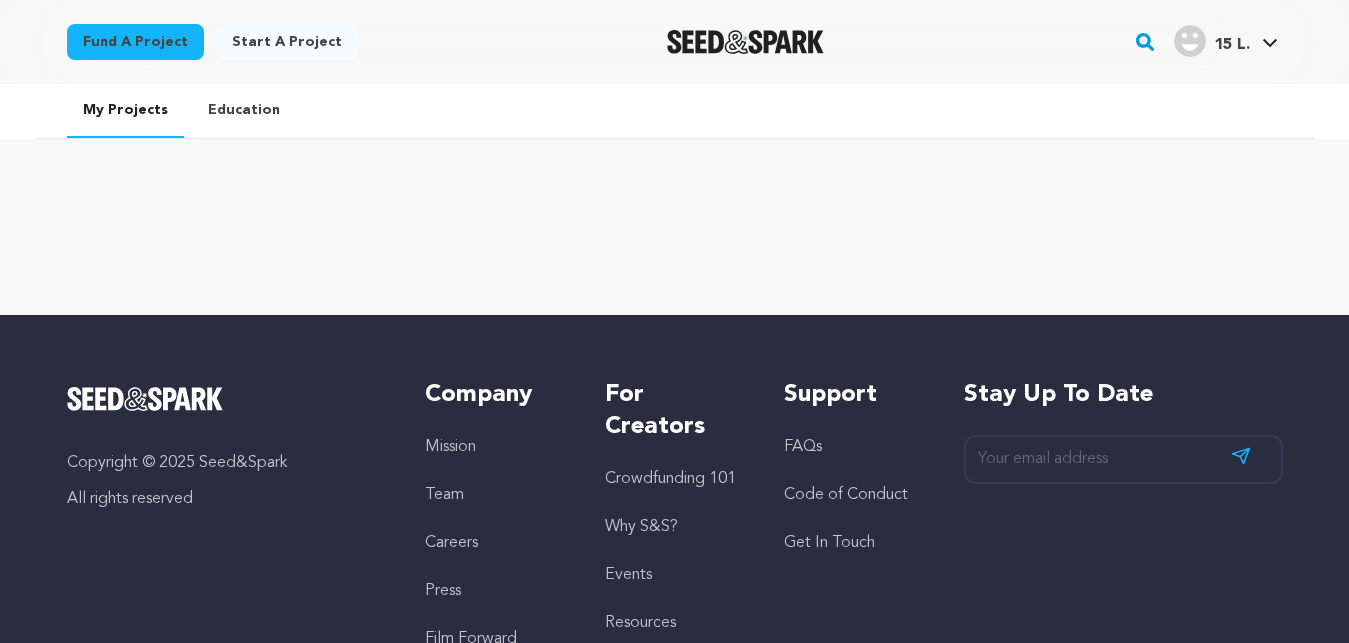 scroll, scrollTop: 0, scrollLeft: 0, axis: both 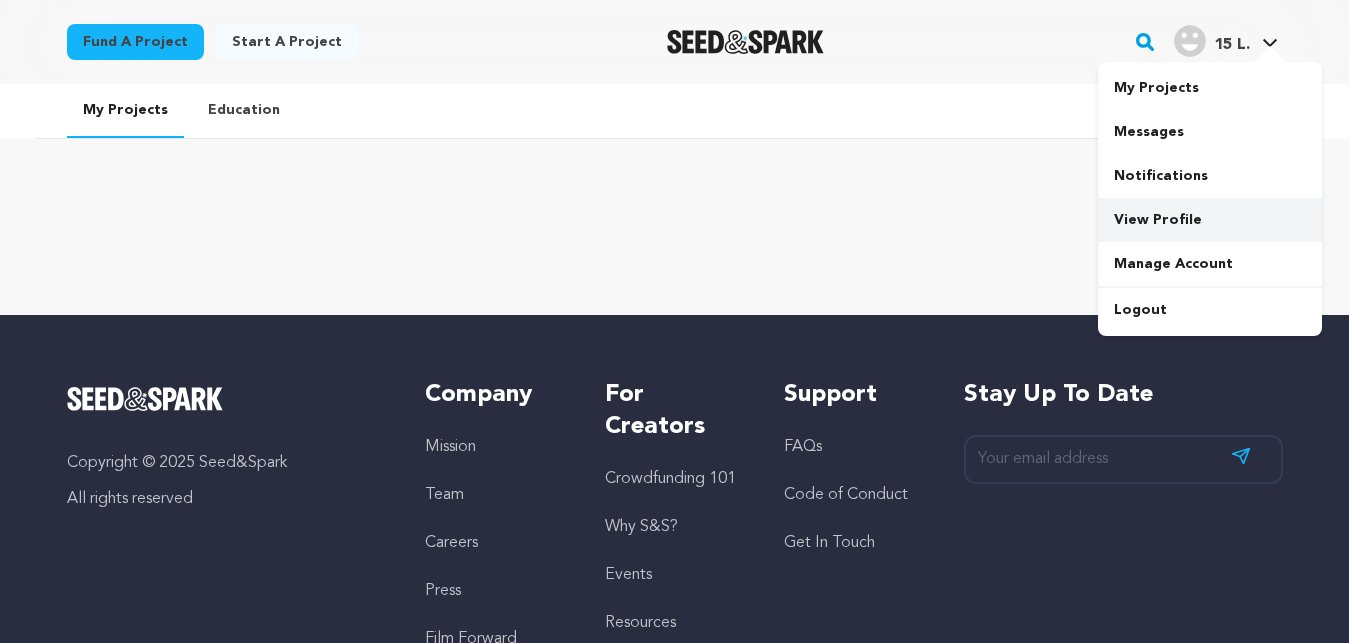 click on "View Profile" at bounding box center (1210, 220) 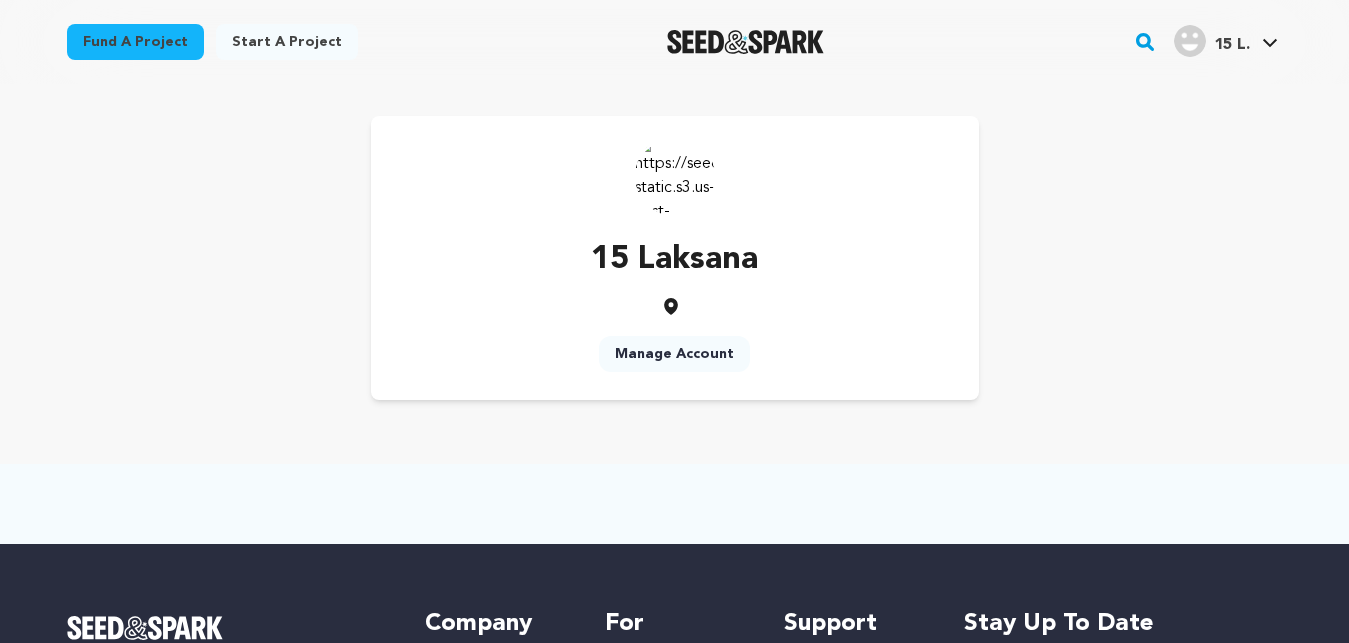 scroll, scrollTop: 0, scrollLeft: 0, axis: both 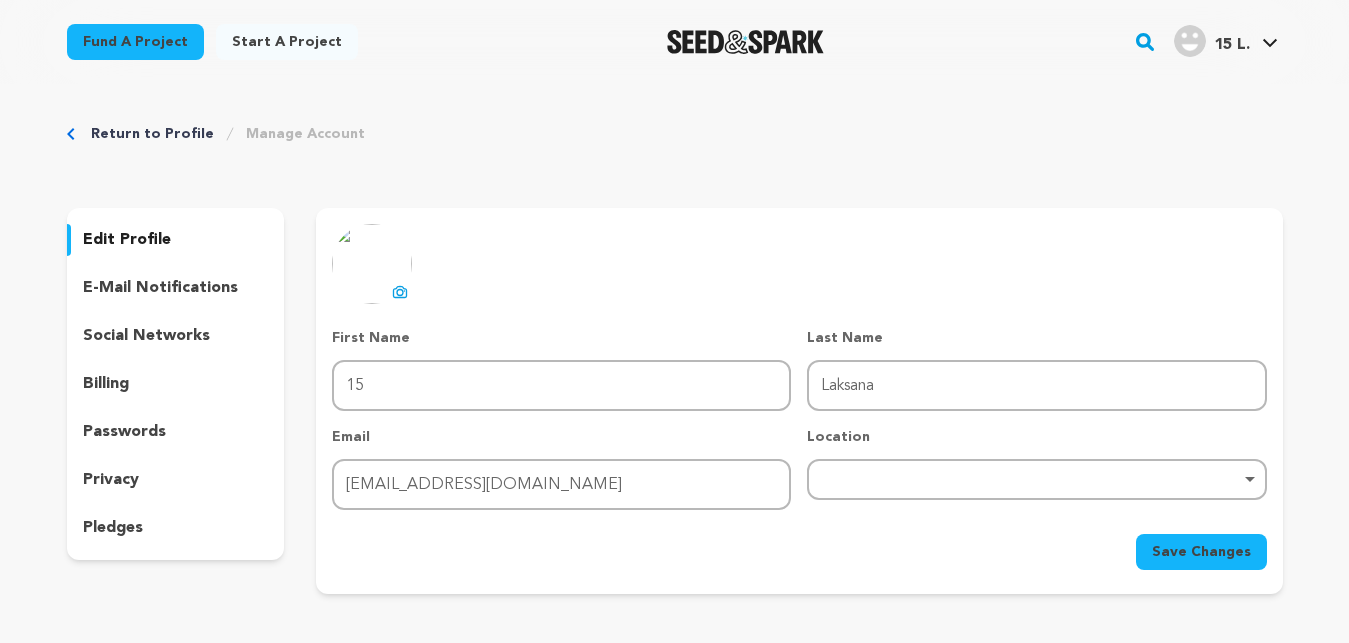 click on "Fund a project" at bounding box center [135, 42] 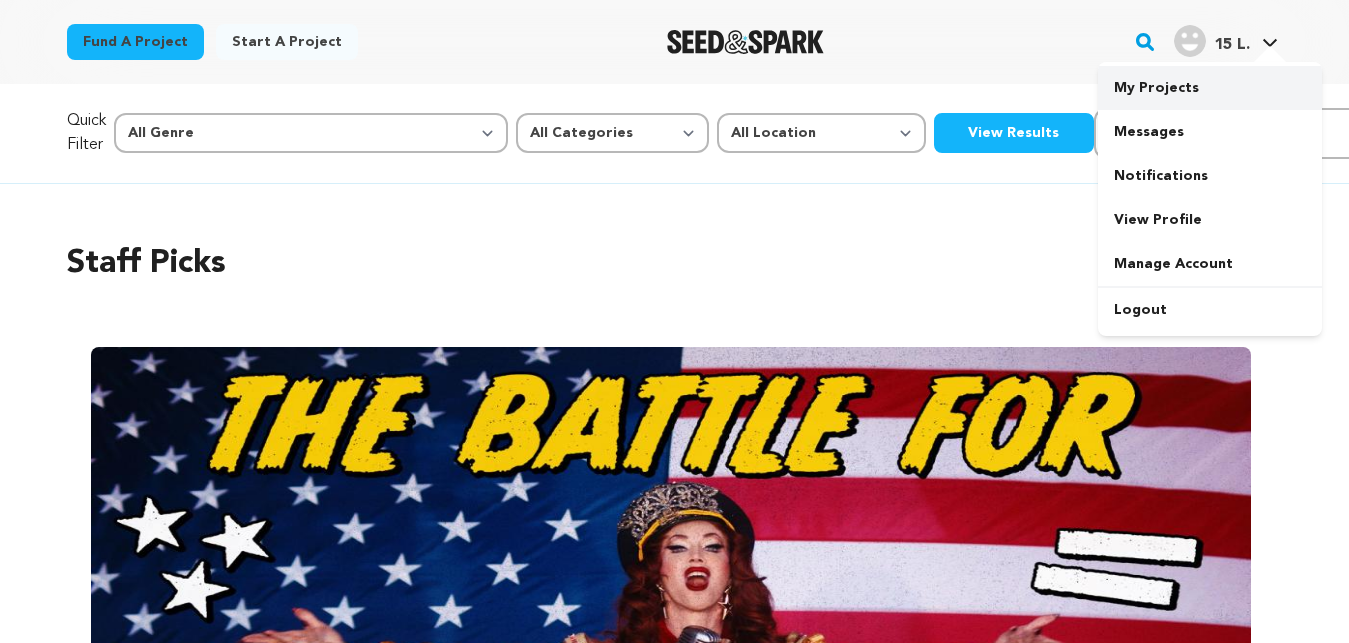 scroll, scrollTop: 0, scrollLeft: 0, axis: both 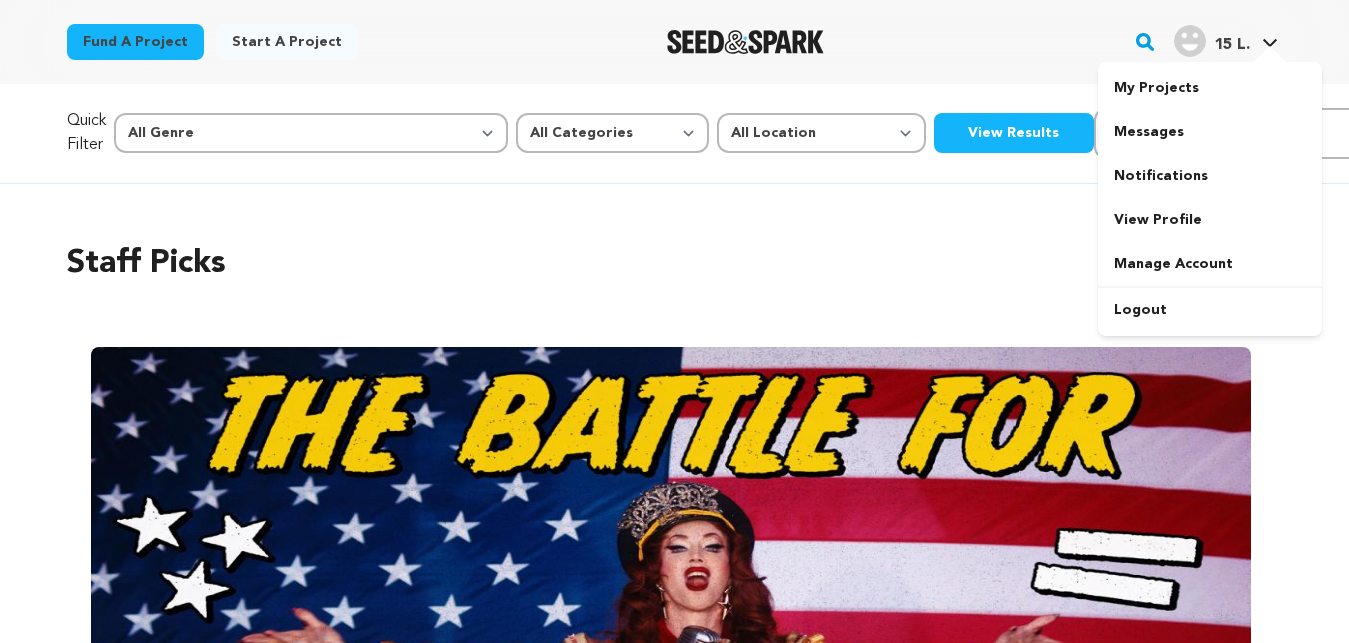click on "15 L." at bounding box center [1212, 41] 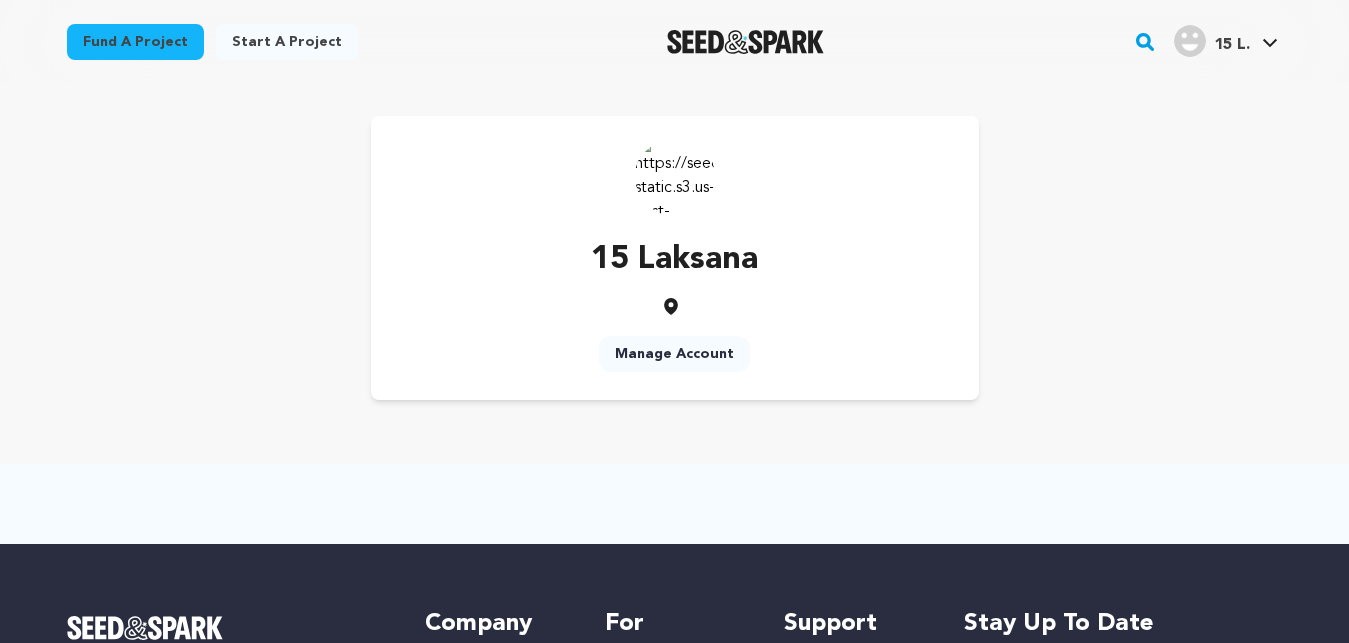 click at bounding box center [675, 176] 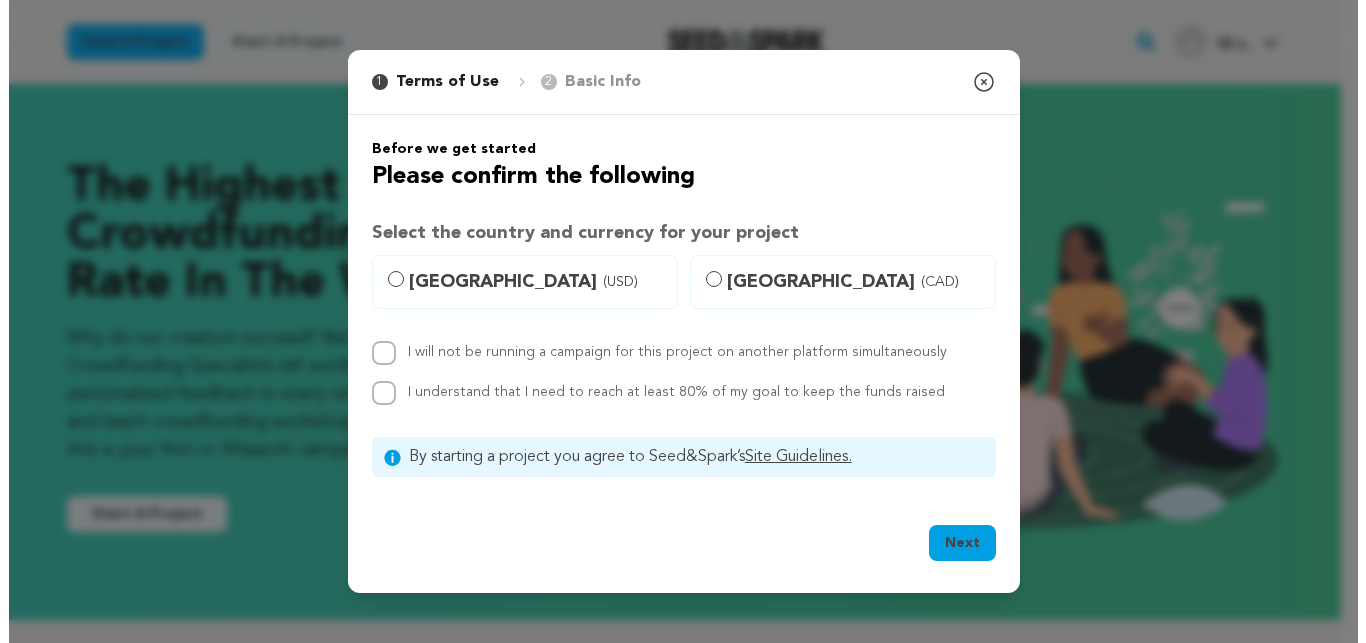 scroll, scrollTop: 0, scrollLeft: 0, axis: both 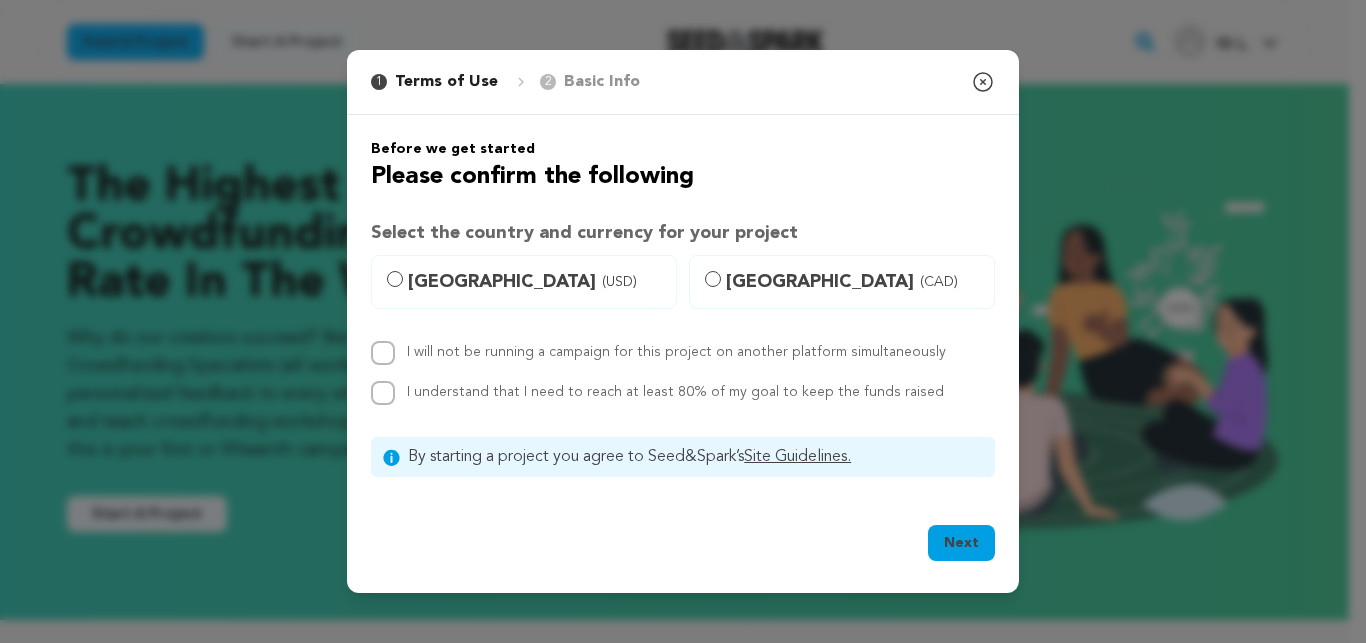click on "United States
(USD)" at bounding box center [524, 282] 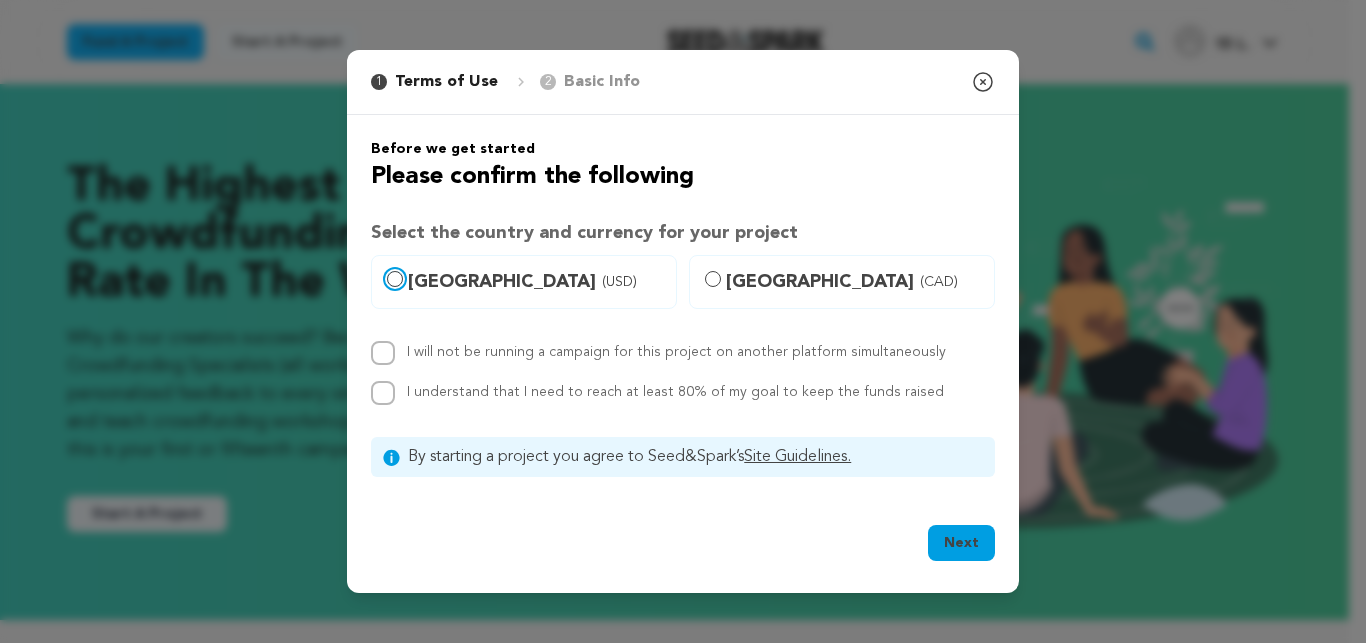click on "United States
(USD)" at bounding box center [395, 279] 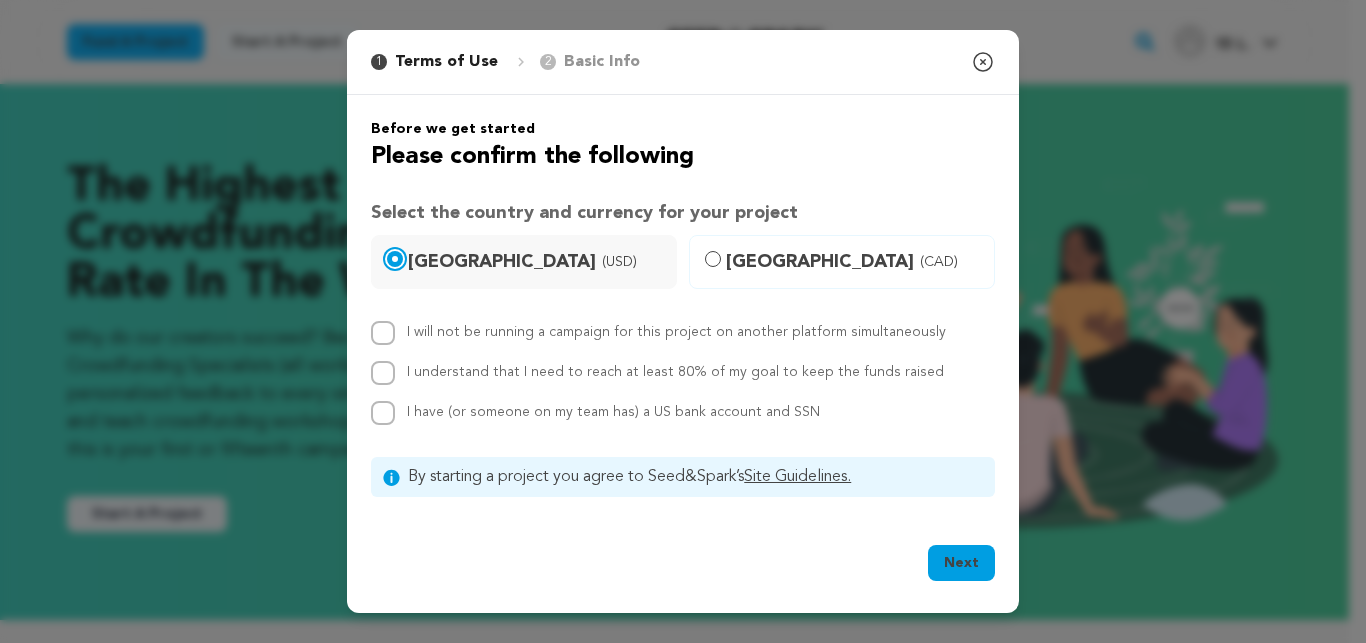 click on "United States
(USD)" at bounding box center (524, 262) 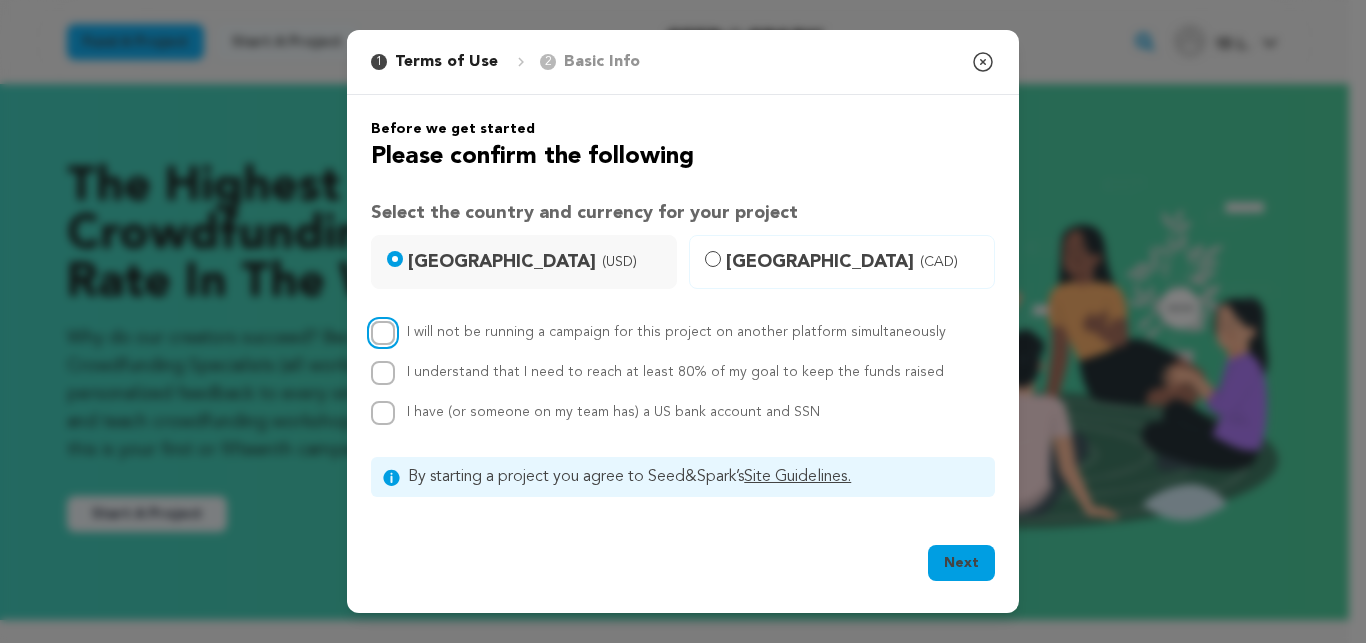 click on "I will not be running a campaign for this project on another platform
simultaneously" at bounding box center [383, 333] 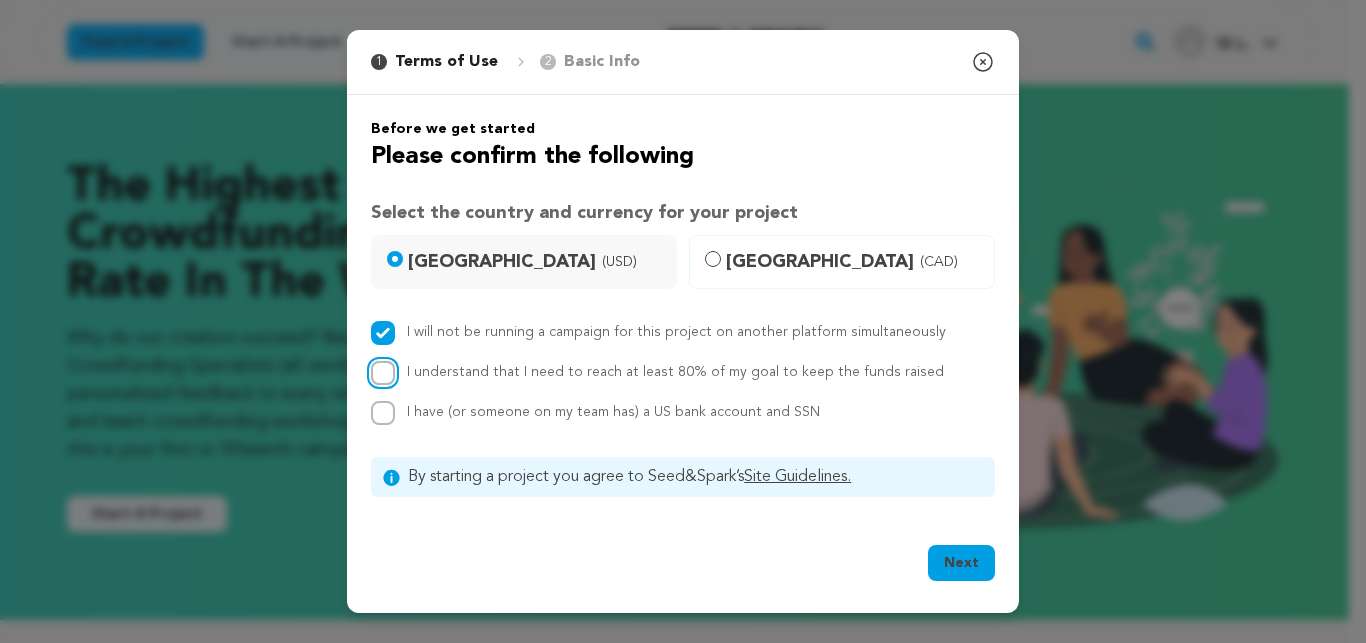 click on "I understand that I need to reach at least 80% of my goal to keep the
funds raised" at bounding box center [383, 373] 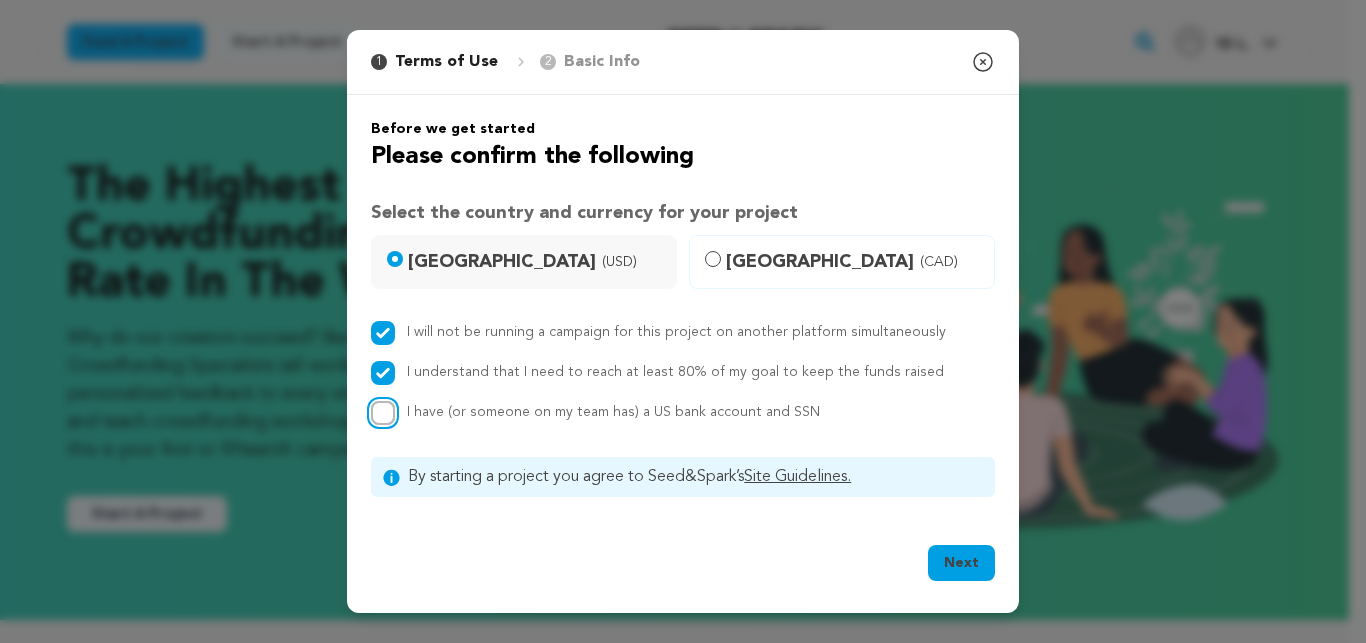 click on "I have (or someone on my team has) a US bank account and SSN" at bounding box center [383, 413] 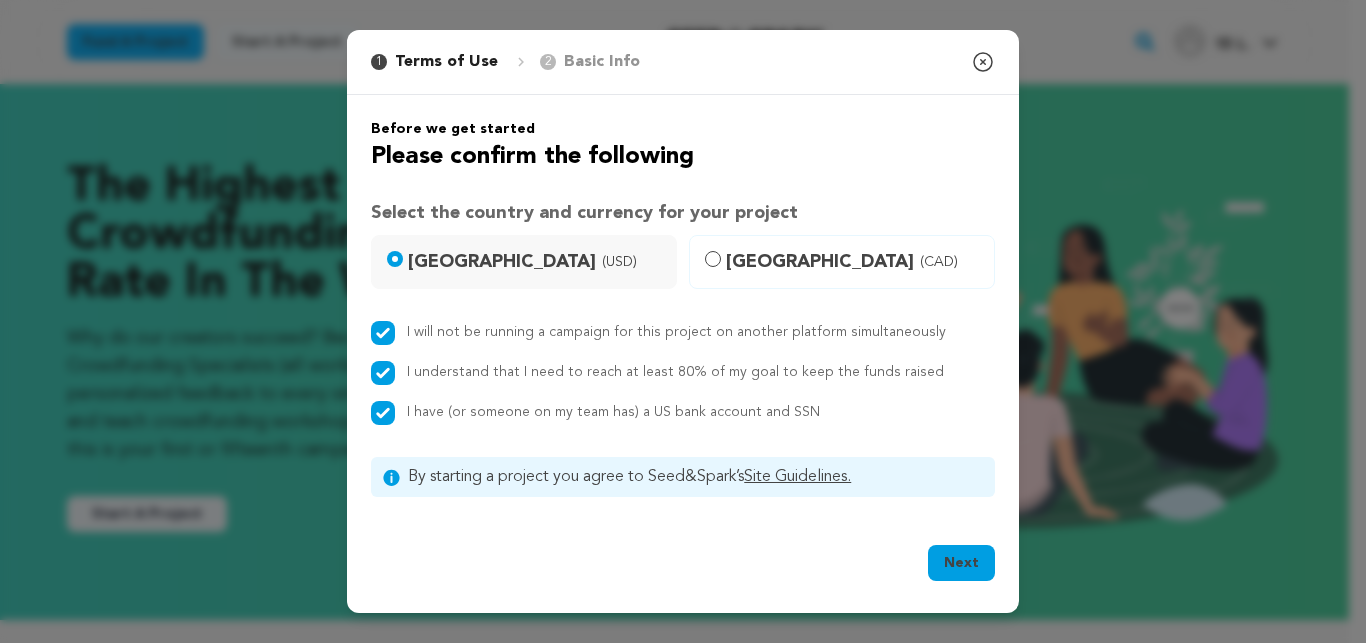 click on "Next" at bounding box center [961, 563] 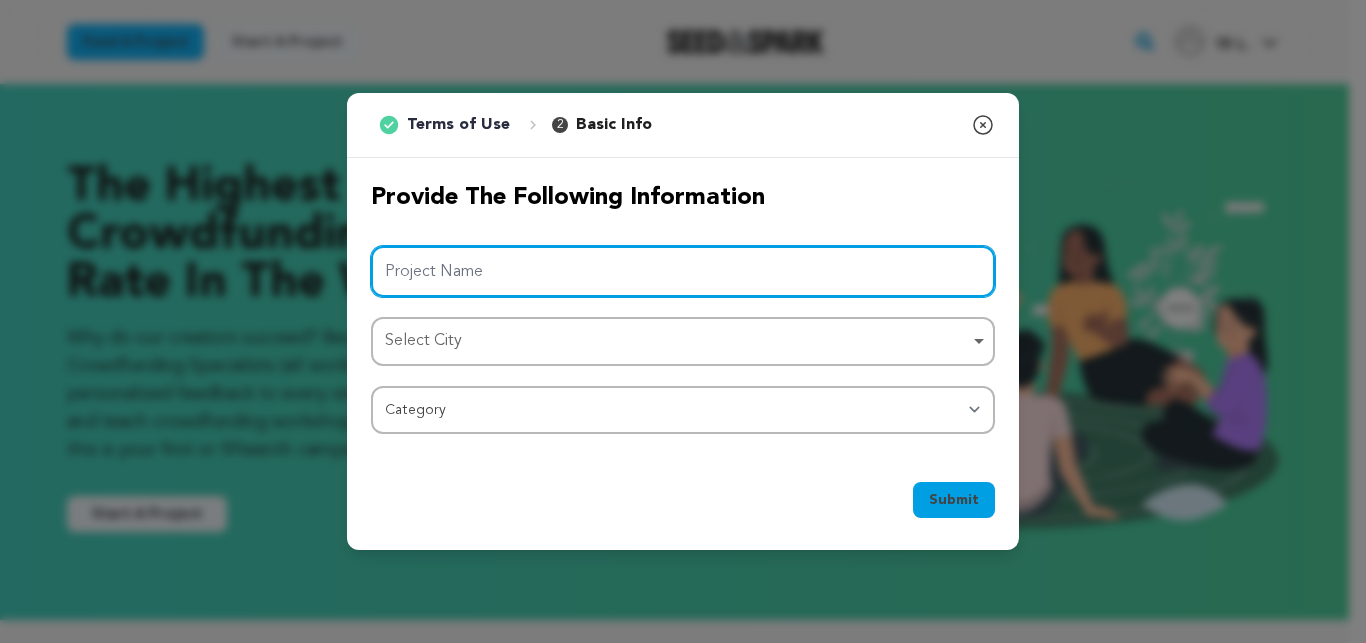 click on "Project Name" at bounding box center [683, 271] 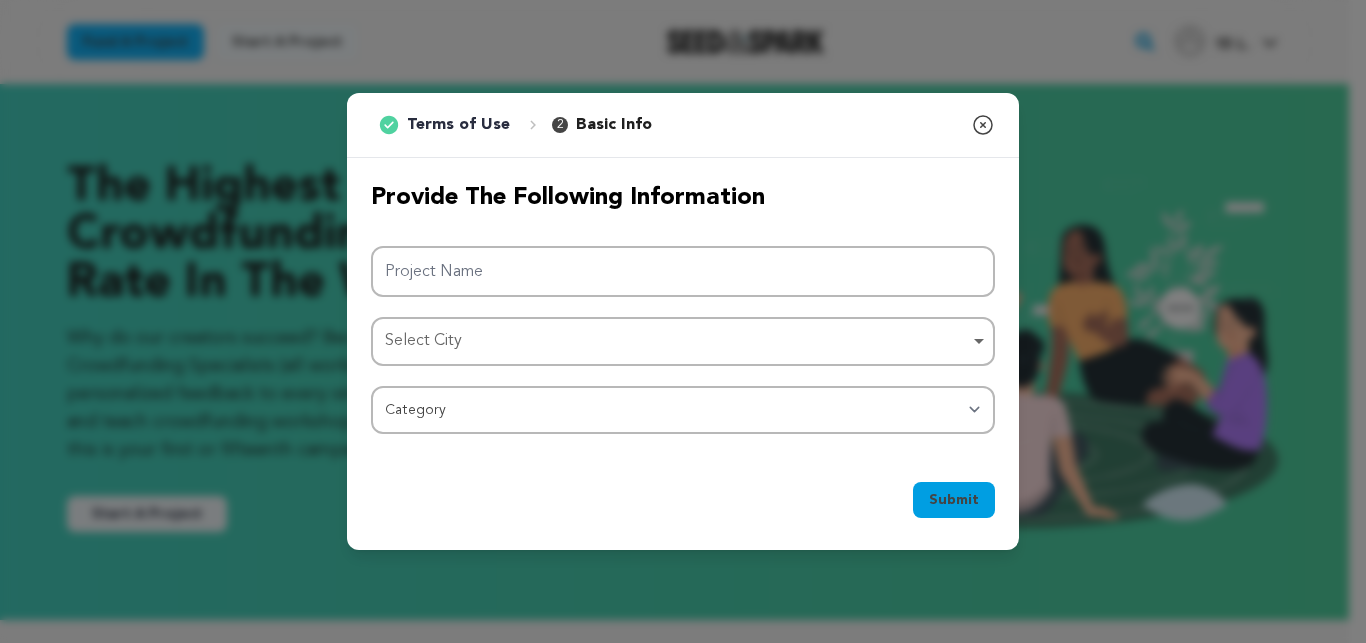 click on "1
Terms of Use
2
Basic Info
You started your project!
Close modal
Provide the following information" at bounding box center [683, 321] 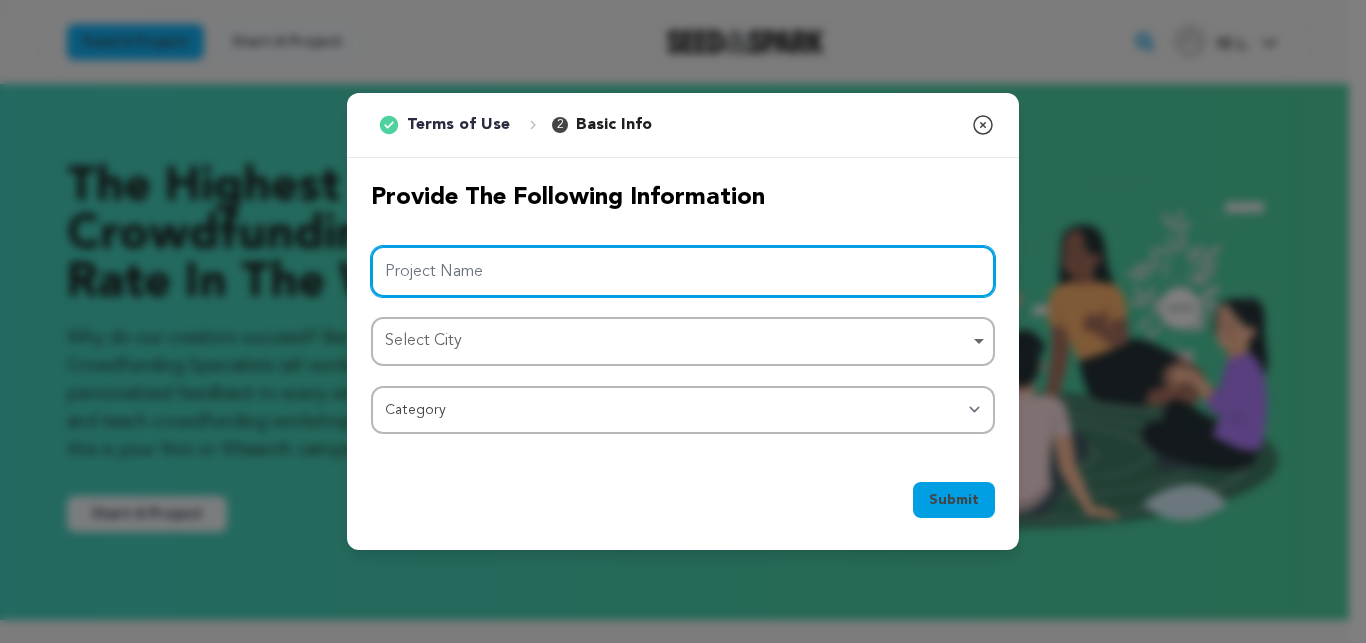 click on "Project Name" at bounding box center (683, 271) 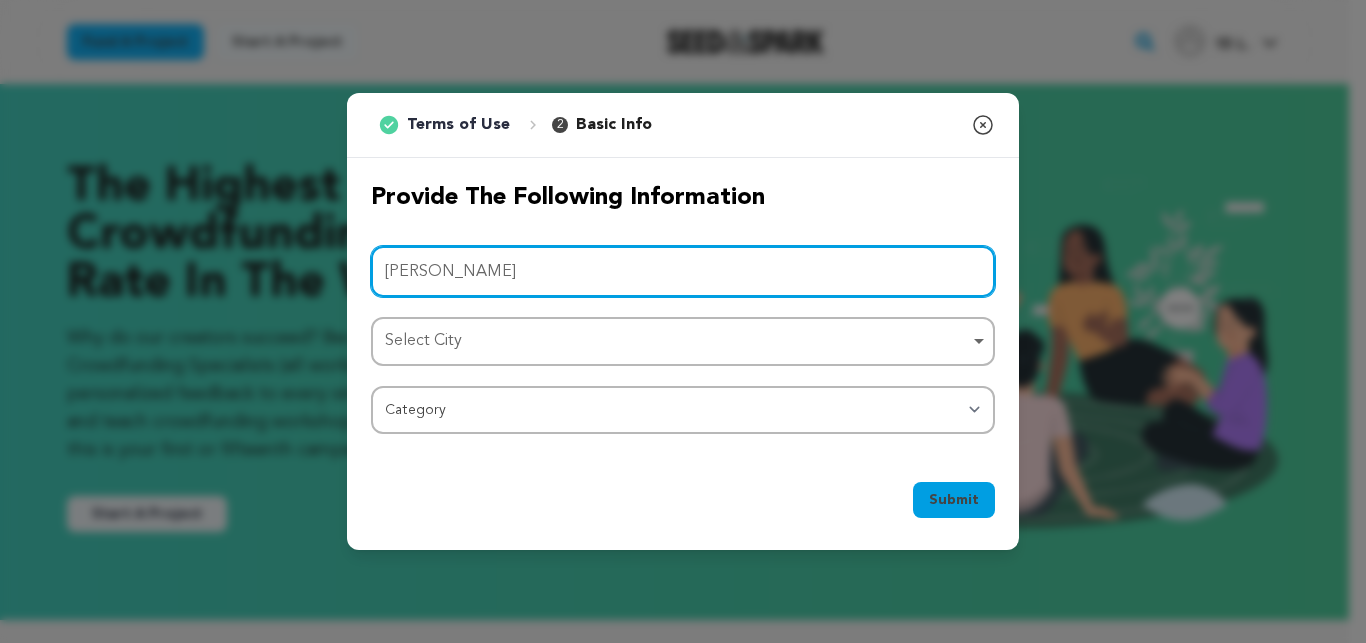 click on "Select City Remove item" at bounding box center [677, 341] 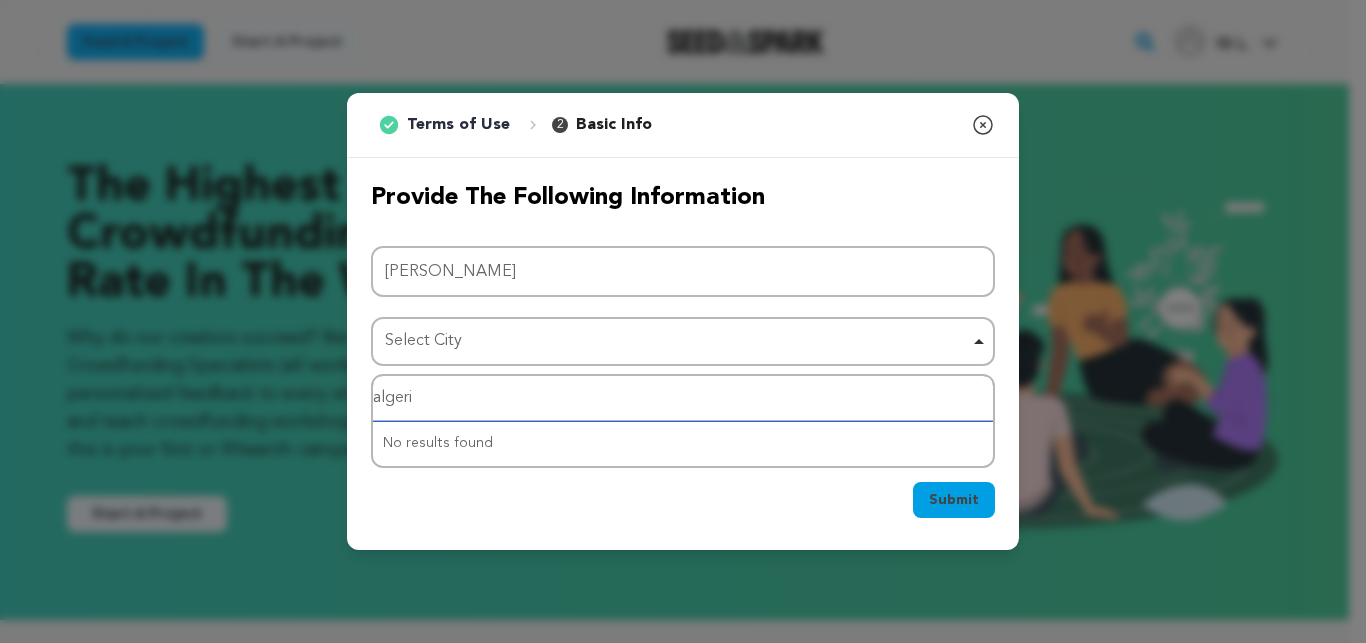 type on "algeria" 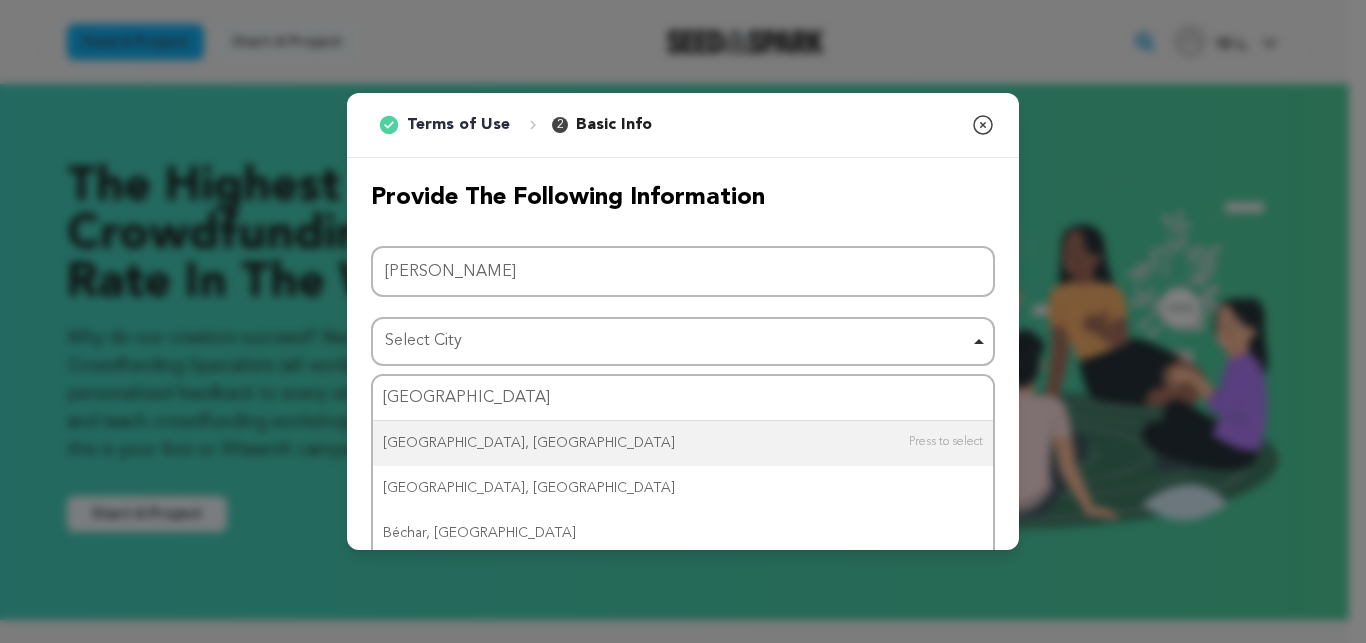 type 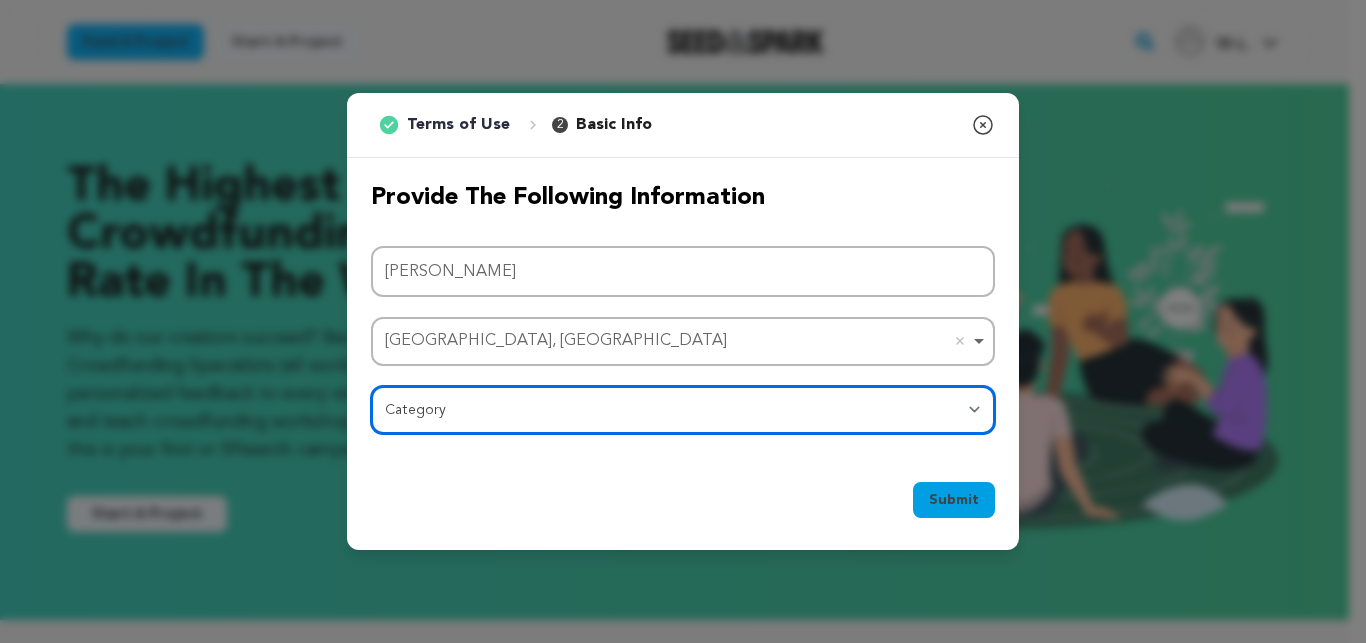 click on "Category
Film Feature
Film Short
Series
Film Festival
Company
Music Video
VR Experience
Comics
Artist Residency
Art & Photography
Collective
Dance
Games
Music
Radio & Podcasts
Orgs & Companies
Writing & Publishing
Venue & Spaces
Theatre" at bounding box center [683, 410] 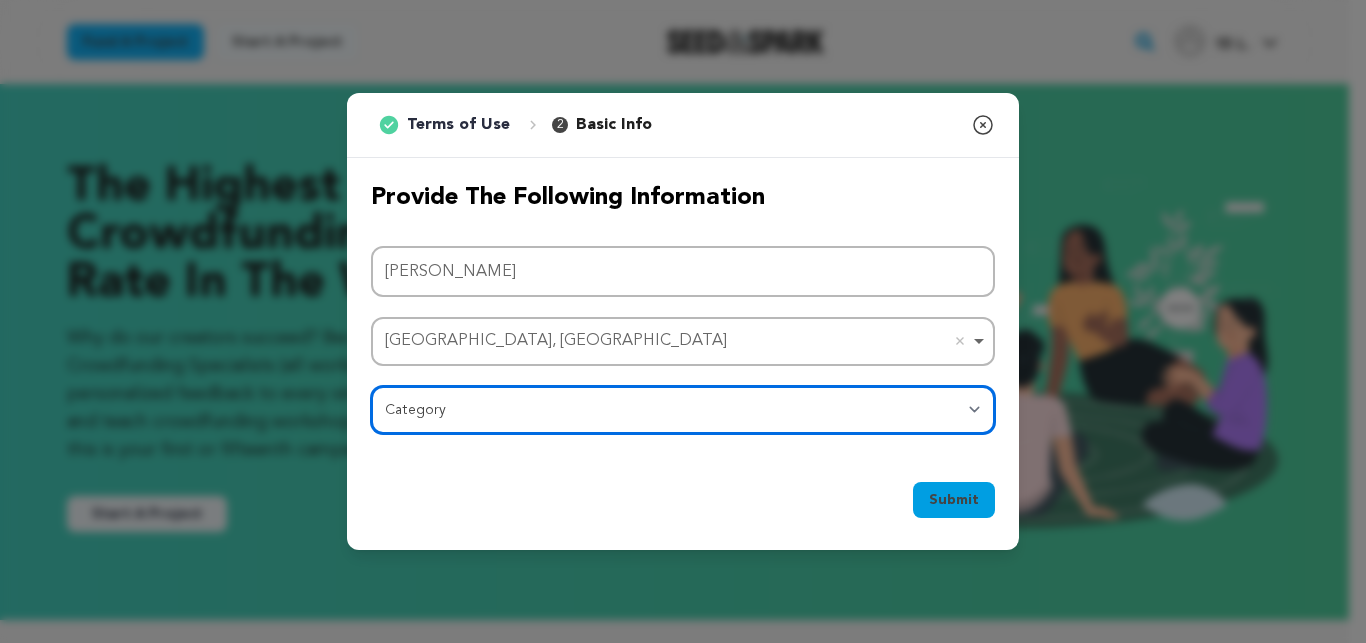 click on "Category
Film Feature
Film Short
Series
Film Festival
Company
Music Video
VR Experience
Comics
Artist Residency
Art & Photography
Collective
Dance
Games
Music
Radio & Podcasts
Orgs & Companies
Writing & Publishing
Venue & Spaces
Theatre" at bounding box center [683, 410] 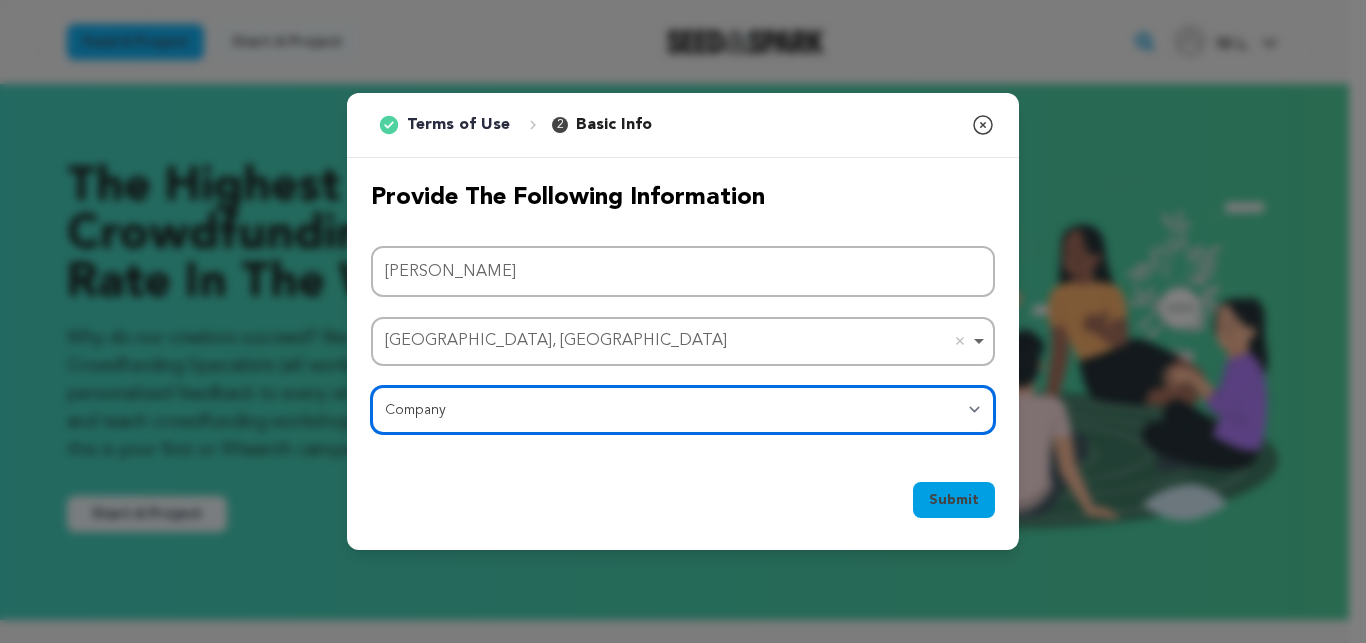click on "Company" at bounding box center [0, 0] 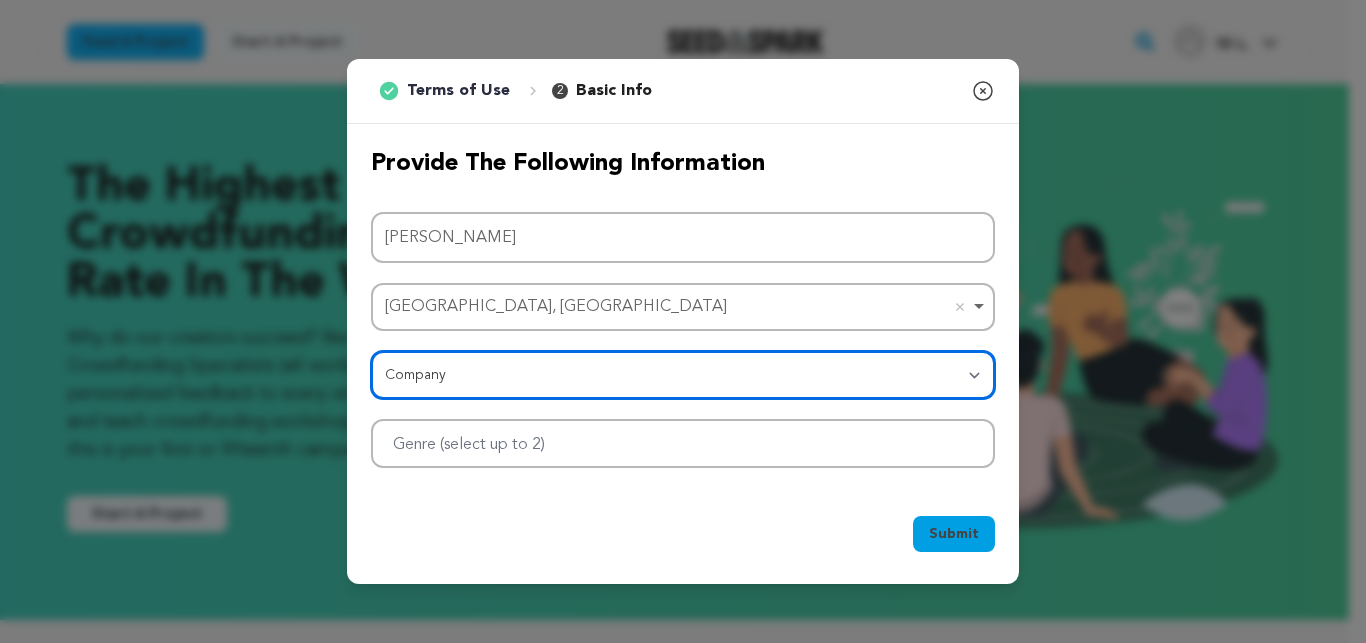 click at bounding box center [683, 443] 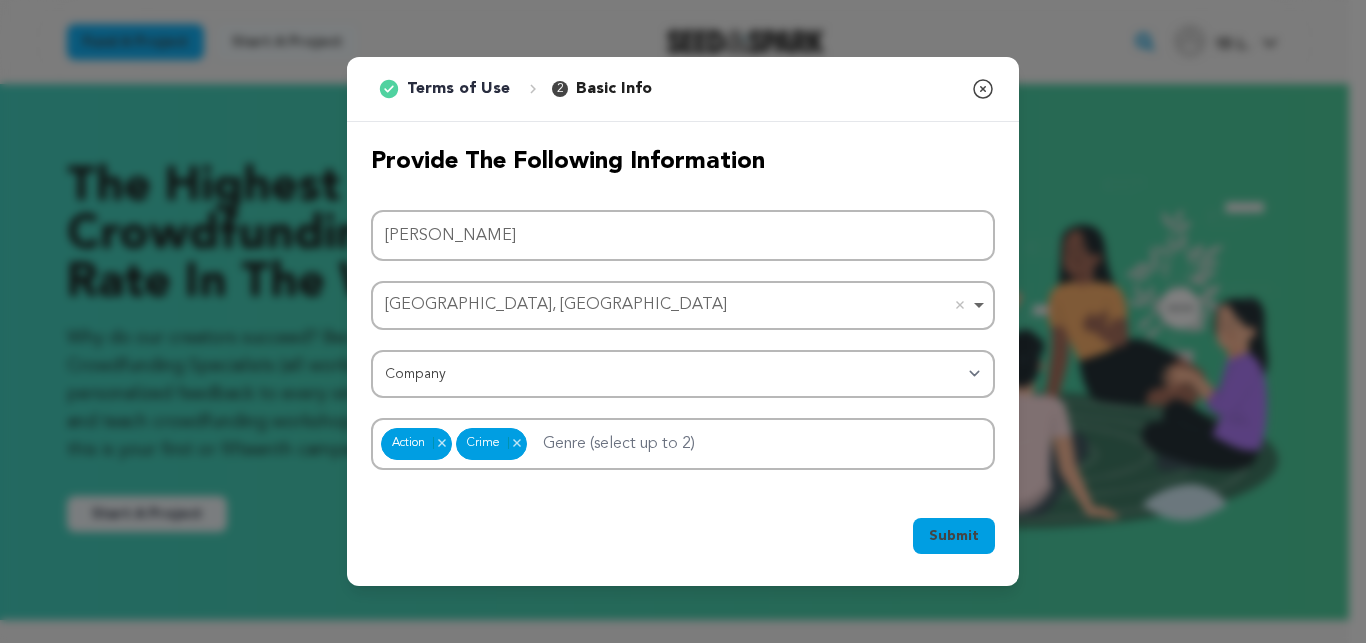 click on "Submit" at bounding box center (954, 536) 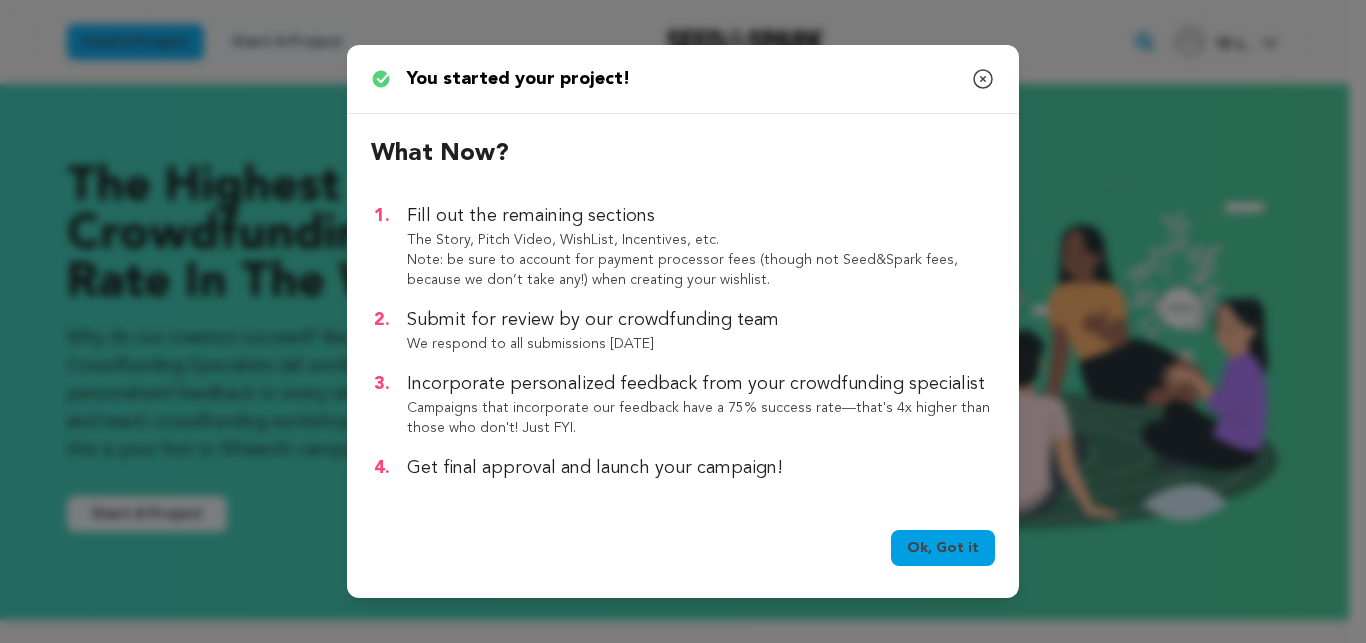 click on "Ok, Got it" at bounding box center [943, 548] 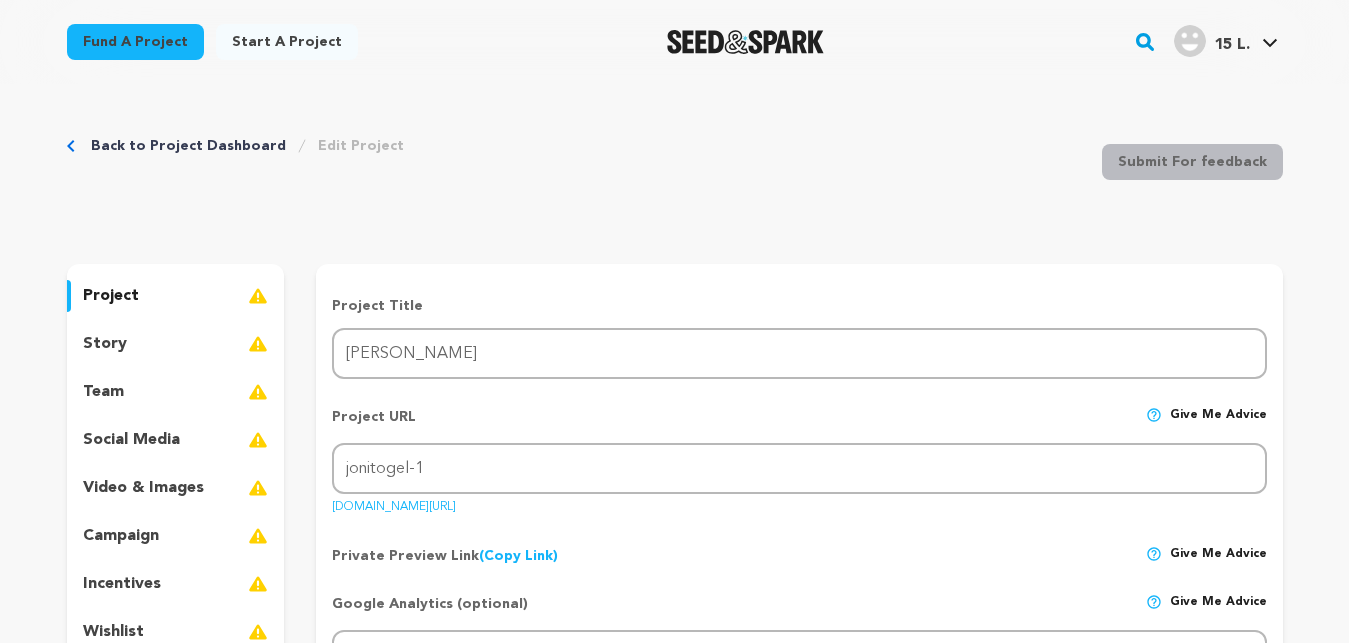 scroll, scrollTop: 0, scrollLeft: 0, axis: both 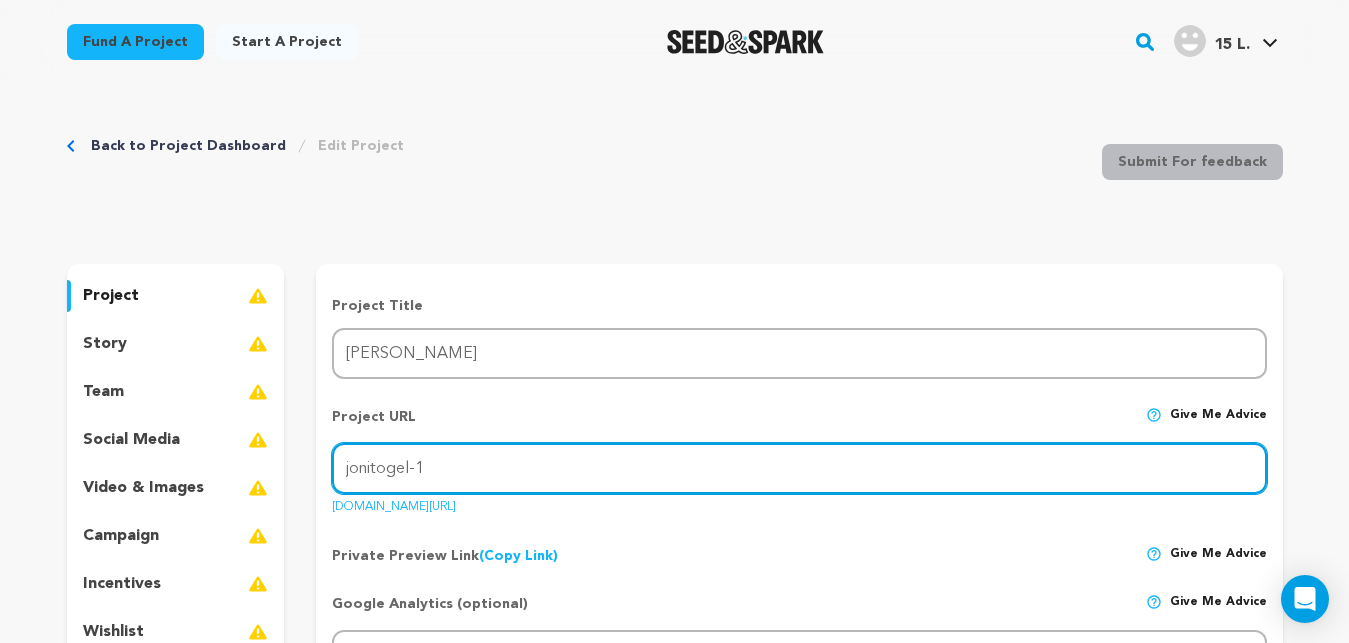click on "jonitogel-1" at bounding box center [799, 468] 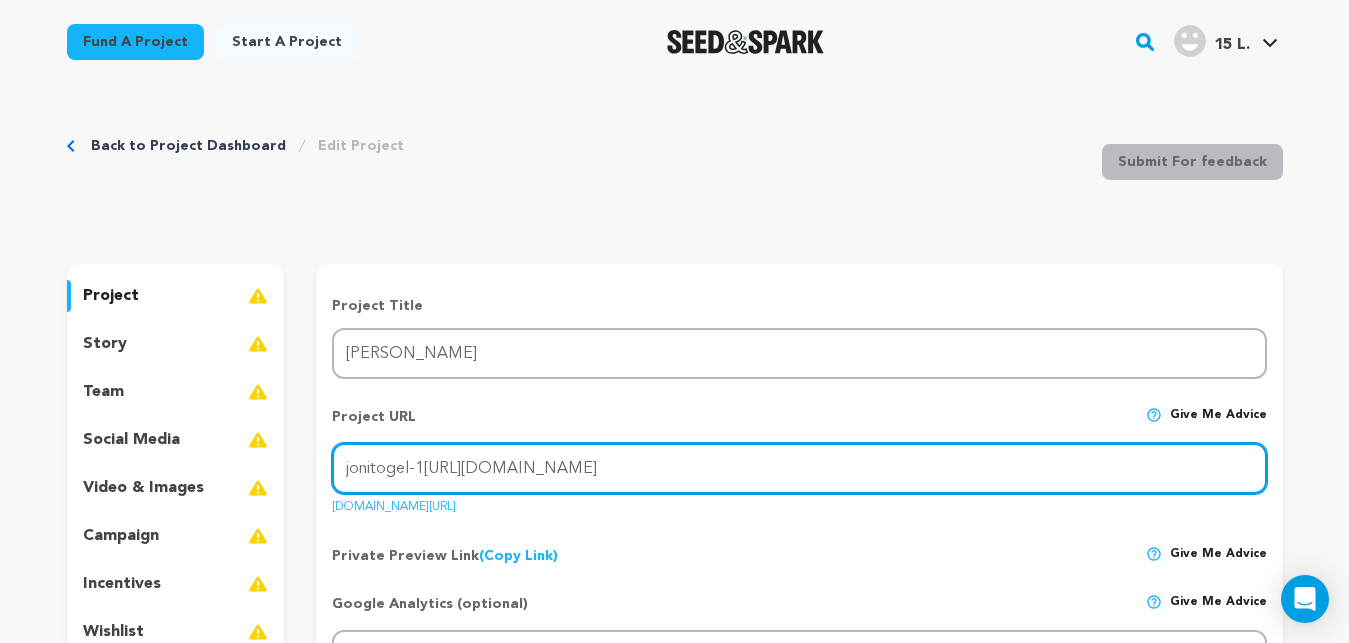 drag, startPoint x: 426, startPoint y: 469, endPoint x: 93, endPoint y: 489, distance: 333.60007 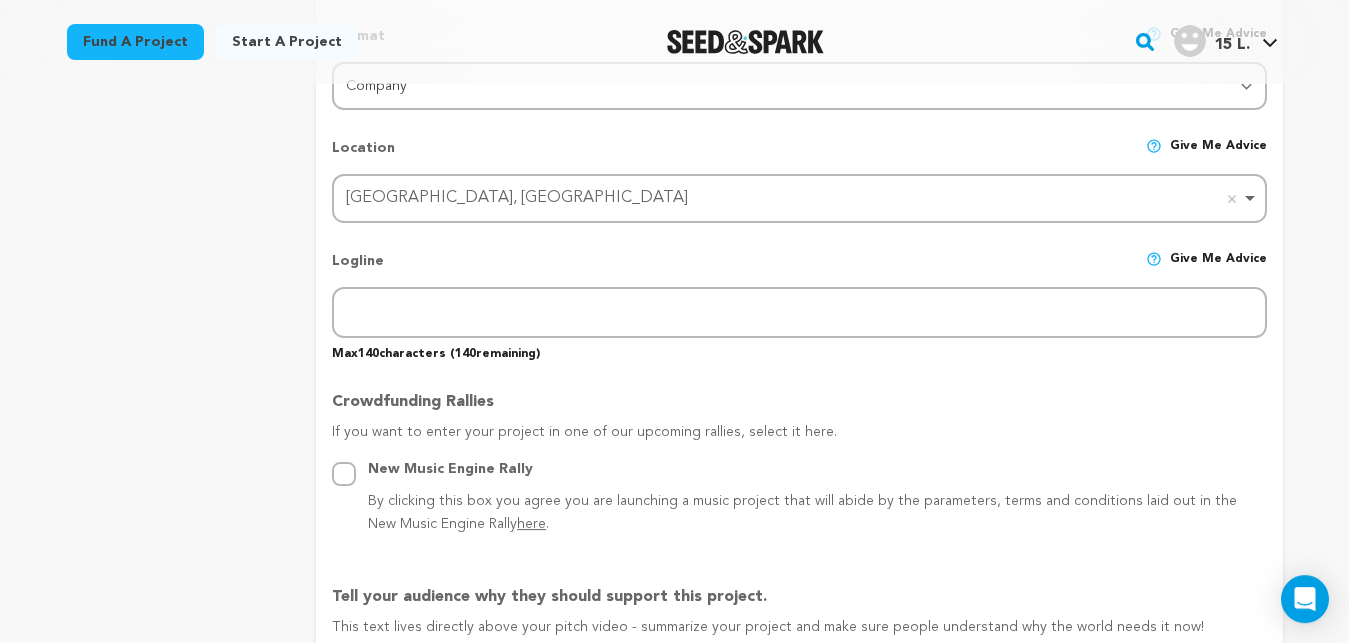 scroll, scrollTop: 809, scrollLeft: 0, axis: vertical 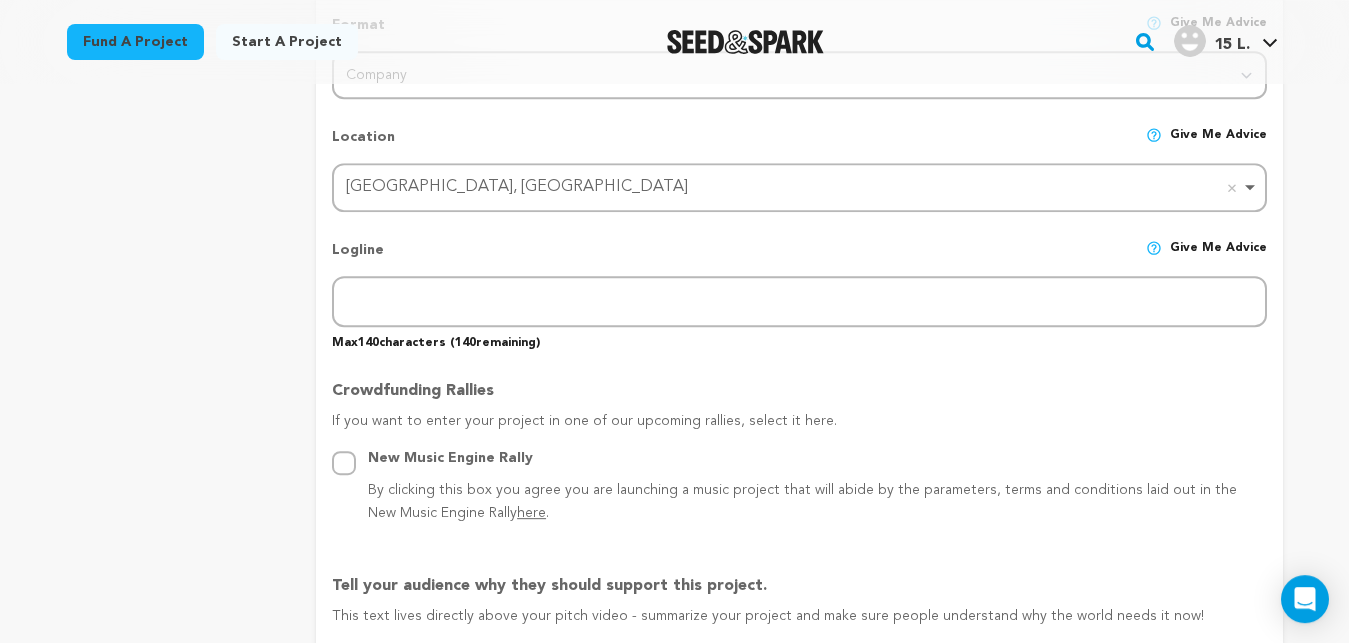 type on "Situs Jonitogel Agen Game Online Terlengkap. https://zoofaunasudamericana.net/" 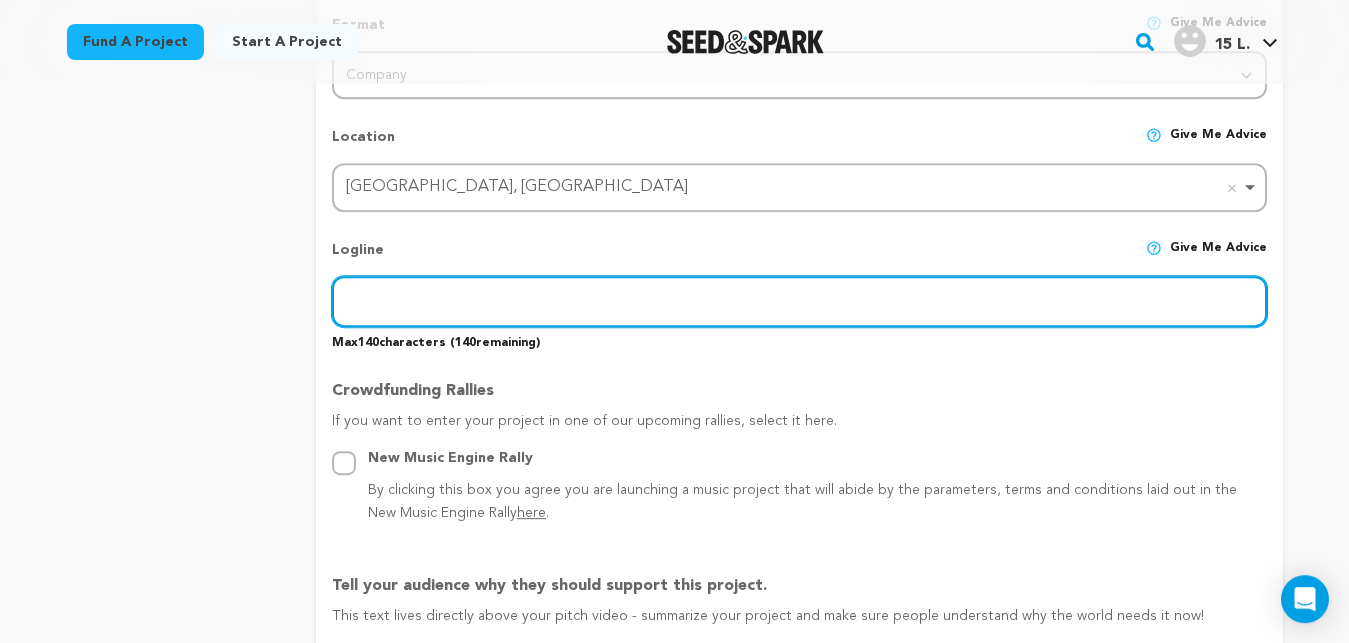 click at bounding box center [799, 301] 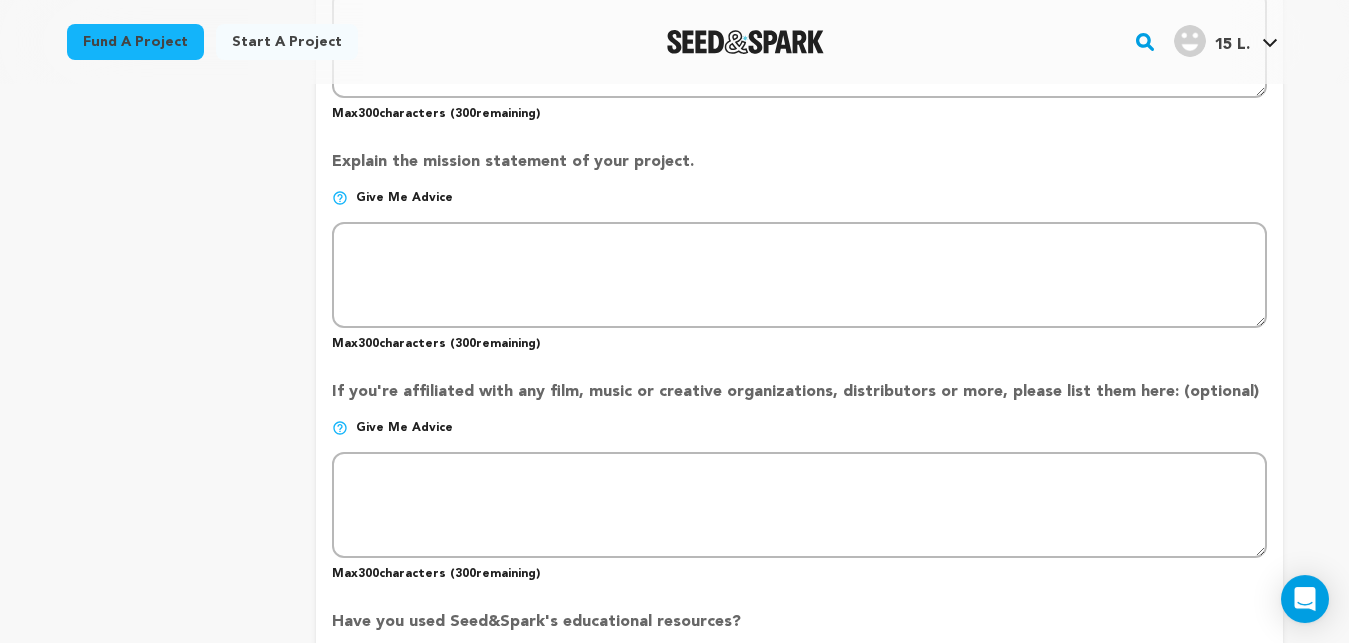 scroll, scrollTop: 1514, scrollLeft: 0, axis: vertical 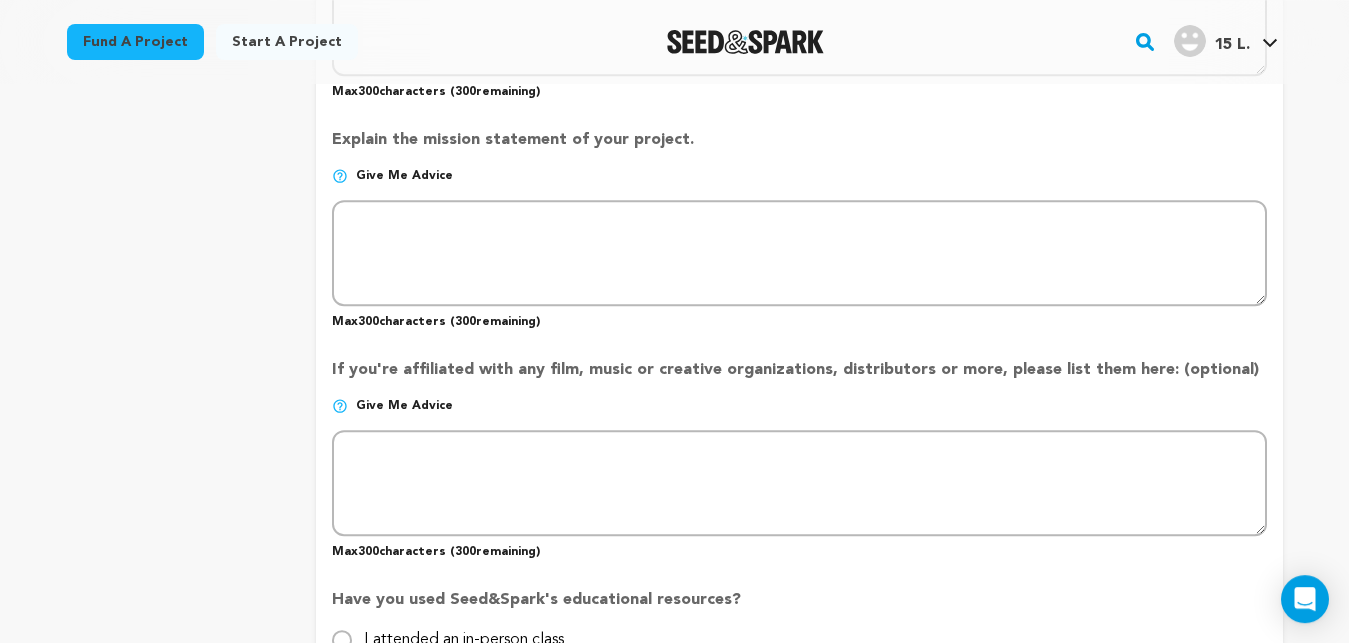 type on "Situs Jonitogel Agen Game Online Terlengkap. https://zoofaunasudamericana.net/" 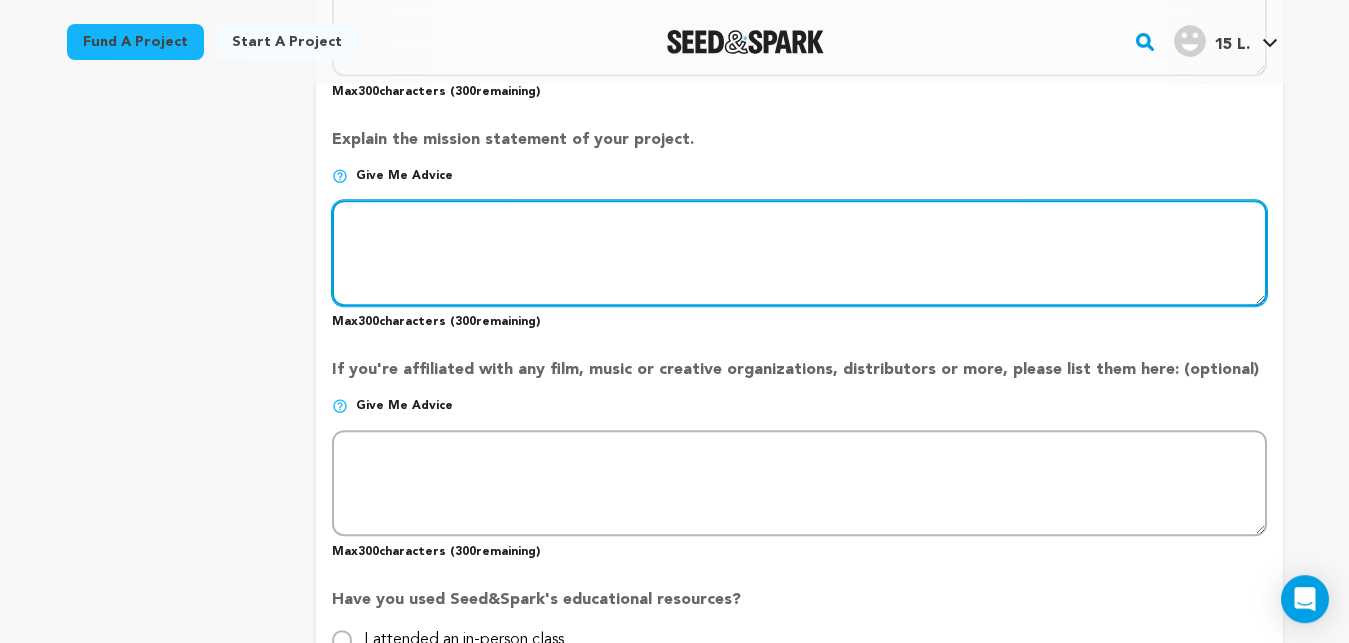click at bounding box center [799, 253] 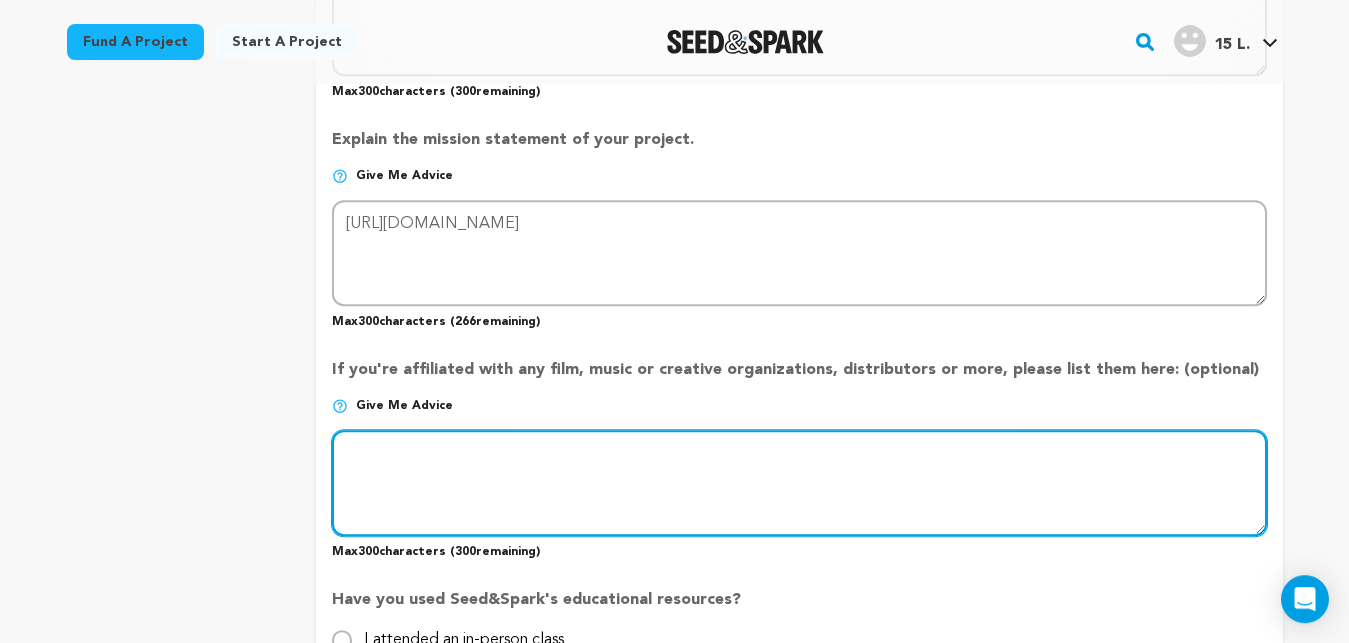 click at bounding box center (799, 483) 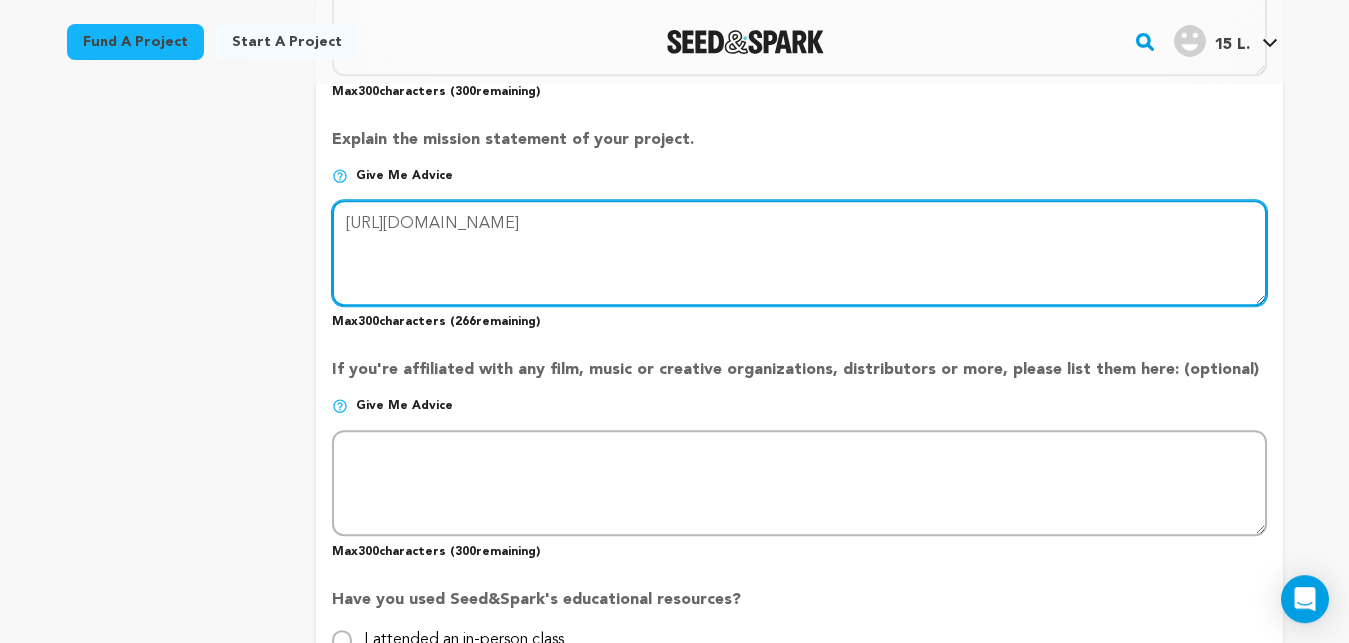 click at bounding box center (799, 253) 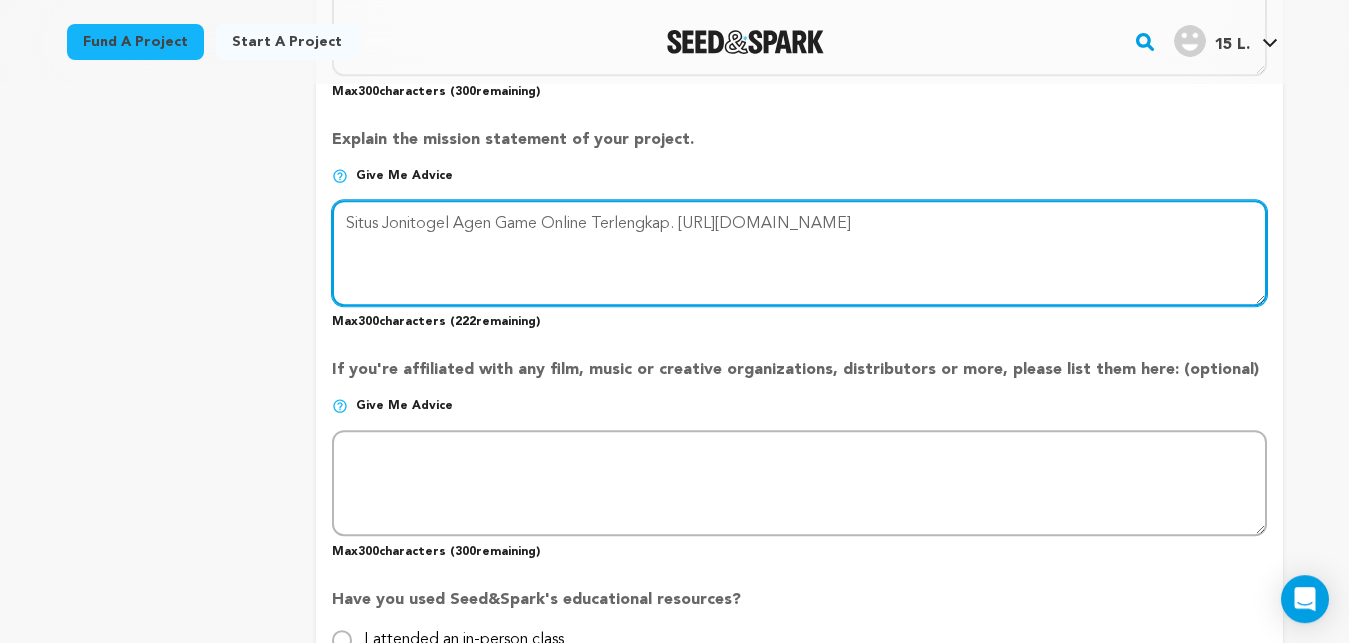 type on "Situs Jonitogel Agen Game Online Terlengkap. [URL][DOMAIN_NAME]" 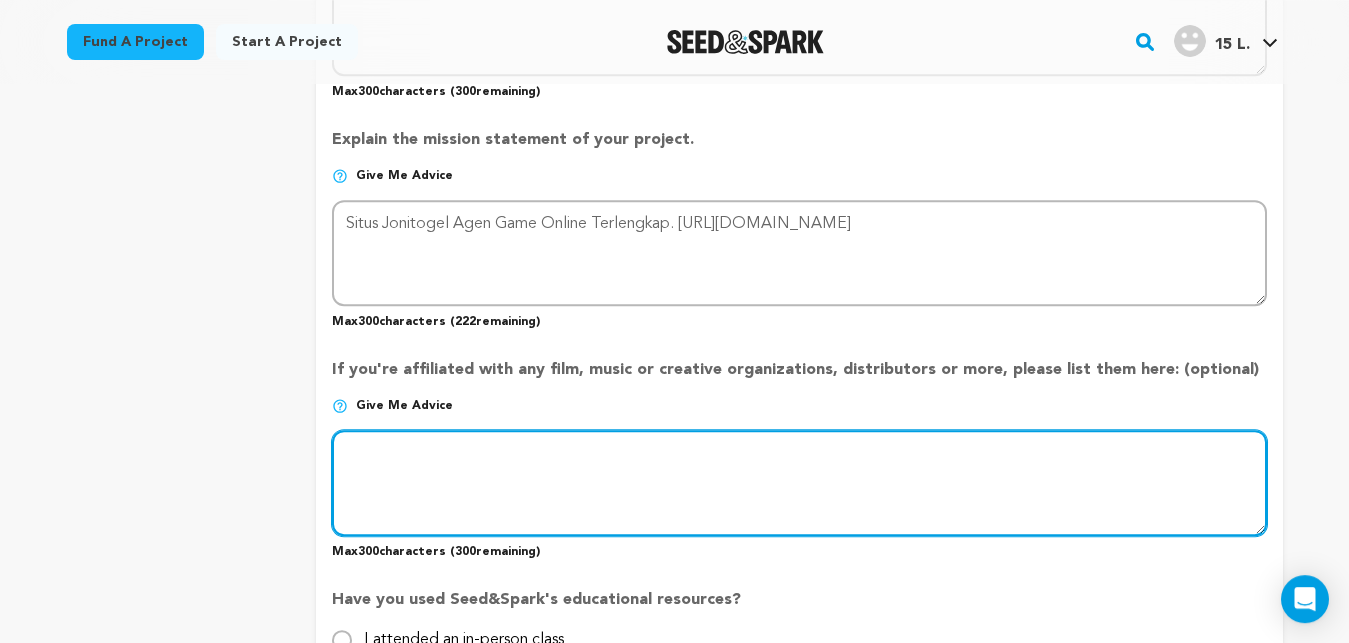click at bounding box center [799, 483] 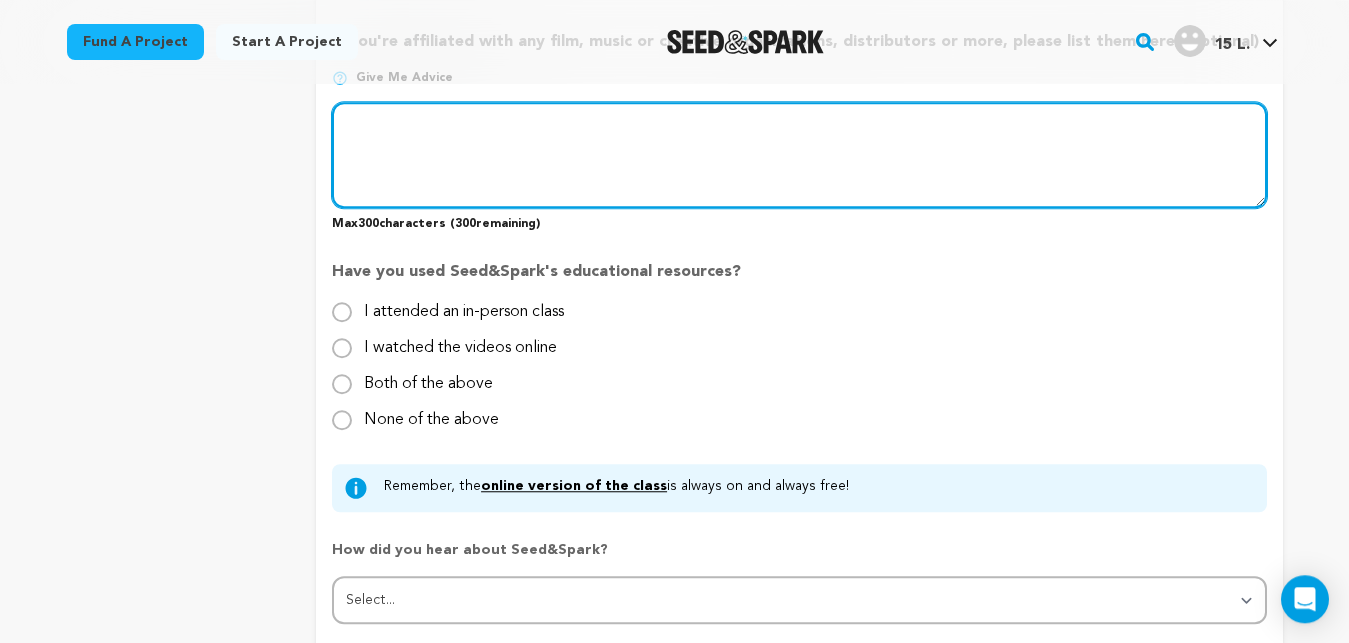 scroll, scrollTop: 1836, scrollLeft: 0, axis: vertical 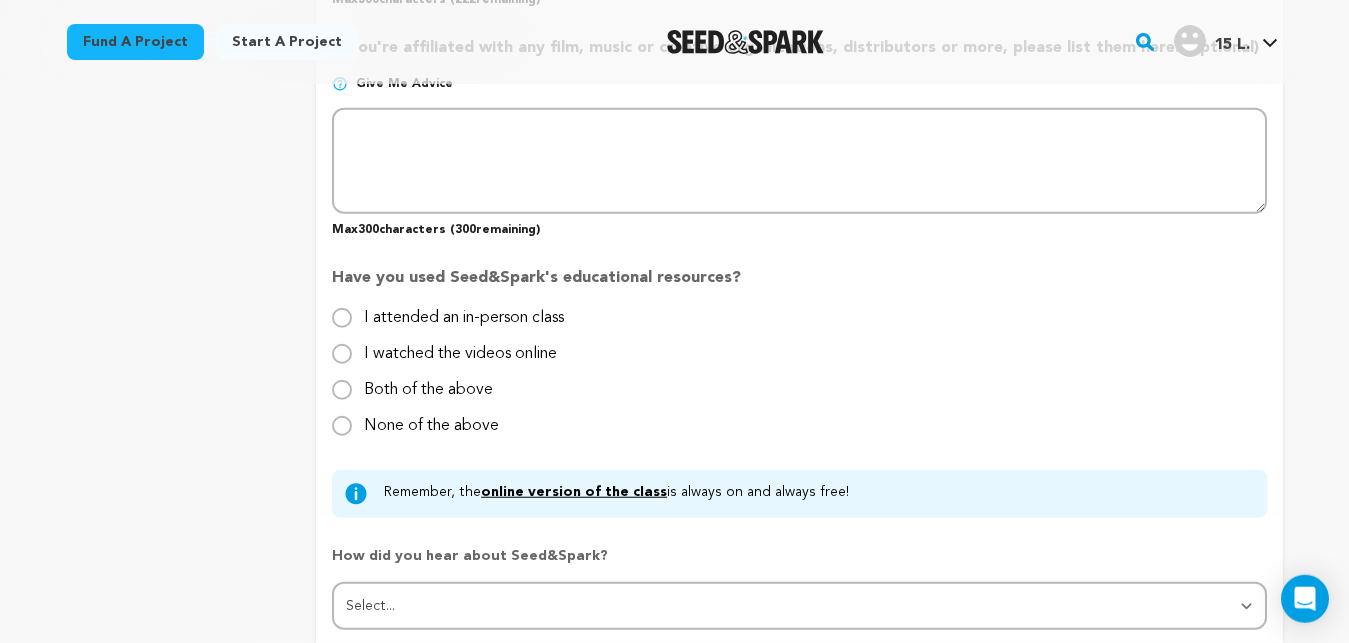 click on "Both of the above" at bounding box center (799, 390) 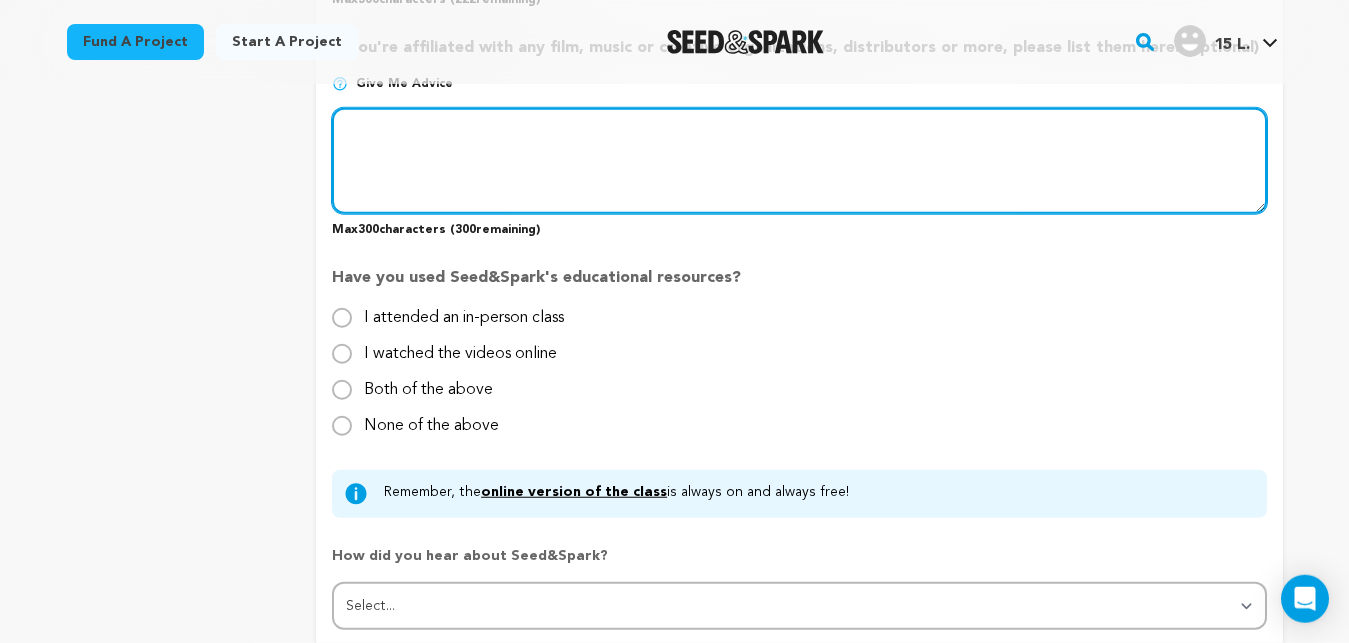 click at bounding box center [799, 161] 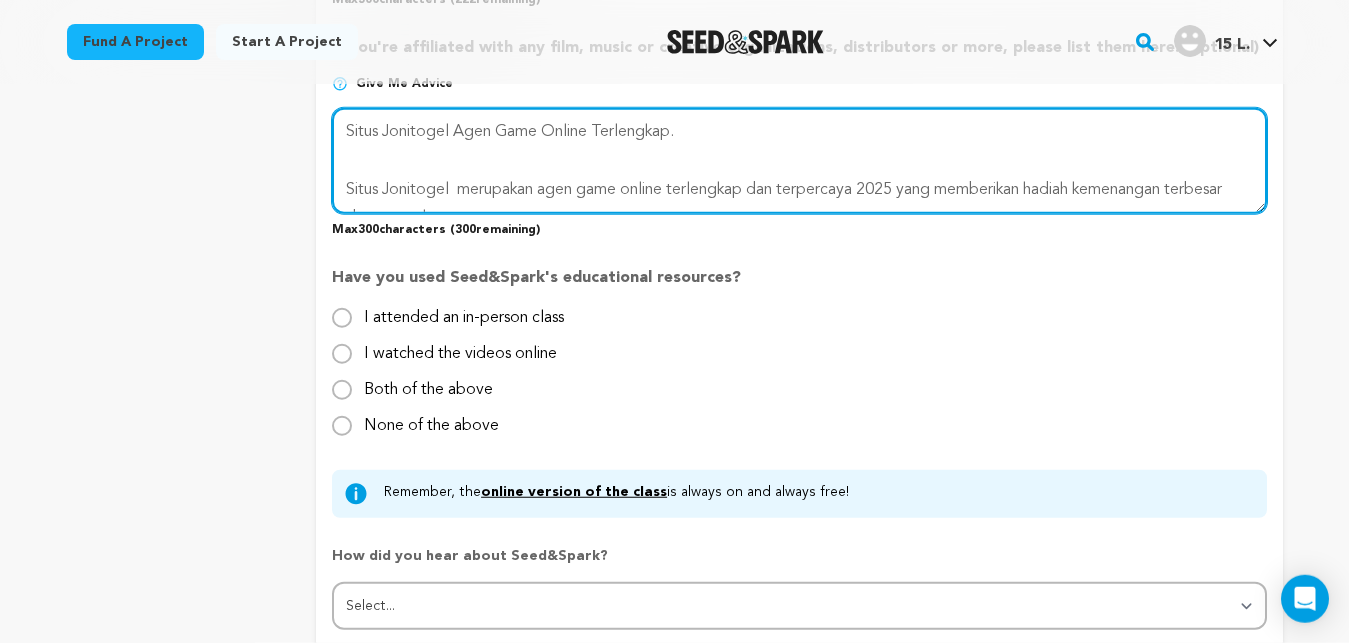 scroll, scrollTop: 74, scrollLeft: 0, axis: vertical 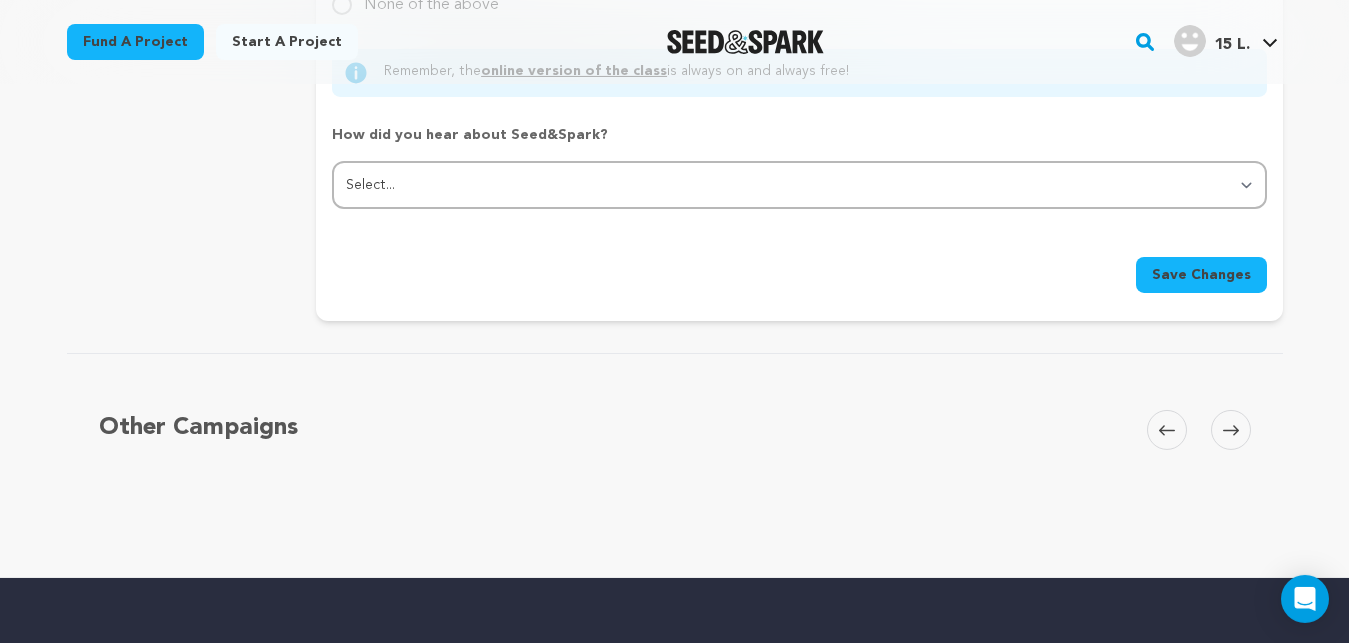 type on "Situs Jonitogel Agen Game Online Terlengkap.
Situs Jonitogel  merupakan agen game online terlengkap dan terpercaya 2025 yang memberikan hadiah kemenangan terbesar dengan pelayanan yang sangat cepat.
[URL][DOMAIN_NAME]" 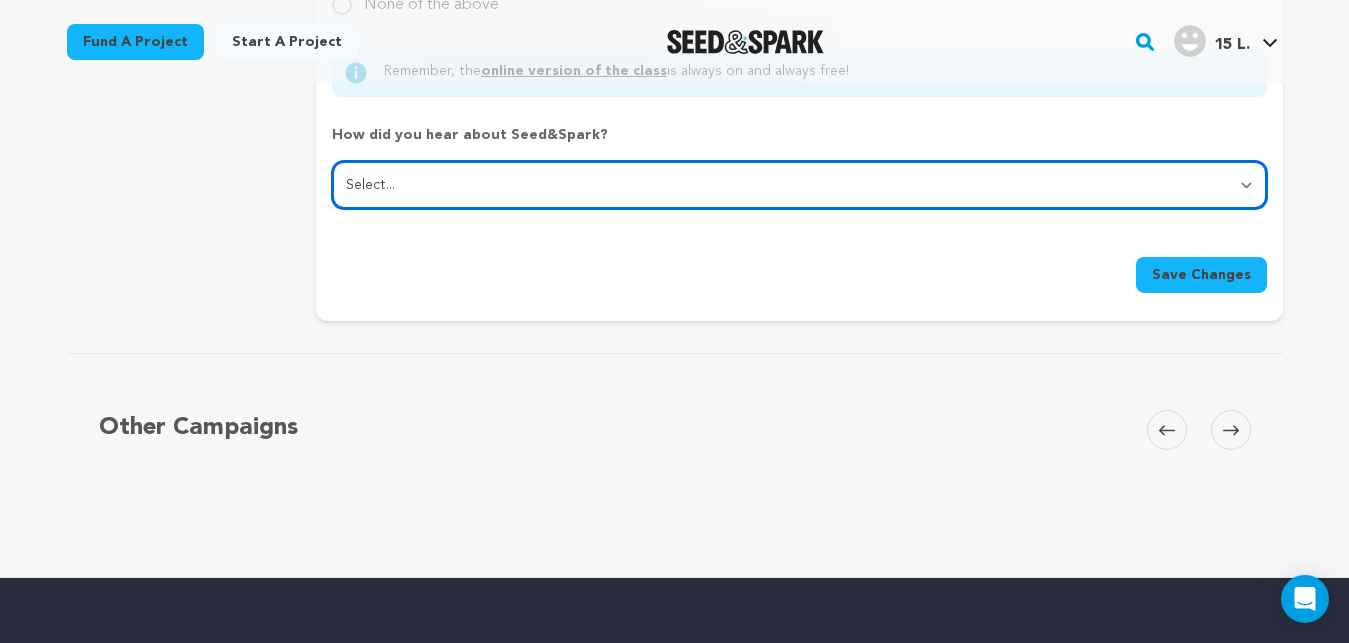 click on "Select...
From a friend Social media Film festival or film organization Took an in-person class Online search Article or podcast Email Other" at bounding box center (799, 185) 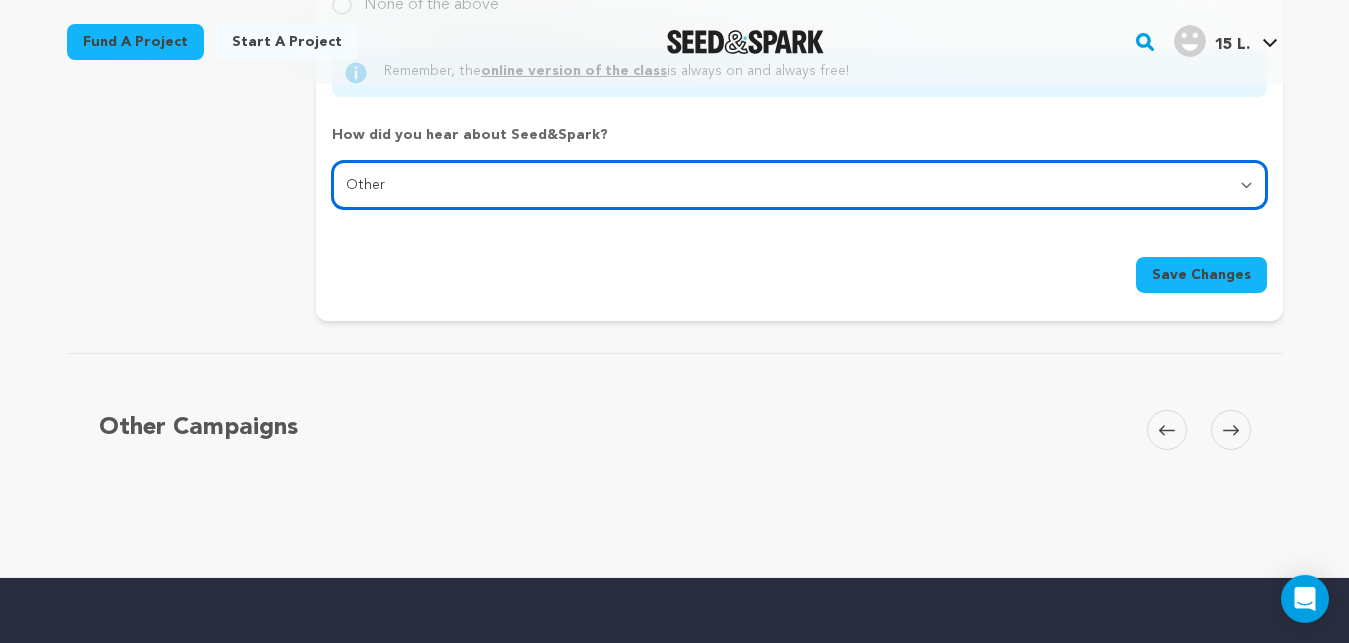 click on "Other" at bounding box center [0, 0] 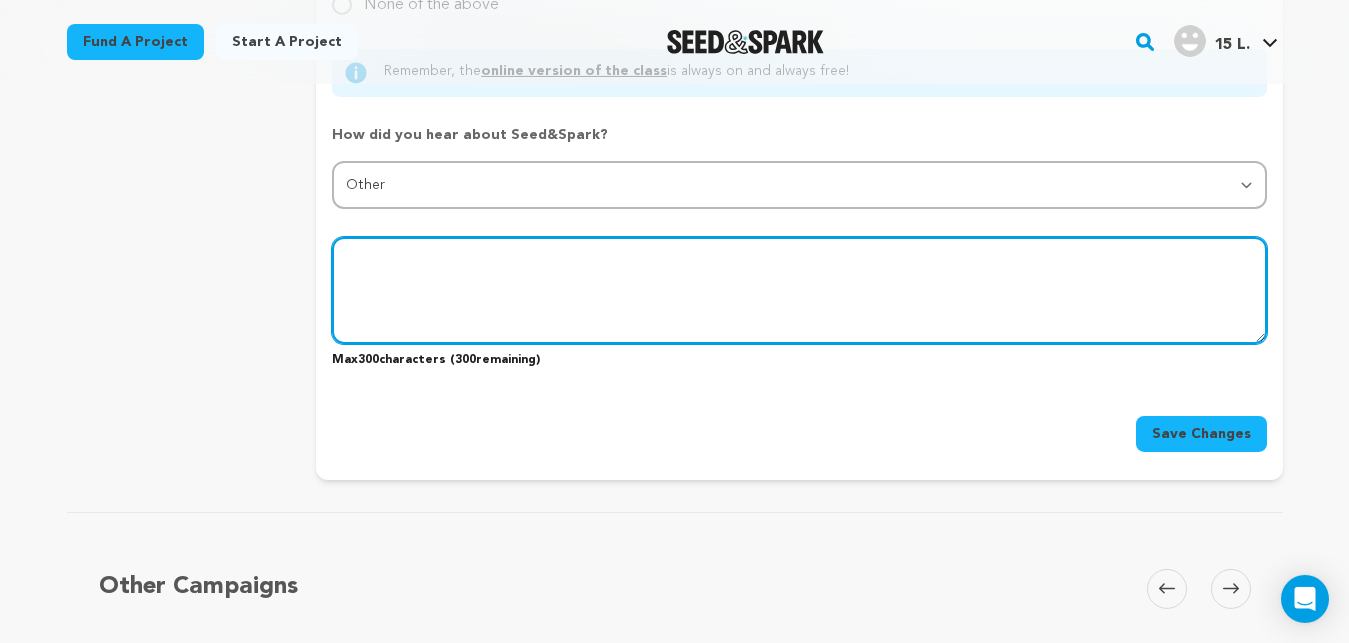 click at bounding box center (799, 290) 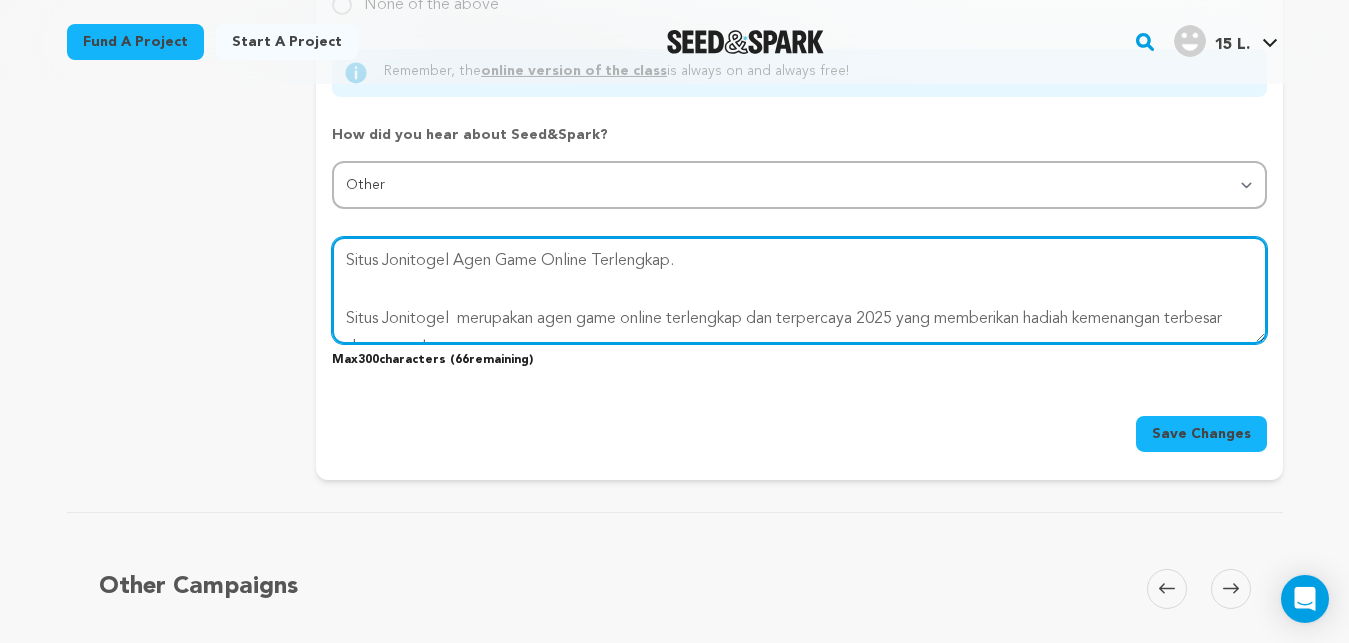 scroll, scrollTop: 74, scrollLeft: 0, axis: vertical 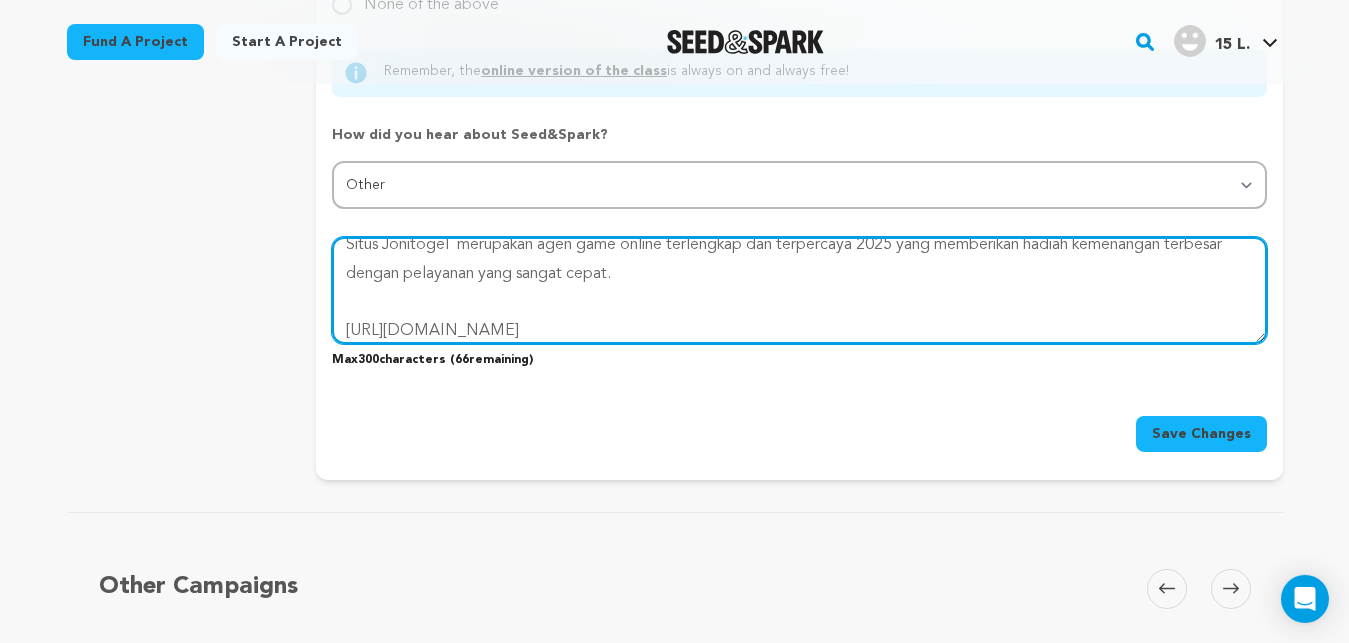type on "Situs Jonitogel Agen Game Online Terlengkap.
Situs Jonitogel  merupakan agen game online terlengkap dan terpercaya 2025 yang memberikan hadiah kemenangan terbesar dengan pelayanan yang sangat cepat.
[URL][DOMAIN_NAME]" 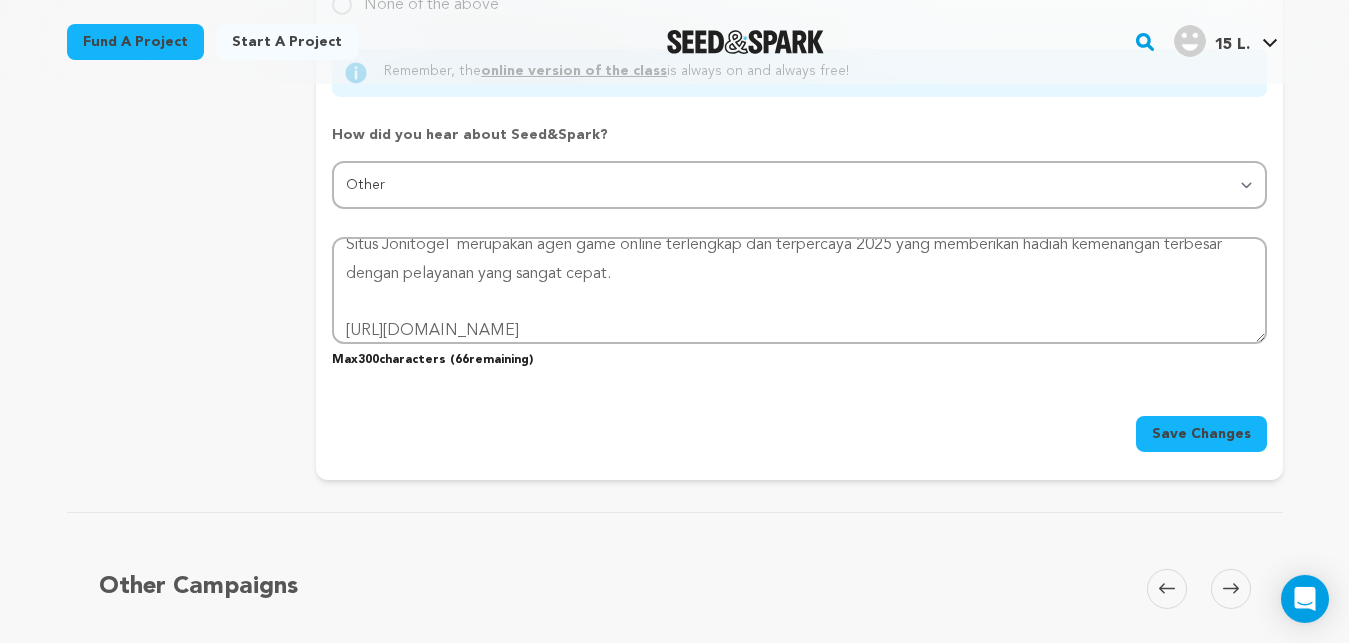click on "Save Changes" at bounding box center [1201, 434] 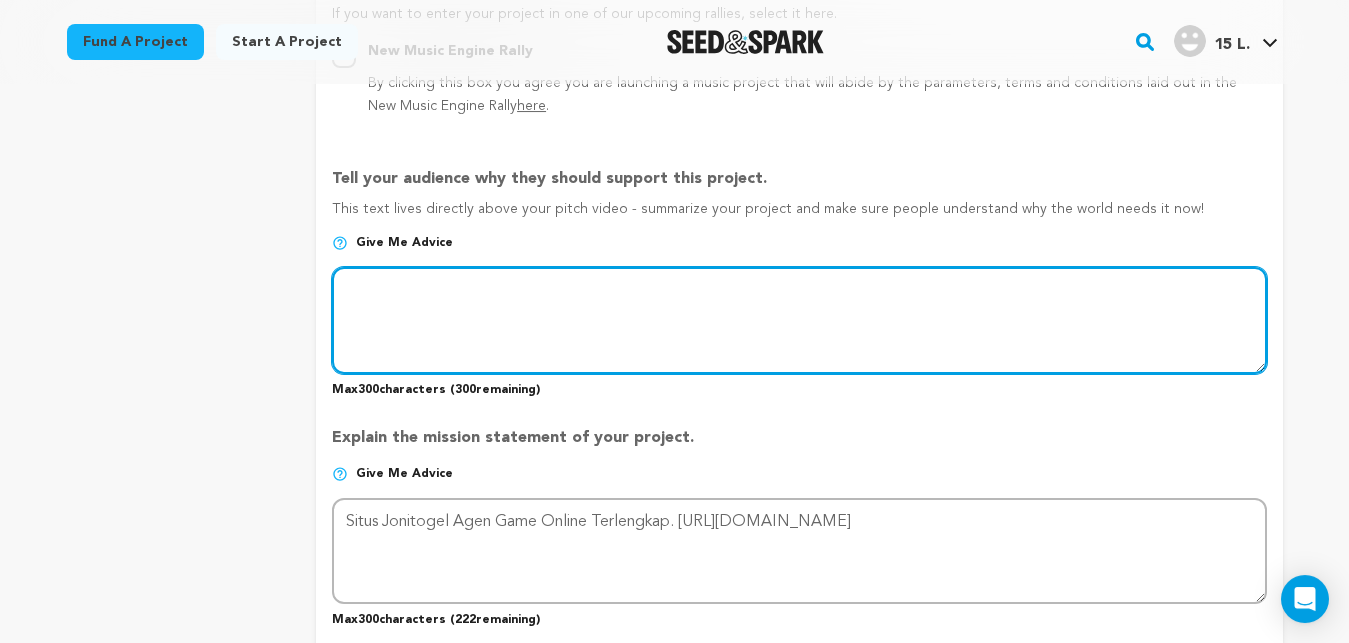 click at bounding box center [799, 320] 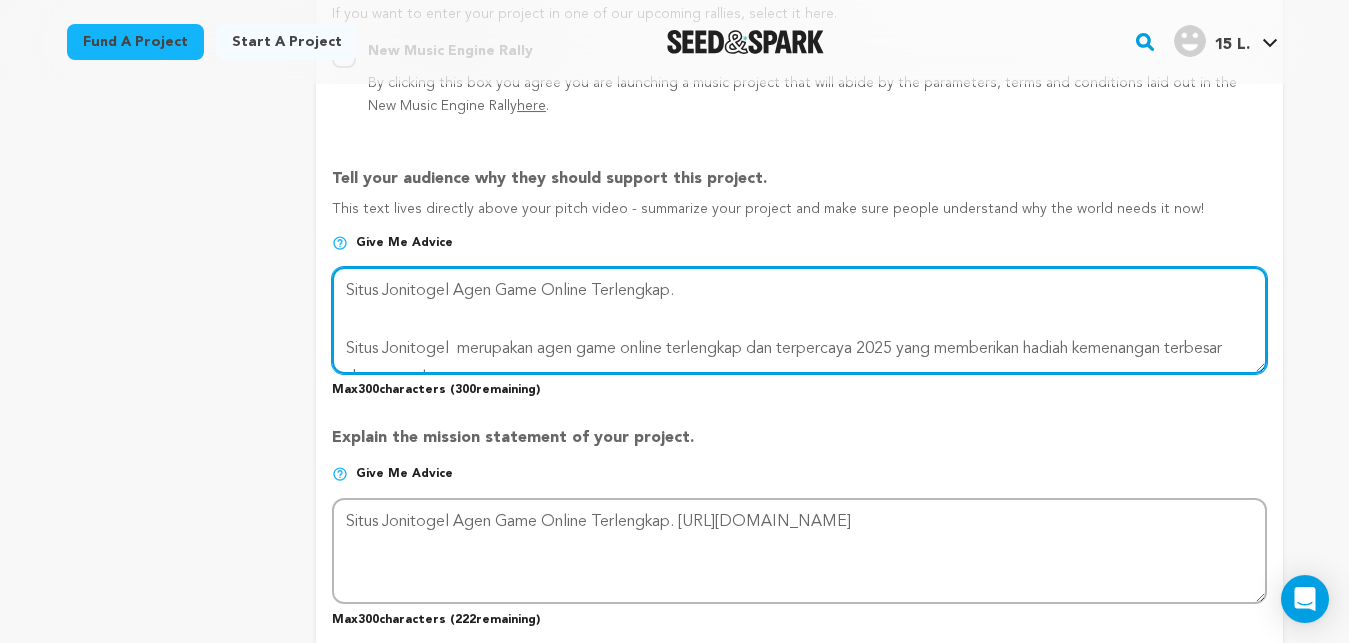 scroll, scrollTop: 74, scrollLeft: 0, axis: vertical 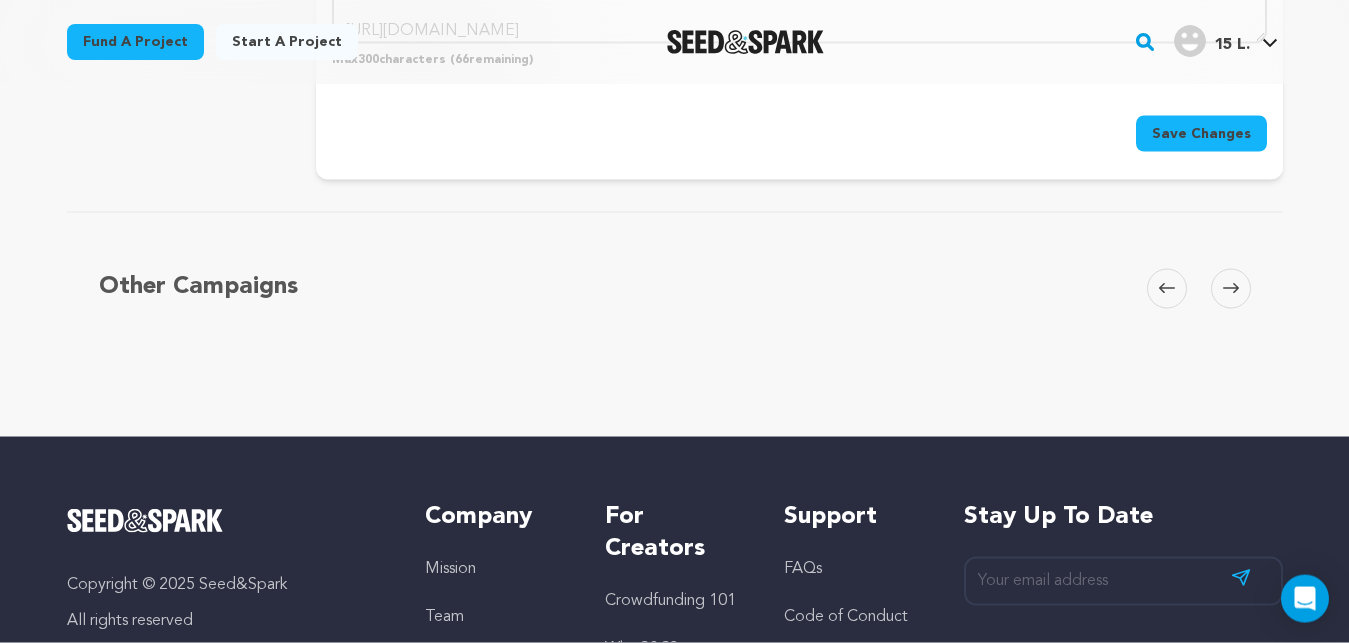 type on "Situs Jonitogel Agen Game Online Terlengkap.
Situs Jonitogel  merupakan agen game online terlengkap dan terpercaya 2025 yang memberikan hadiah kemenangan terbesar dengan pelayanan yang sangat cepat.
[URL][DOMAIN_NAME]" 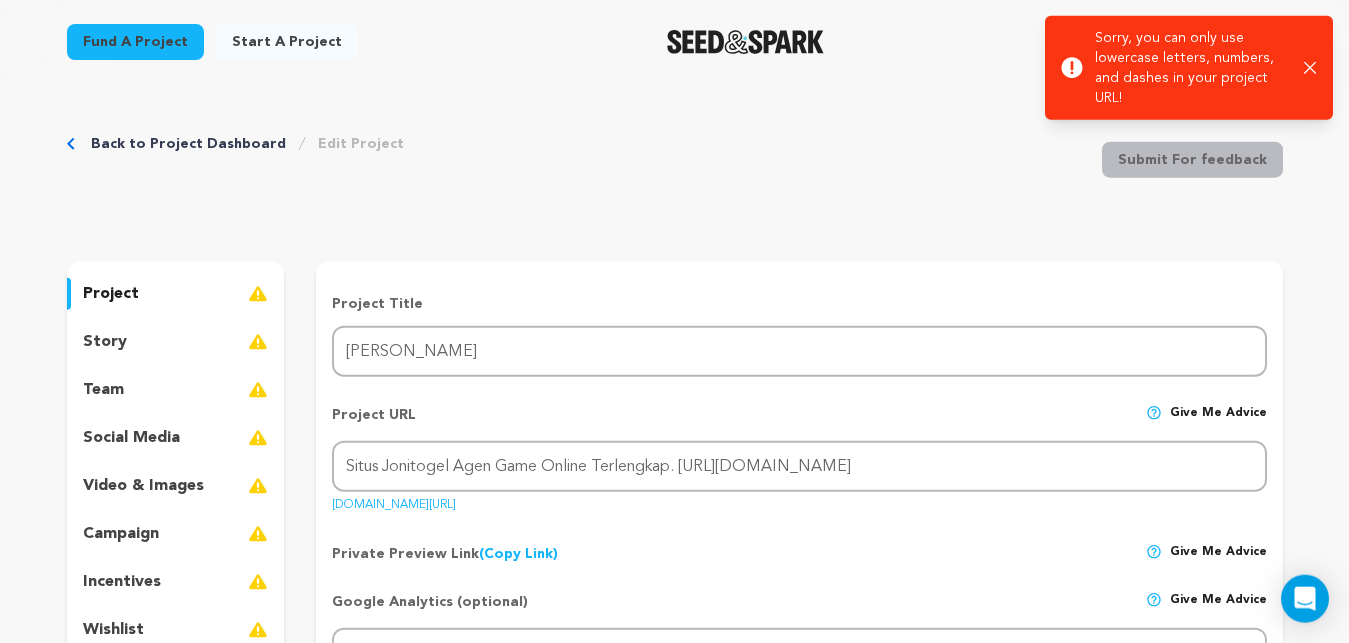 scroll, scrollTop: 0, scrollLeft: 0, axis: both 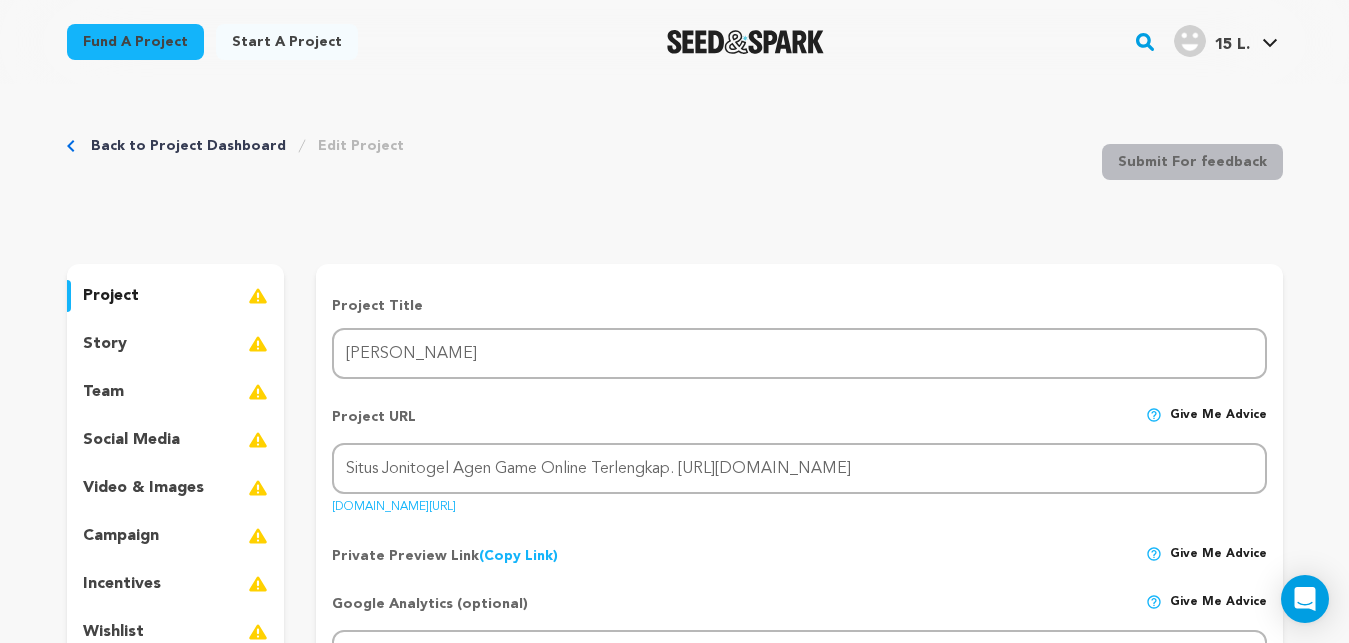 click on "Back to Project Dashboard
Edit Project
Submit For feedback
Submit For feedback
project" at bounding box center [674, 1795] 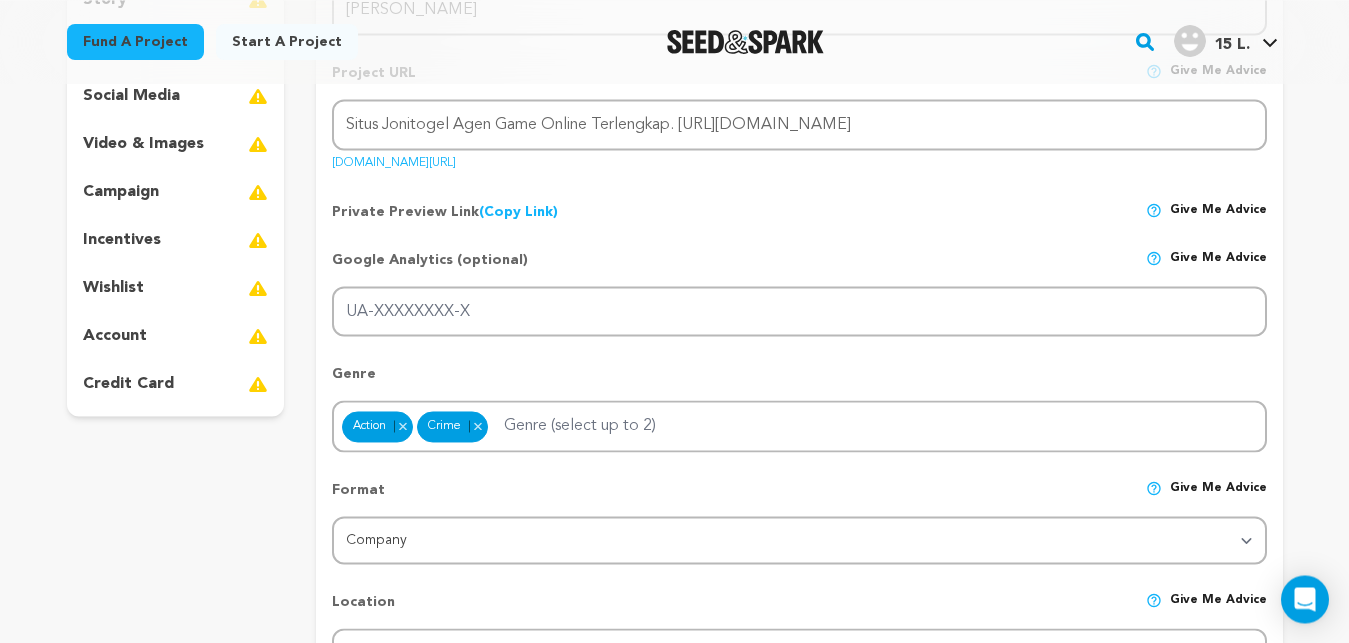 scroll, scrollTop: 349, scrollLeft: 0, axis: vertical 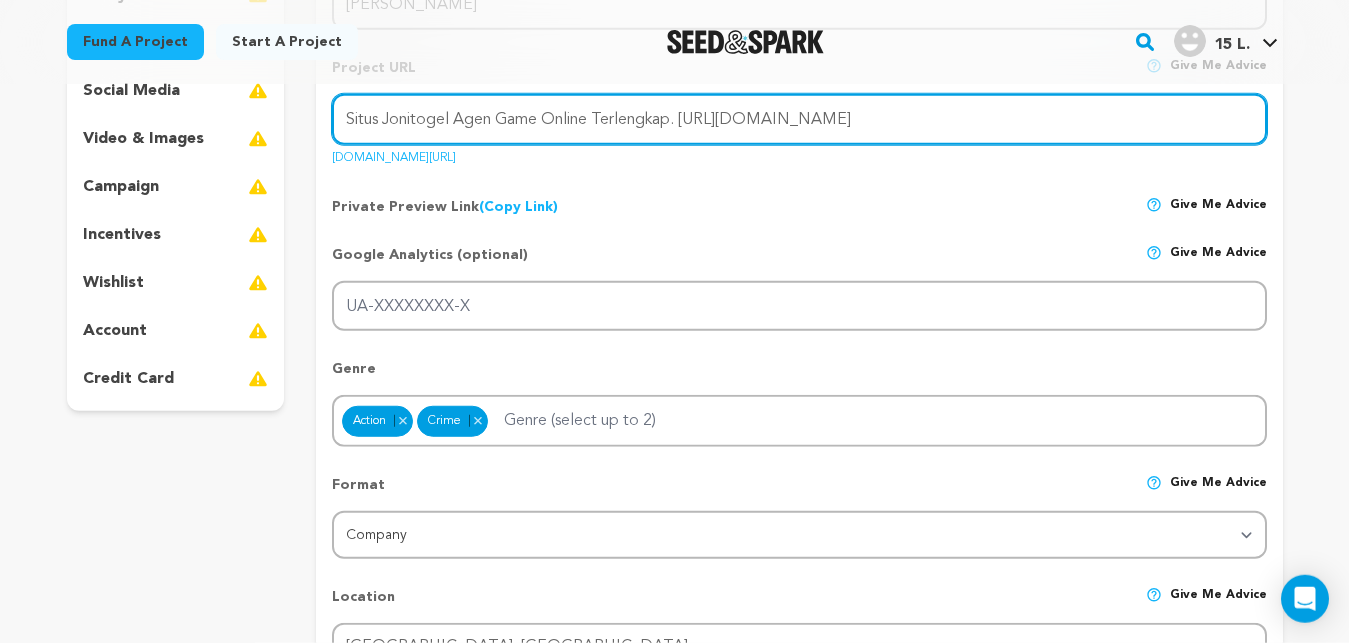 drag, startPoint x: 981, startPoint y: 114, endPoint x: 90, endPoint y: 21, distance: 895.8404 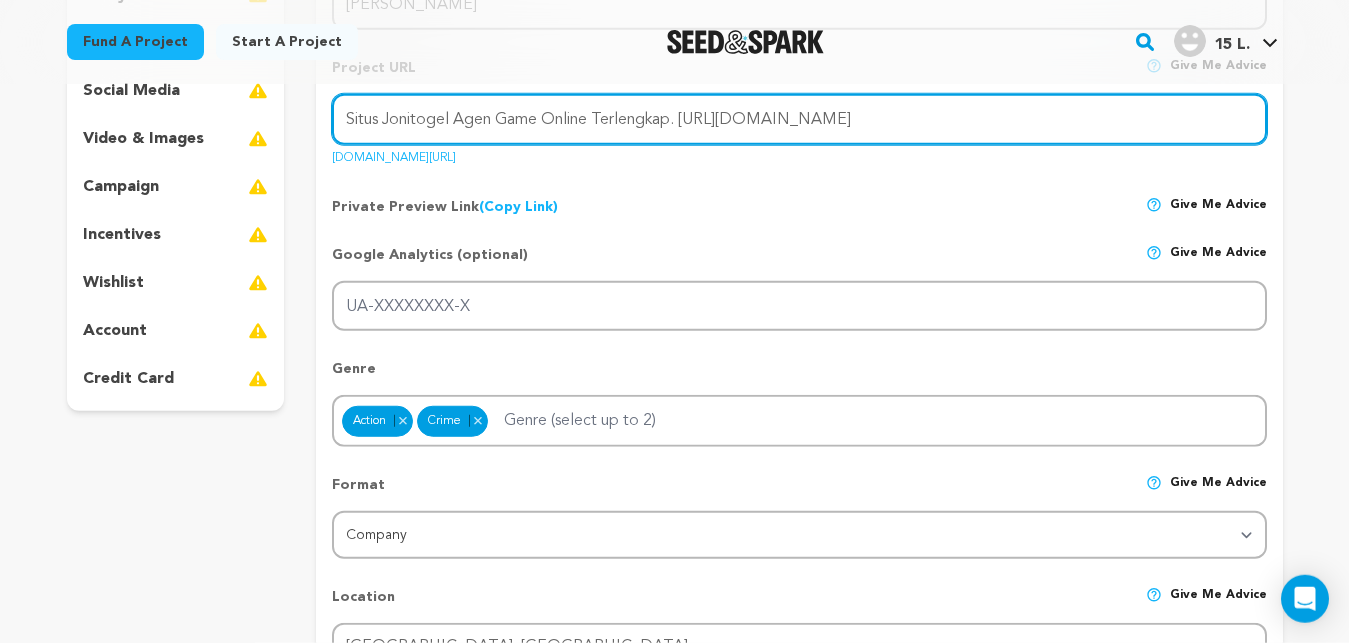 click on "Situs Jonitogel Agen Game Online Terlengkap. [URL][DOMAIN_NAME]" at bounding box center (799, 119) 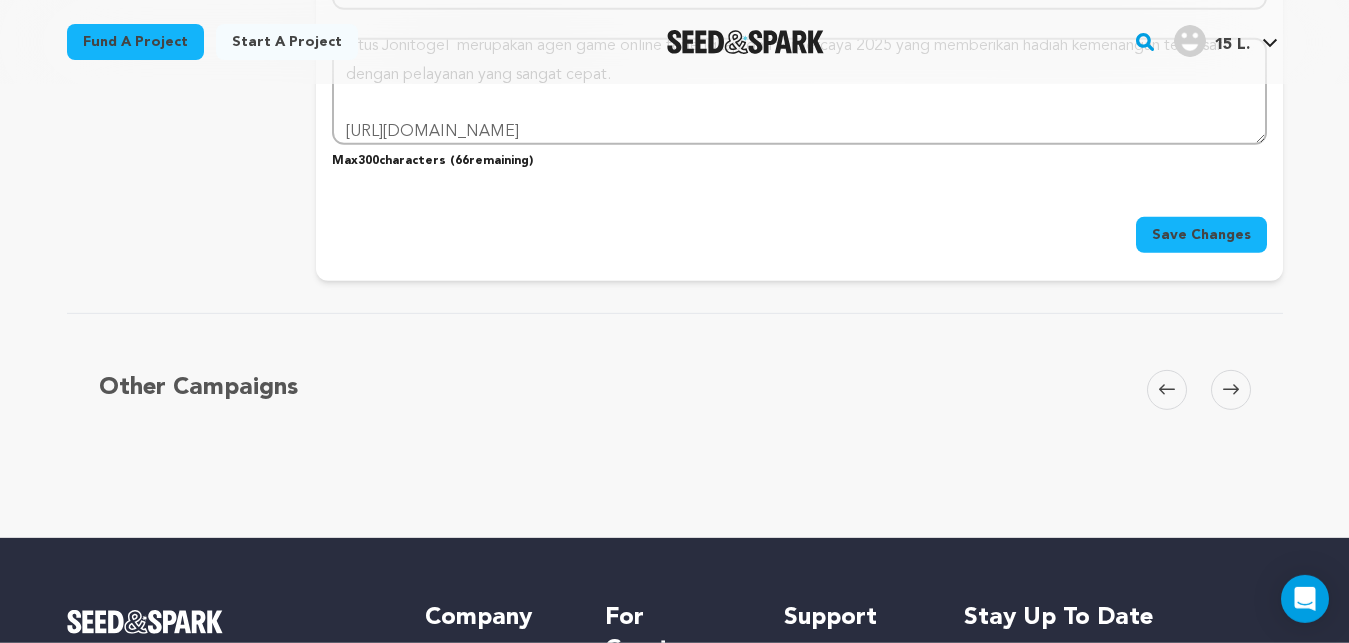 scroll, scrollTop: 2462, scrollLeft: 0, axis: vertical 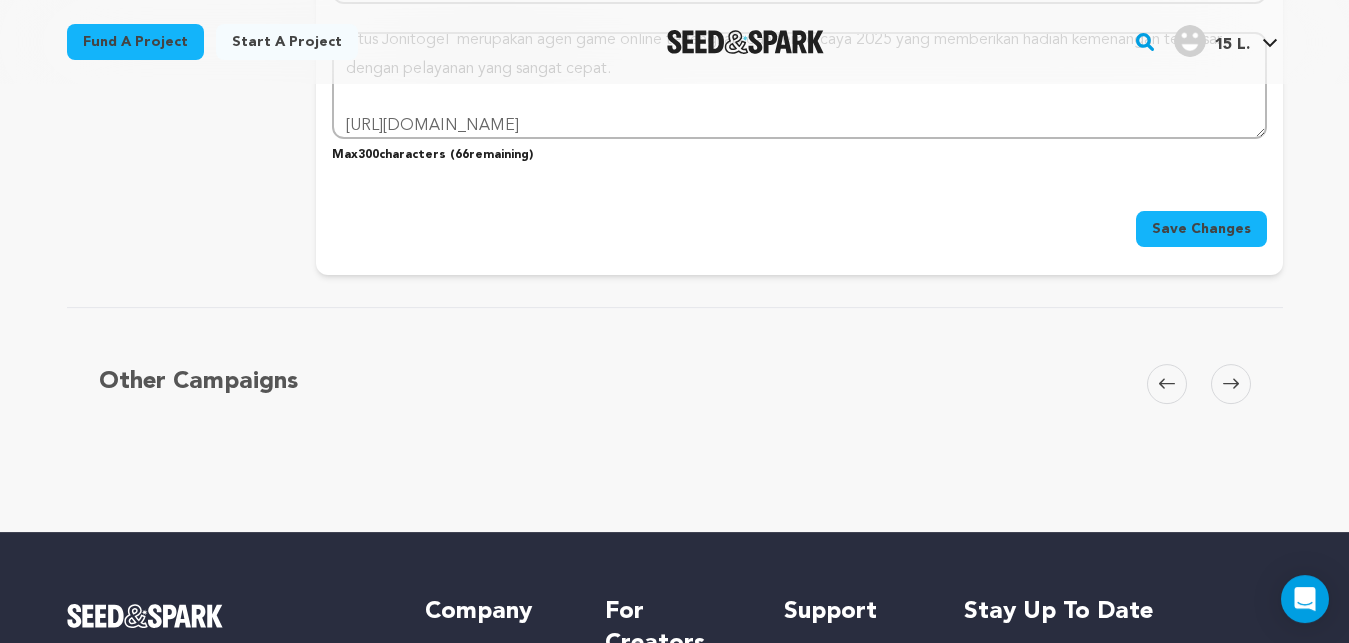 type on "jonitogel- 1" 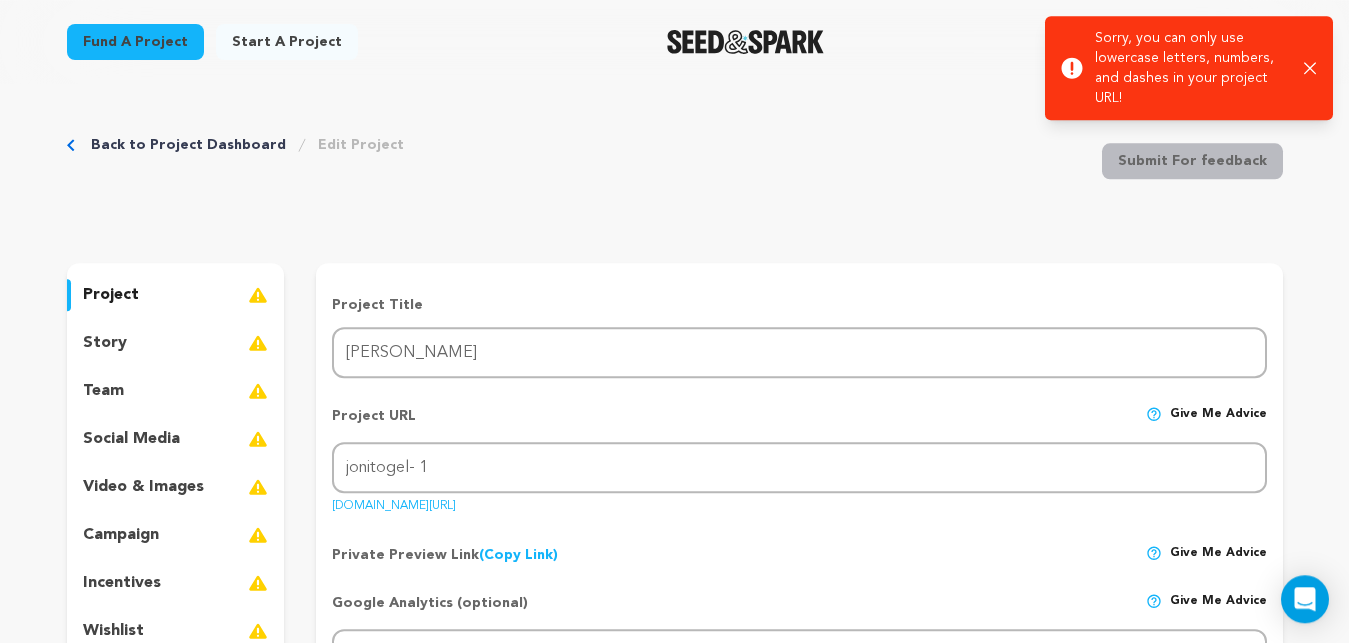 scroll, scrollTop: 0, scrollLeft: 0, axis: both 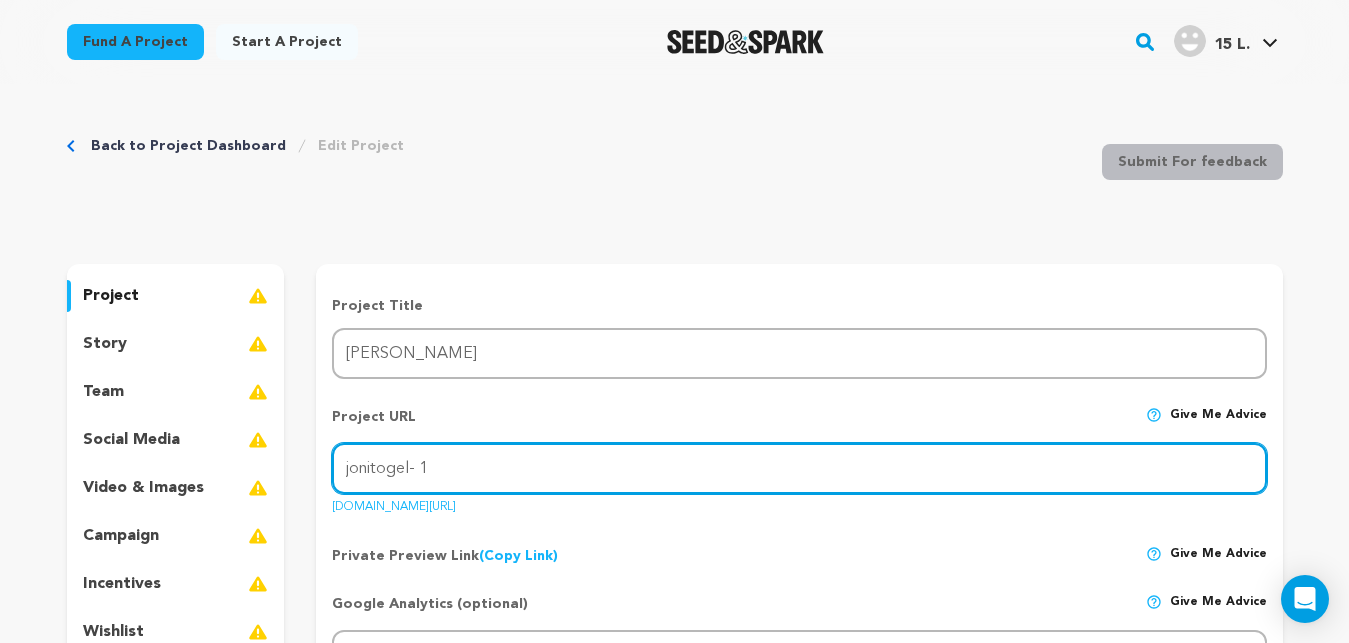 drag, startPoint x: 478, startPoint y: 478, endPoint x: 108, endPoint y: 468, distance: 370.1351 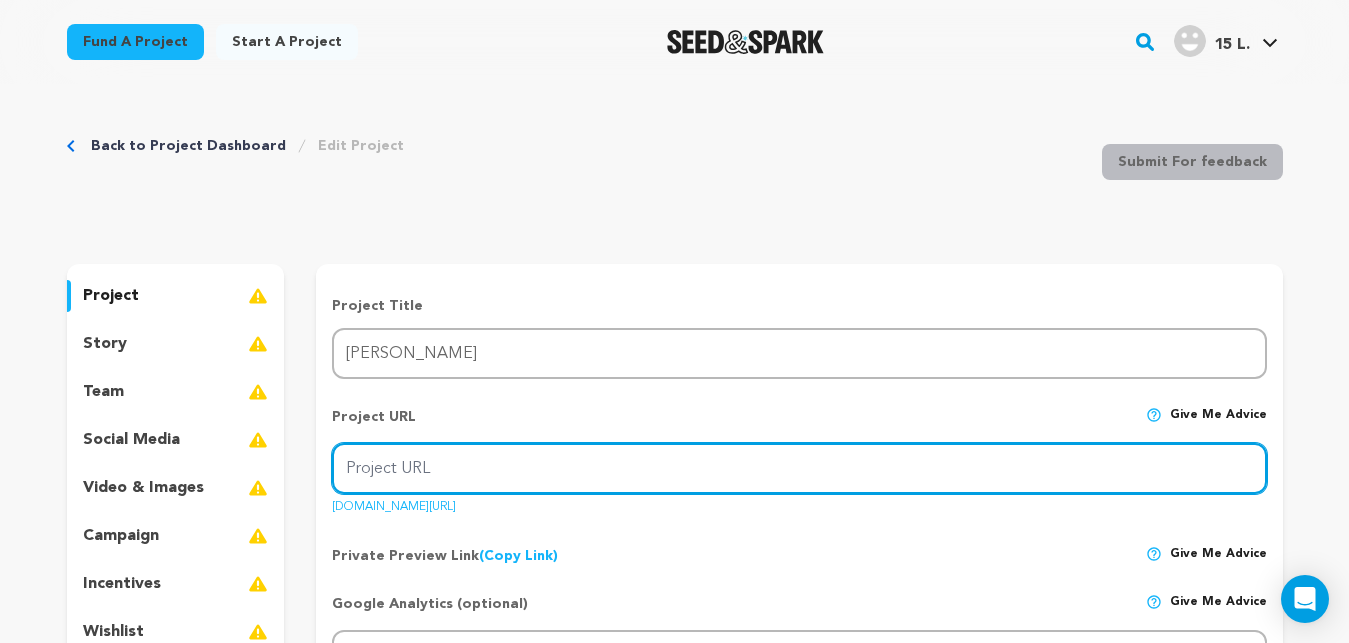 type 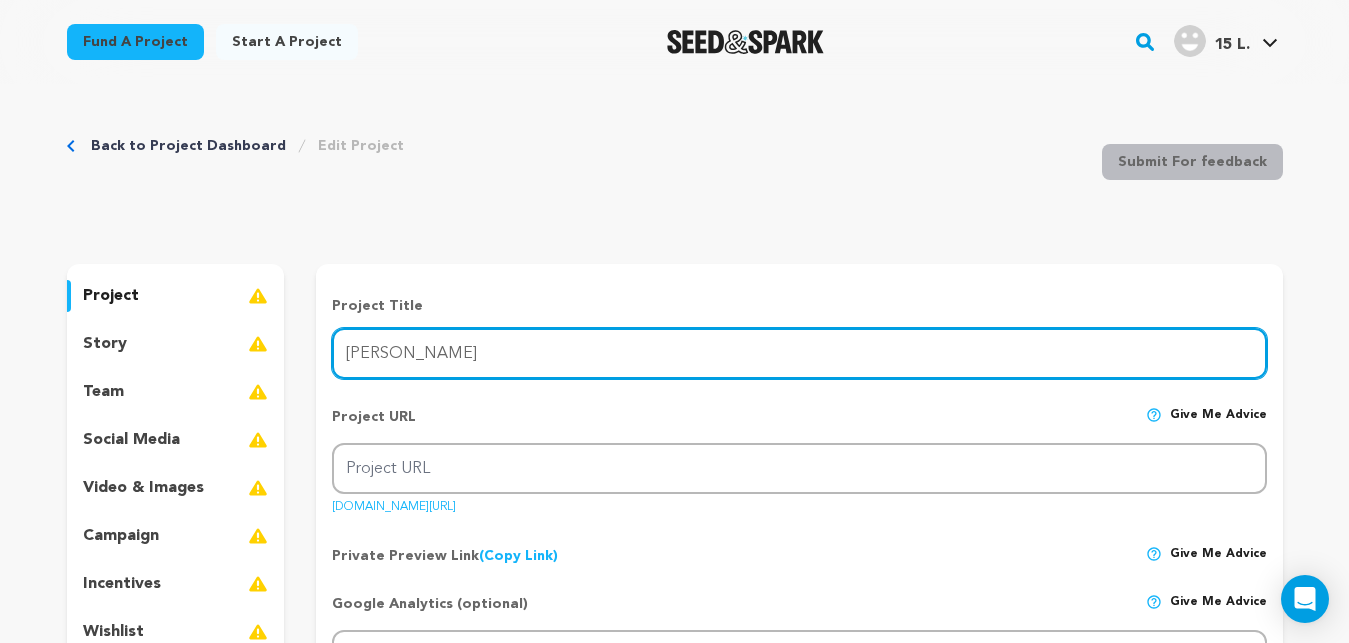 drag, startPoint x: 441, startPoint y: 355, endPoint x: 90, endPoint y: 316, distance: 353.16003 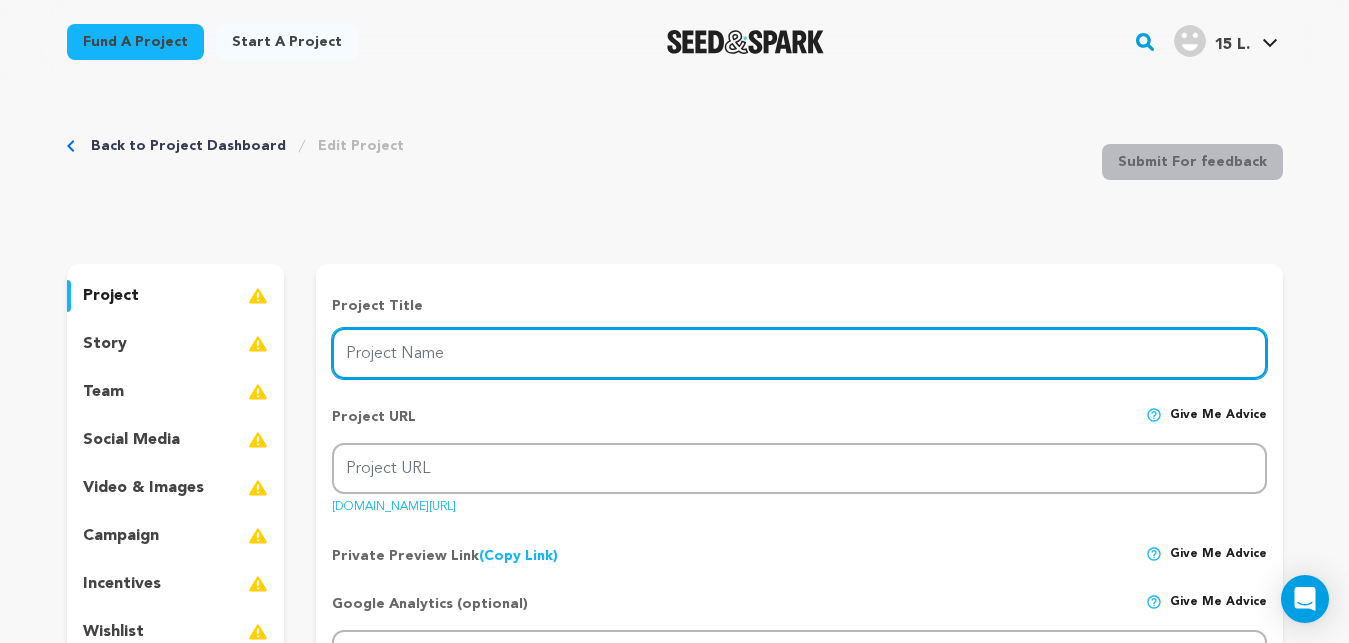 type 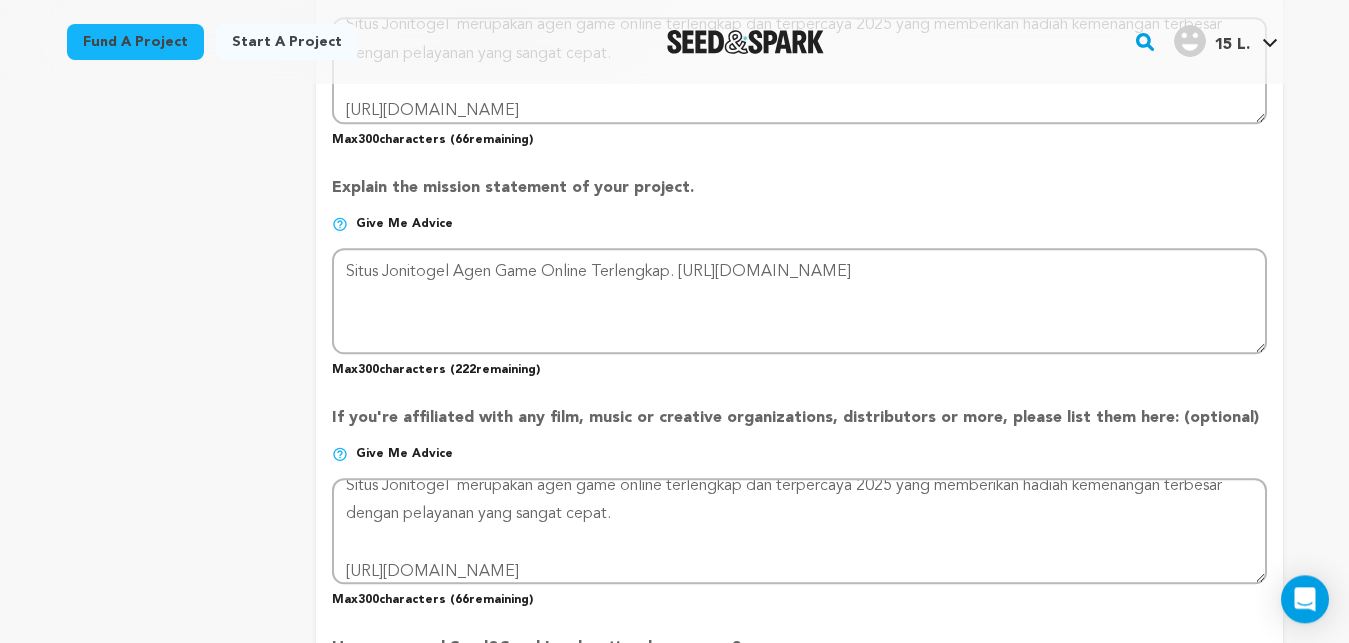 scroll, scrollTop: 0, scrollLeft: 0, axis: both 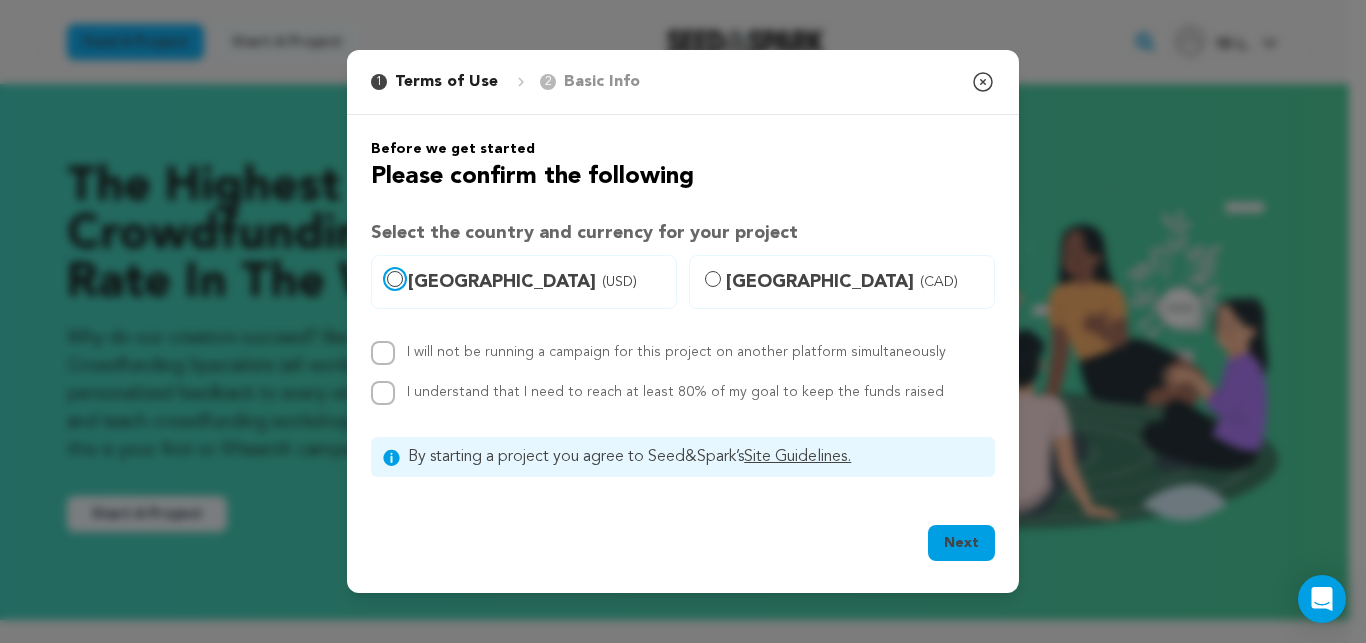 click on "[GEOGRAPHIC_DATA]
(USD)" at bounding box center (395, 279) 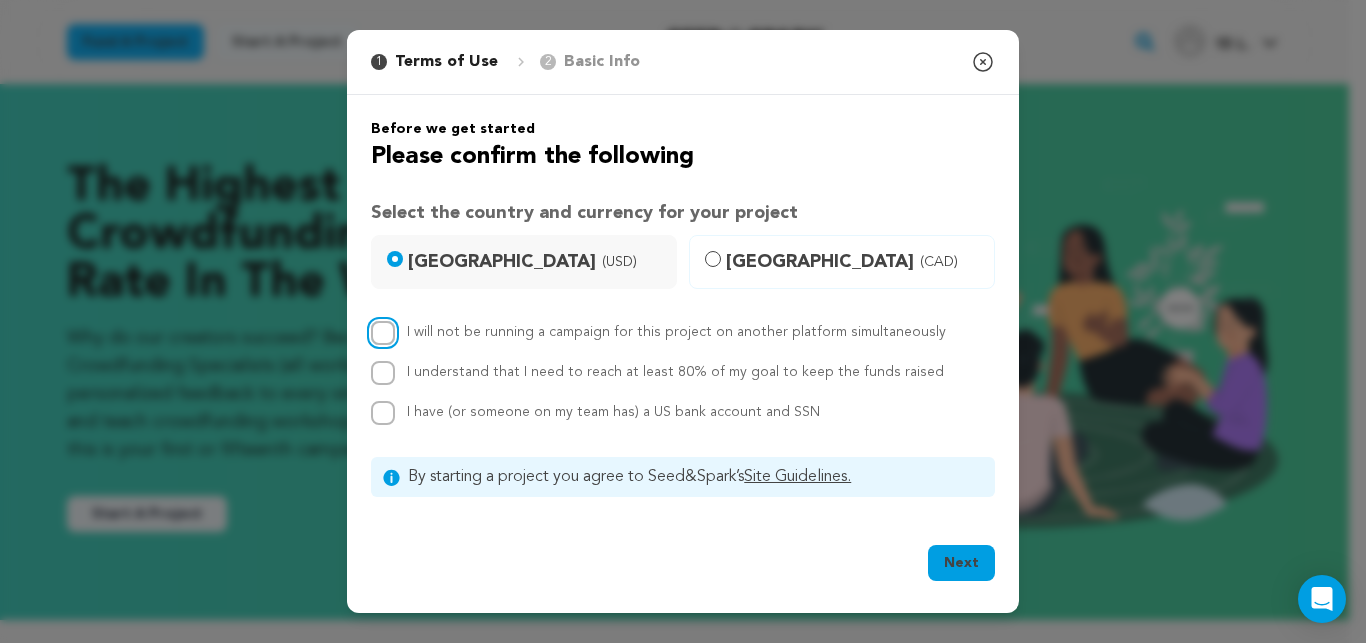 click on "I will not be running a campaign for this project on another platform
simultaneously" at bounding box center (383, 333) 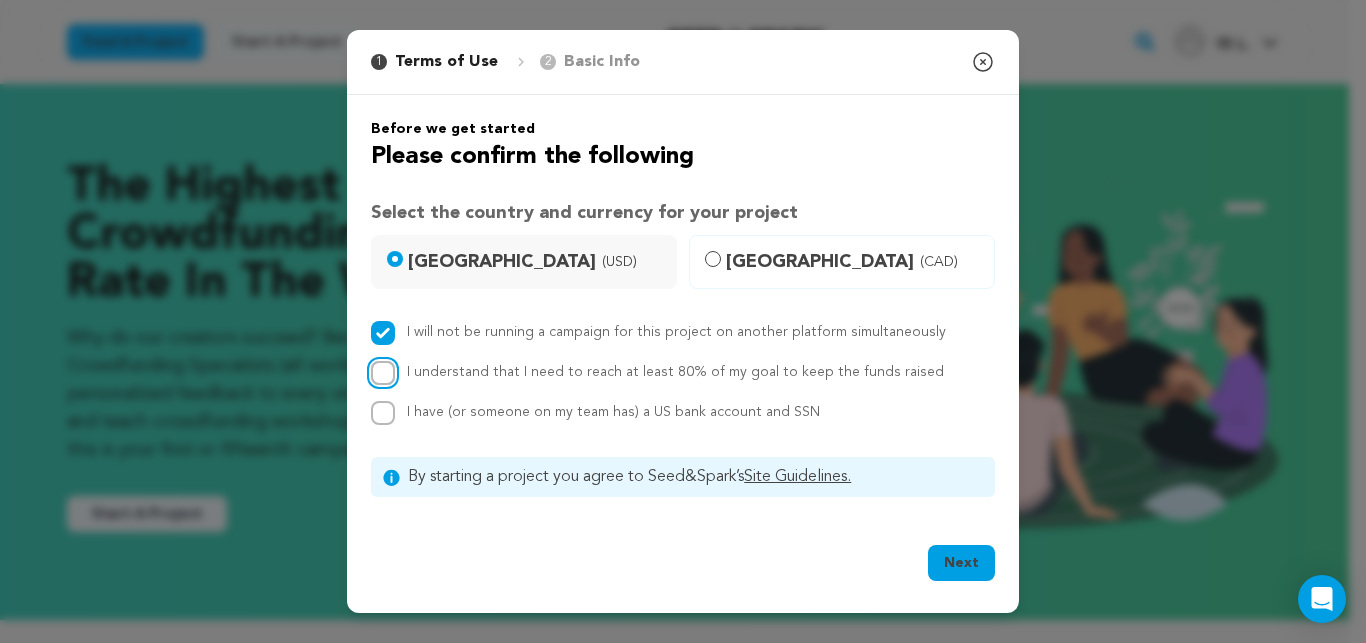 click on "I understand that I need to reach at least 80% of my goal to keep the
funds raised" at bounding box center [383, 373] 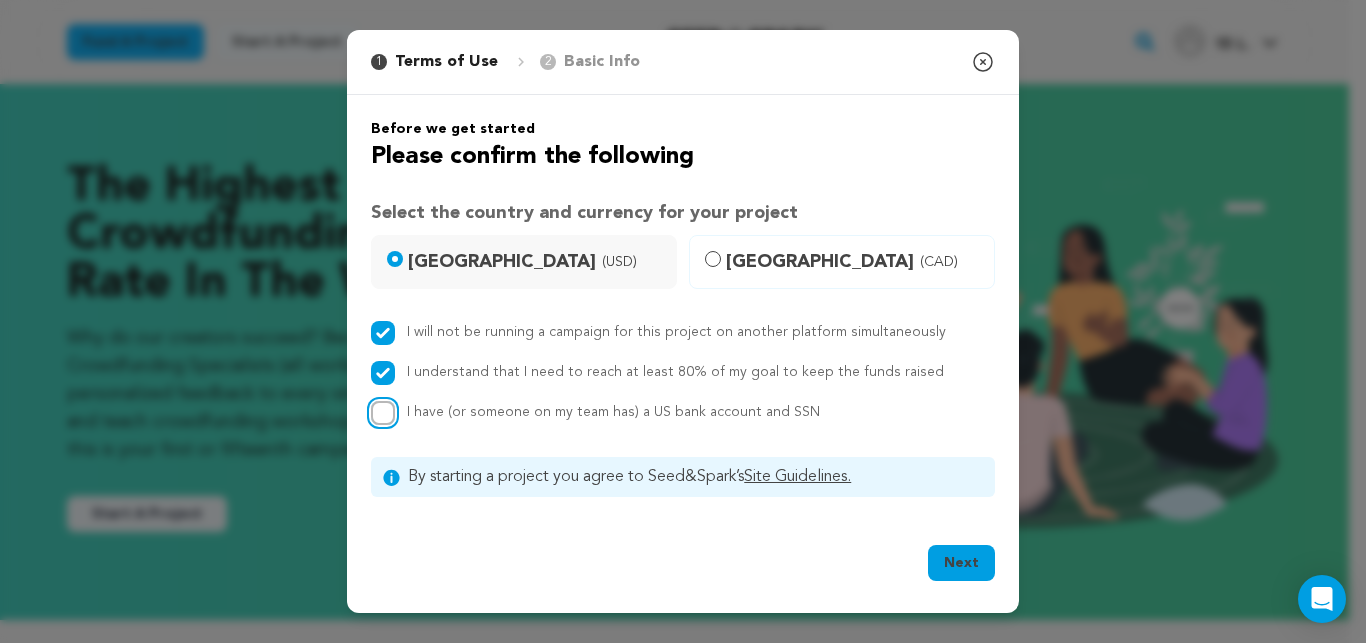 click on "I have (or someone on my team has) a US bank account and SSN" at bounding box center (383, 413) 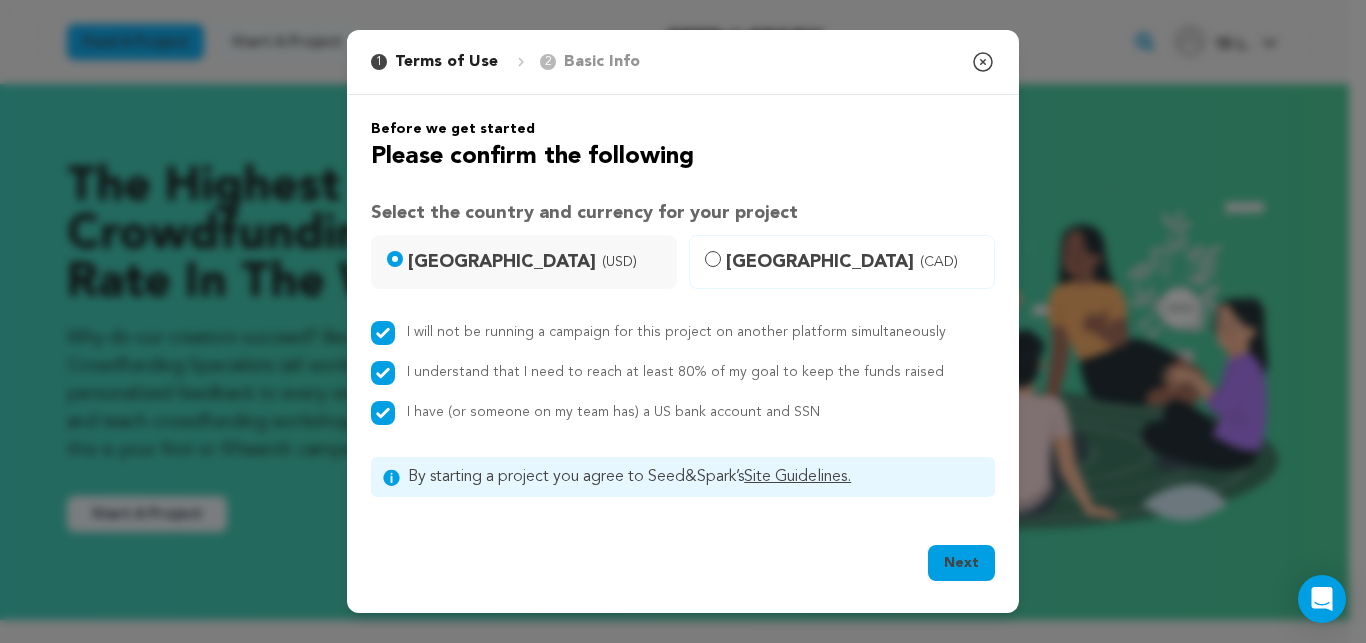 click on "Next" at bounding box center (961, 563) 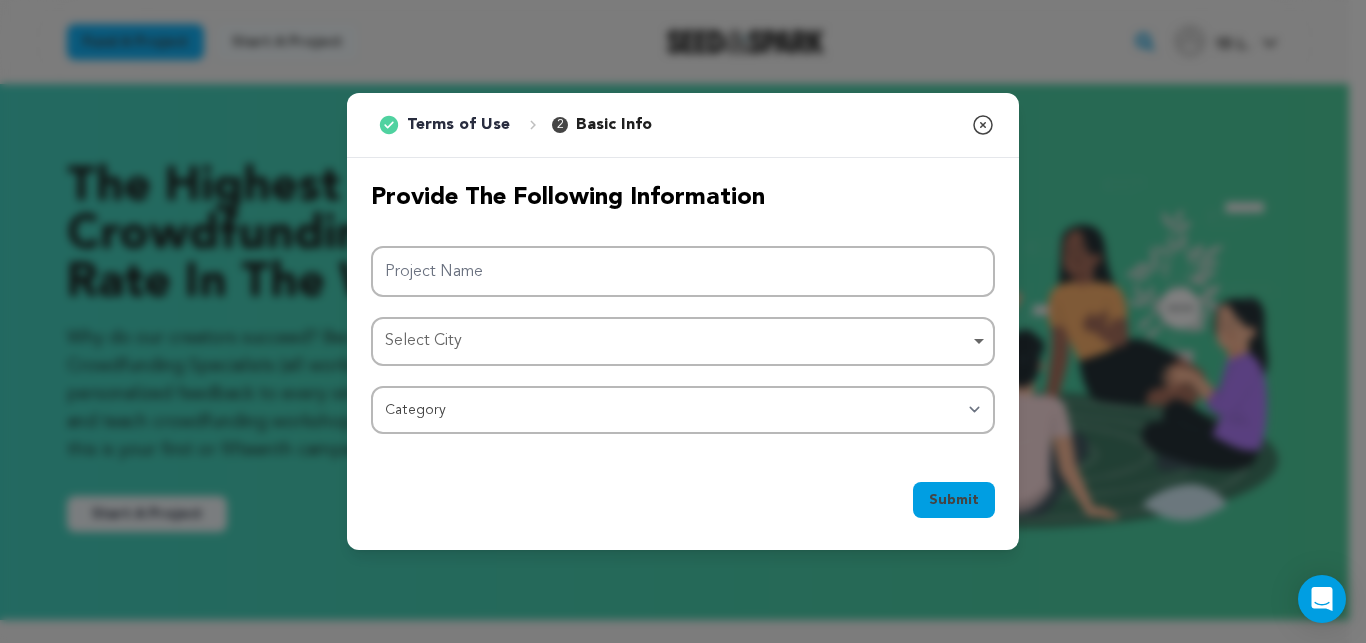 click on "Select City Remove item" at bounding box center (677, 341) 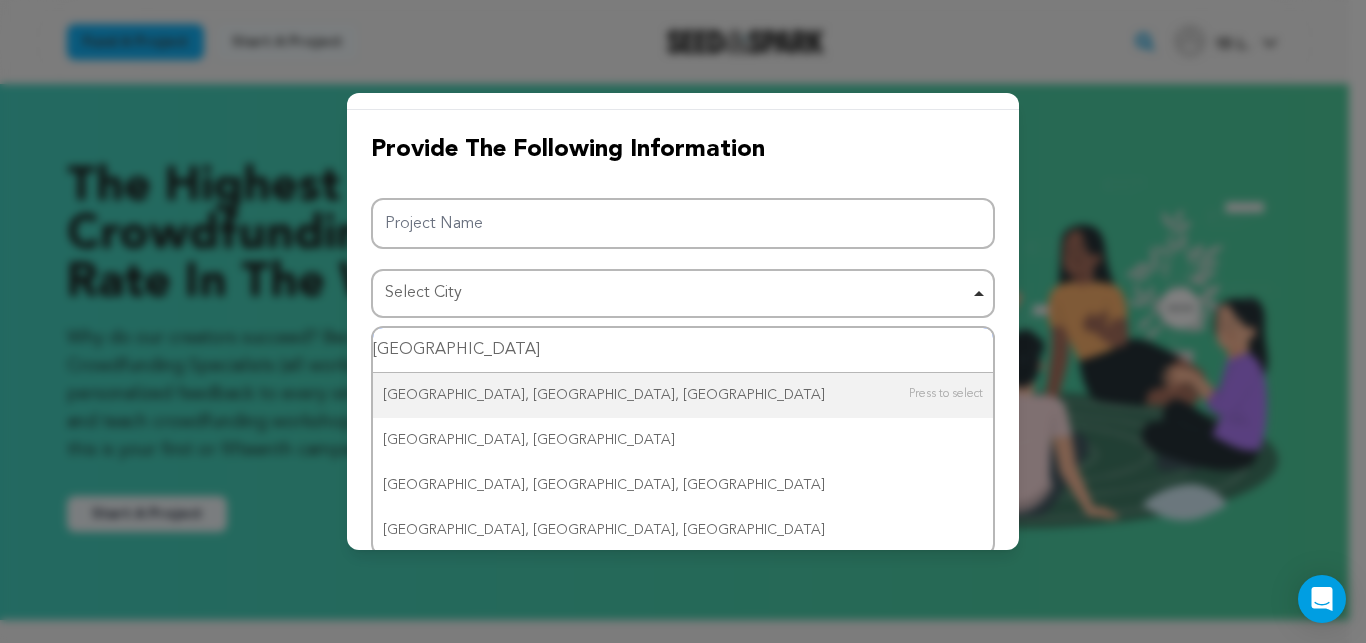 scroll, scrollTop: 54, scrollLeft: 0, axis: vertical 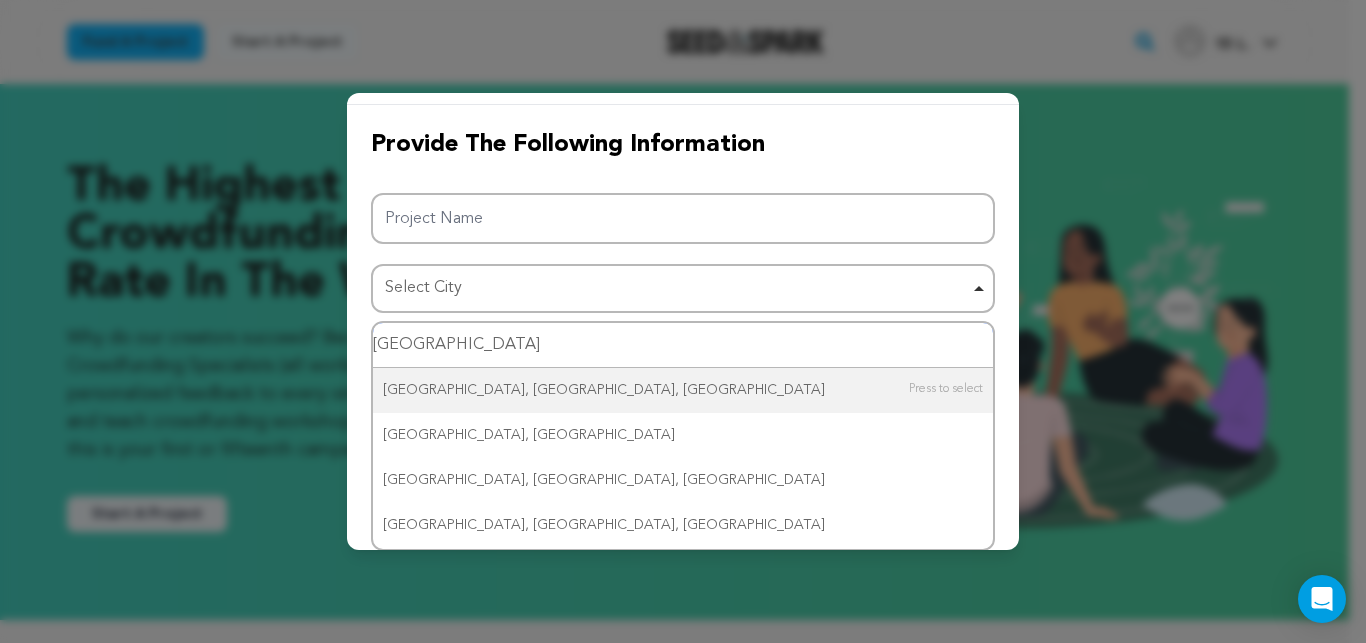 type on "algeria" 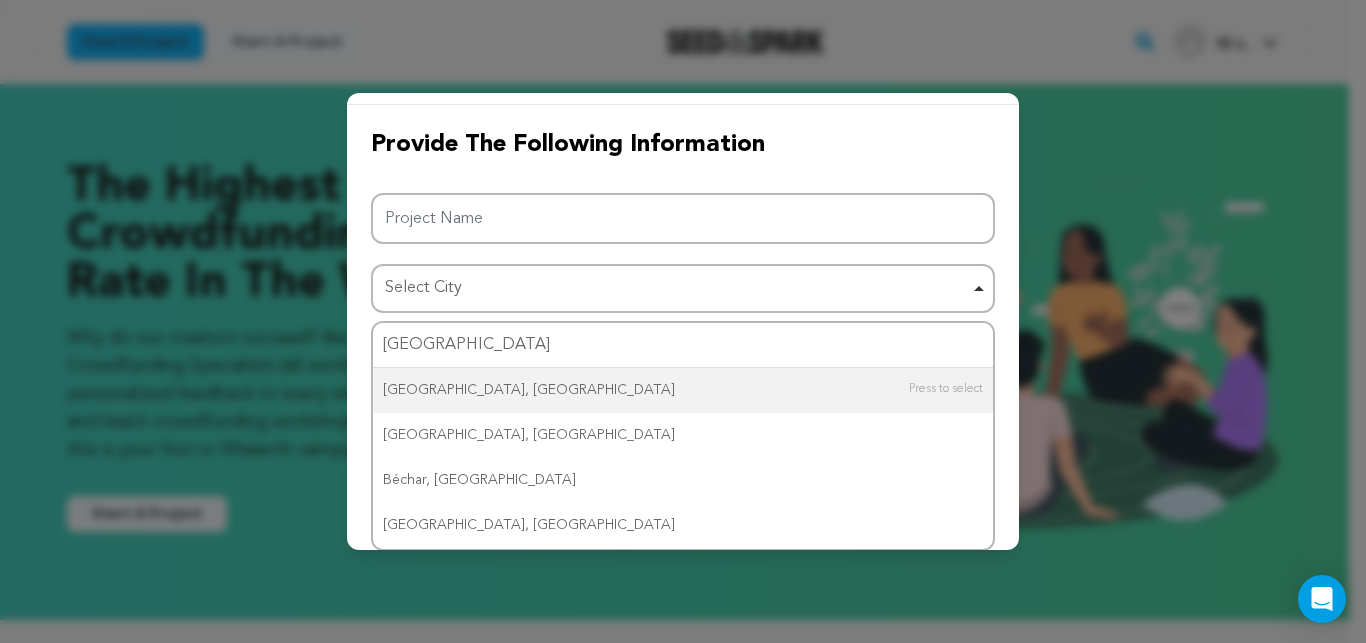 type 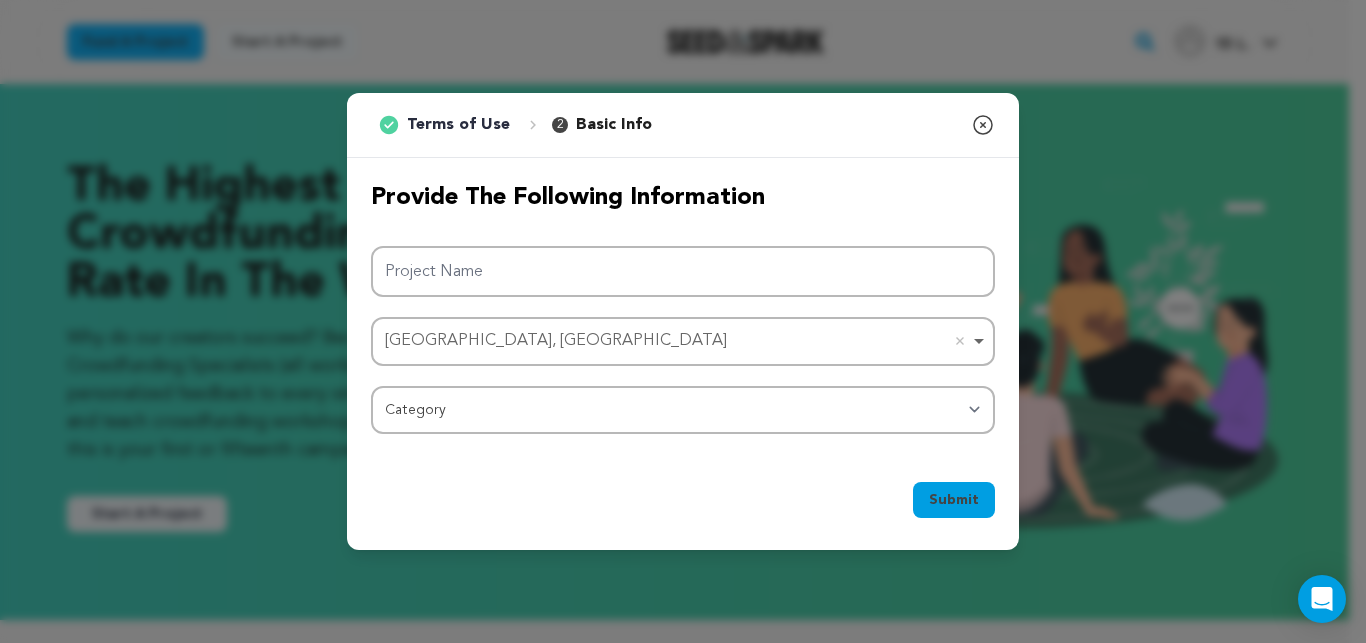 scroll, scrollTop: 0, scrollLeft: 0, axis: both 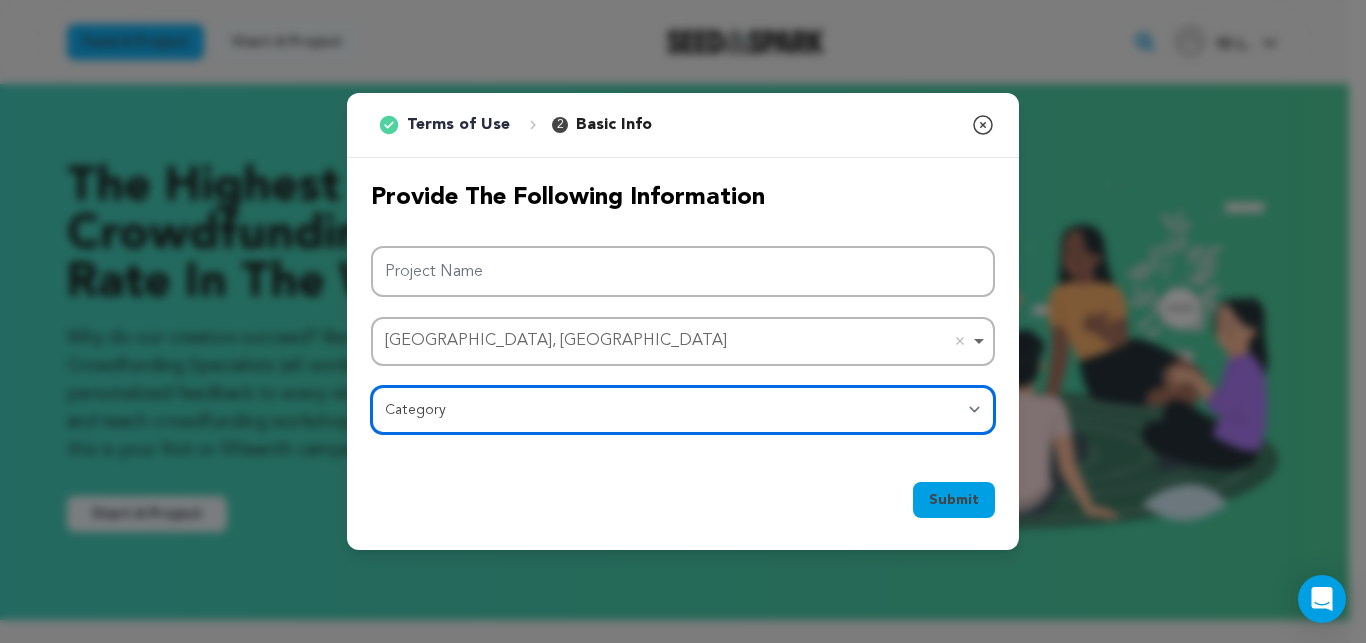 click on "Category
Film Feature
Film Short
Series
Film Festival
Company
Music Video
VR Experience
Comics
Artist Residency
Art & Photography
Collective
Dance
Games
Music
Radio & Podcasts
Orgs & Companies
Writing & Publishing
Venue & Spaces
Theatre" at bounding box center (683, 410) 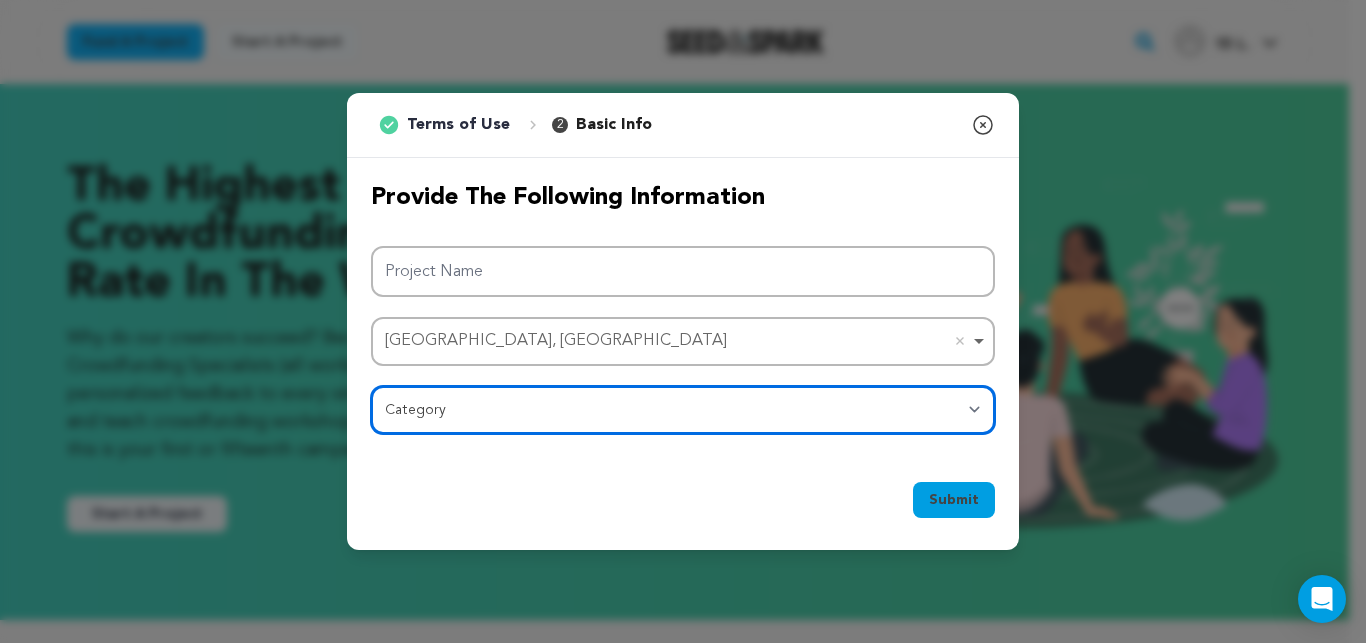 select on "10117" 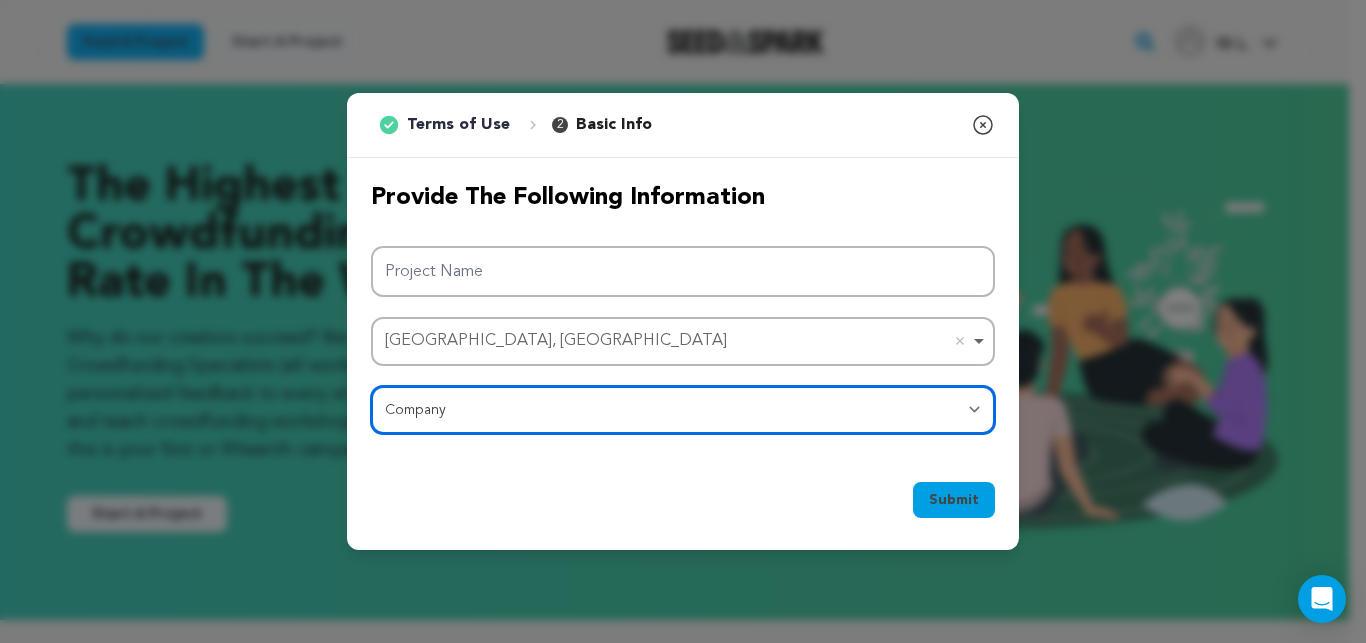 click on "Company" at bounding box center [0, 0] 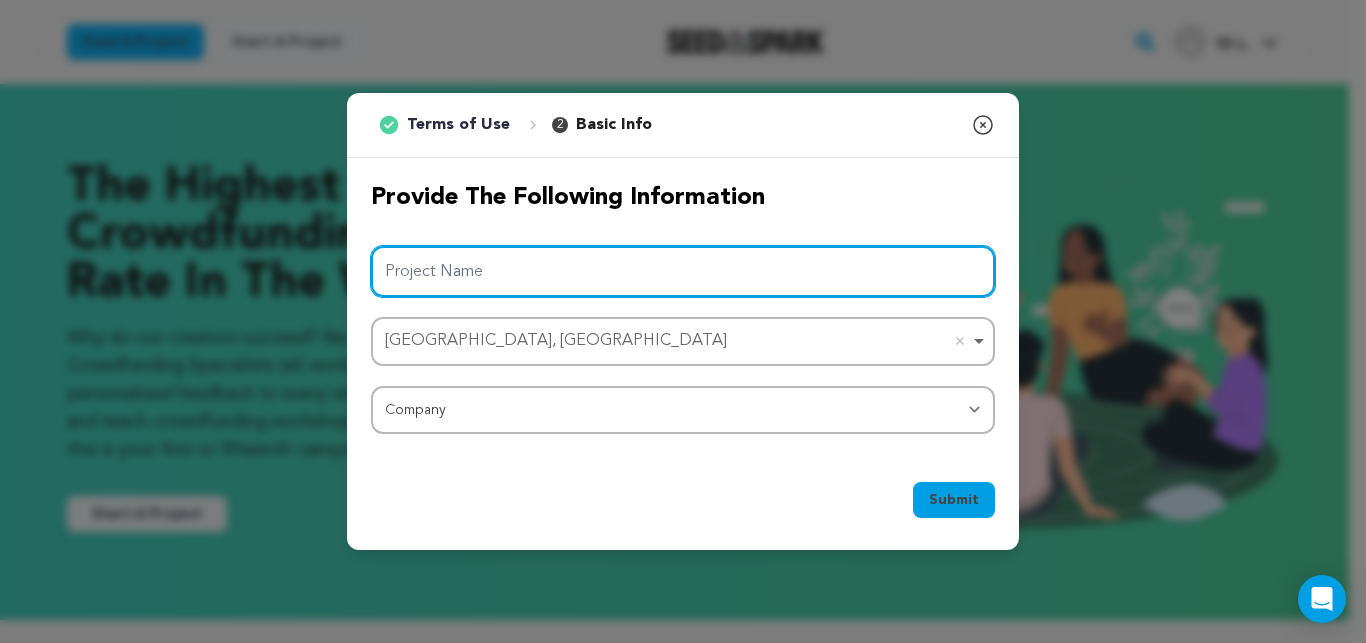click on "Project Name" at bounding box center [683, 271] 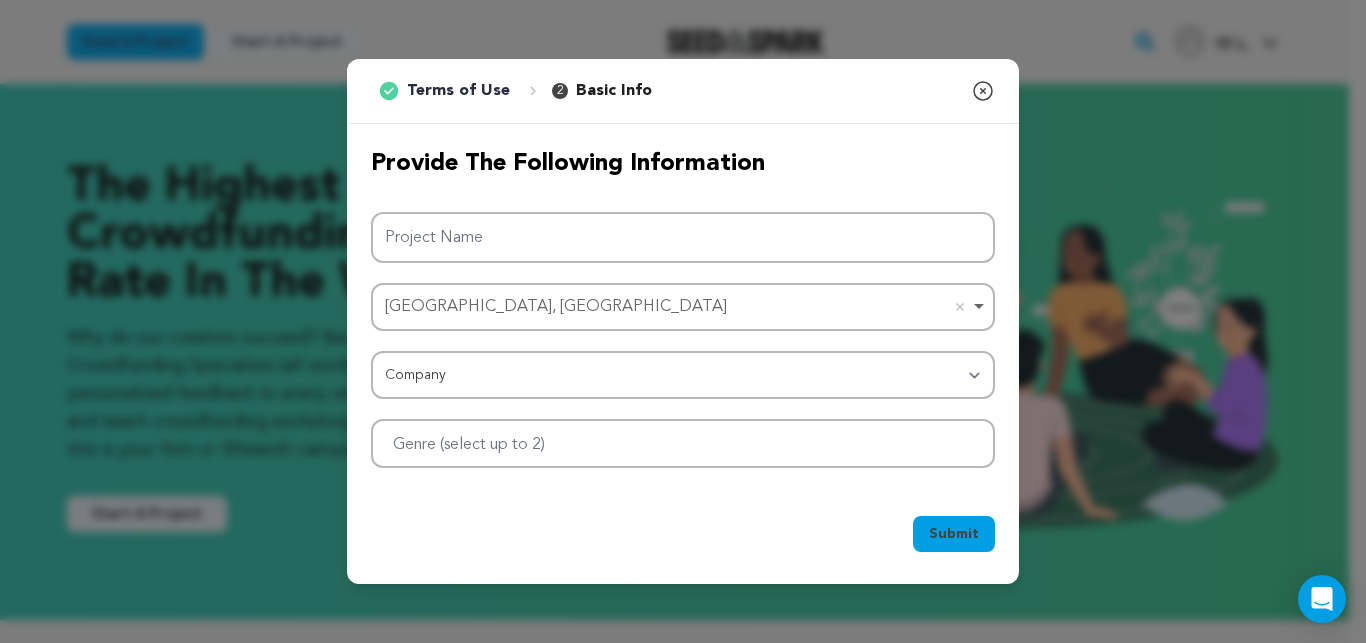 click on "Project Name
Mila, Algeria Mila, Algeria Remove item  Select City Albany, NY, USA Alegria, Surigao del Norte, Philippines Alegria, Surigao del Norte, Philippines Alexandria, VA, USA Alicante, Spain Allentown, PA, USA Altoona, PA, USA Baraki, Algeria Baraki, Algeria Batna, Algeria Batna, Algeria Béchar, Algeria Béchar, Algeria Mila, Algeria Mila, Algeria
Category
Film Feature
Film Short
Series
Film Festival
Company
Music Video
VR Experience
Comics
Artist Residency
Art & Photography
Collective" at bounding box center [683, 340] 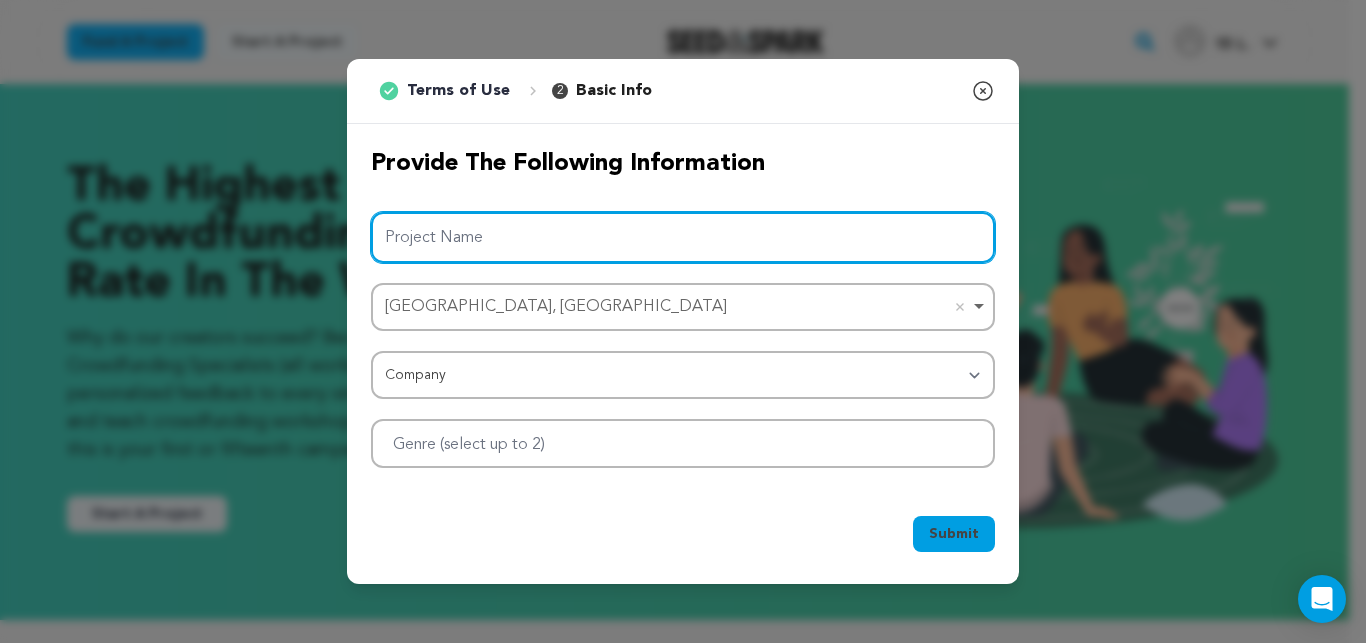 click on "Project Name" at bounding box center (683, 237) 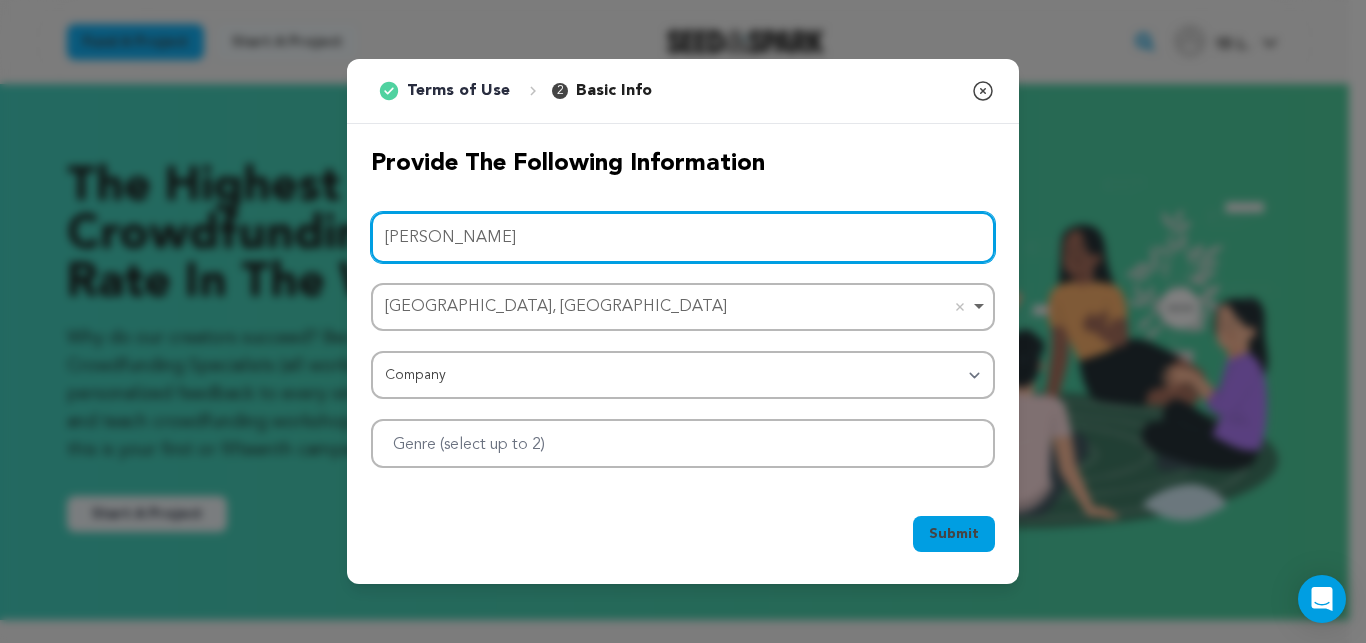 type on "[PERSON_NAME]" 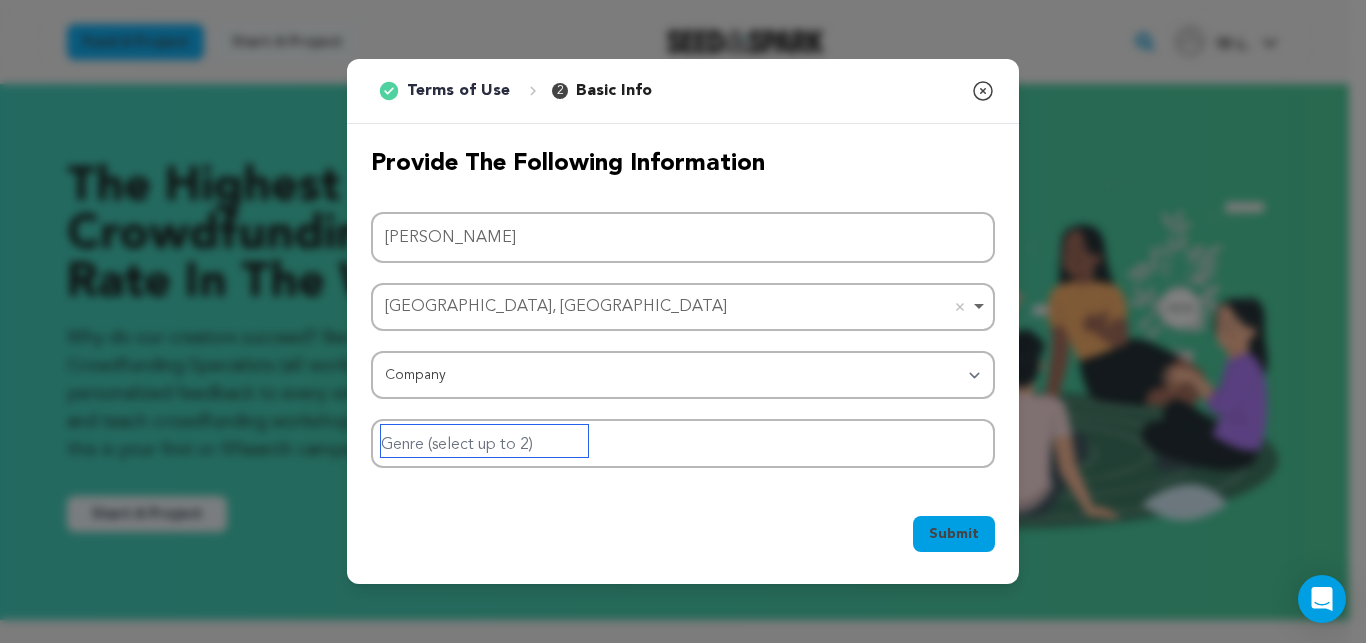 click at bounding box center (484, 441) 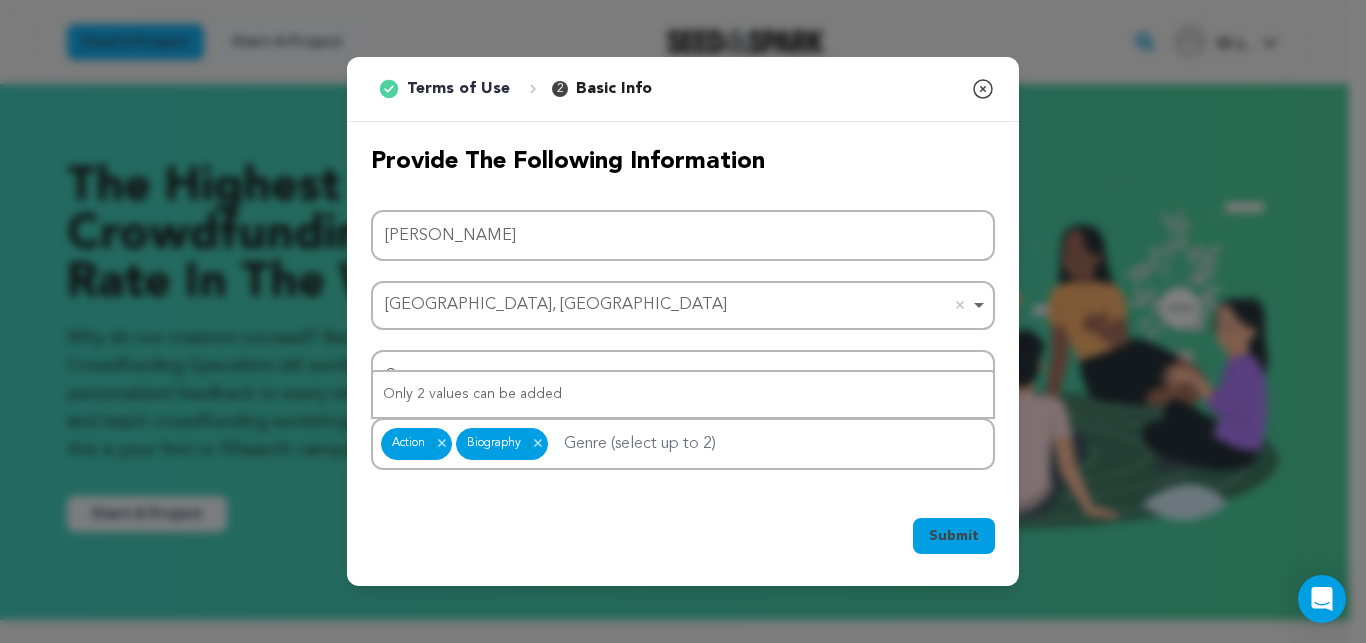click on "Submit" at bounding box center (954, 536) 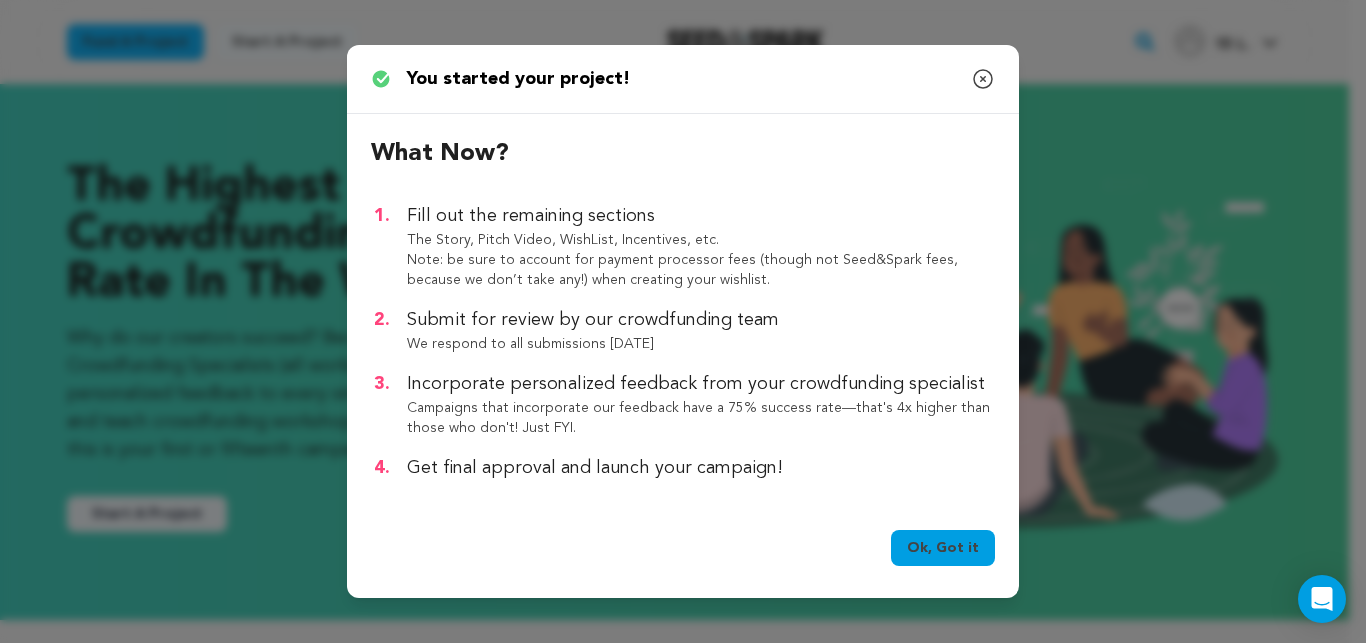 click on "Ok, Got it" at bounding box center (943, 548) 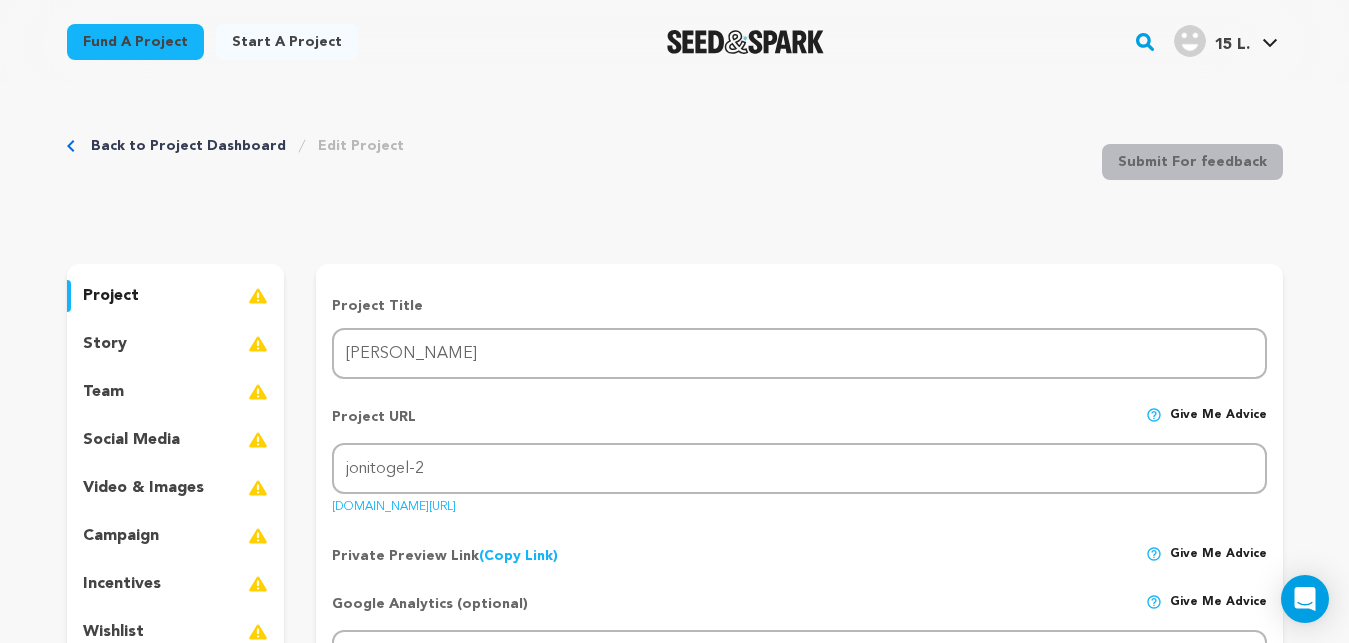scroll, scrollTop: 0, scrollLeft: 0, axis: both 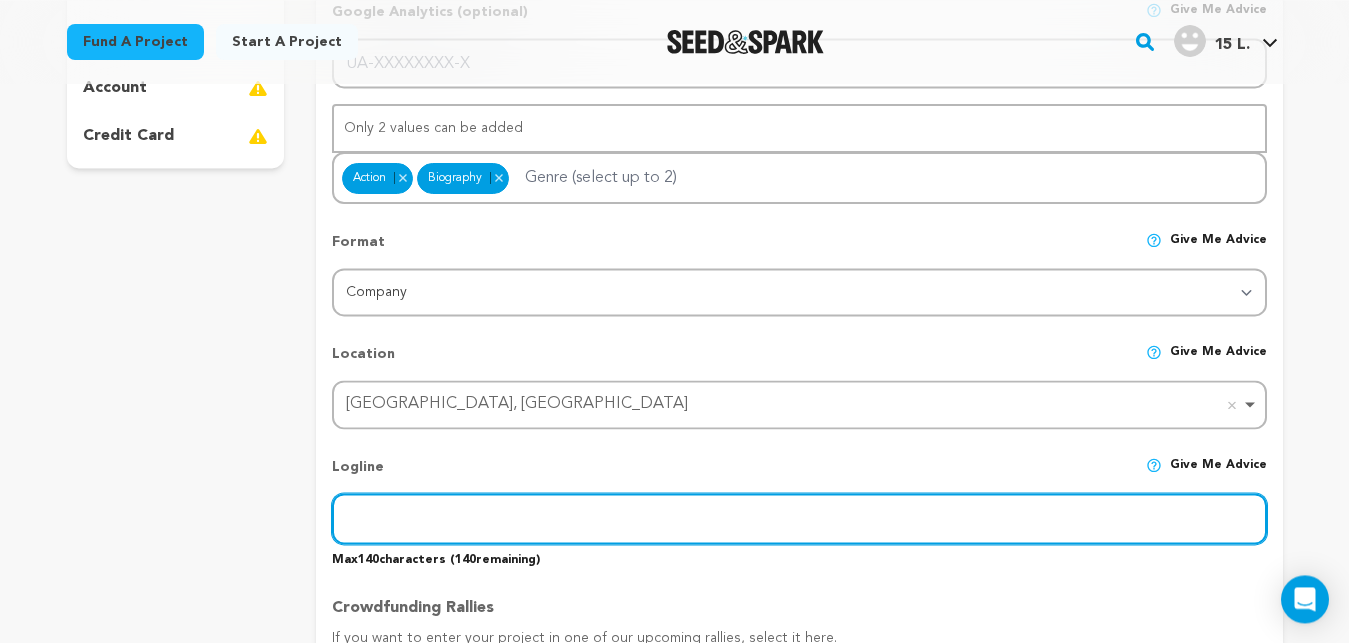 click at bounding box center (799, 518) 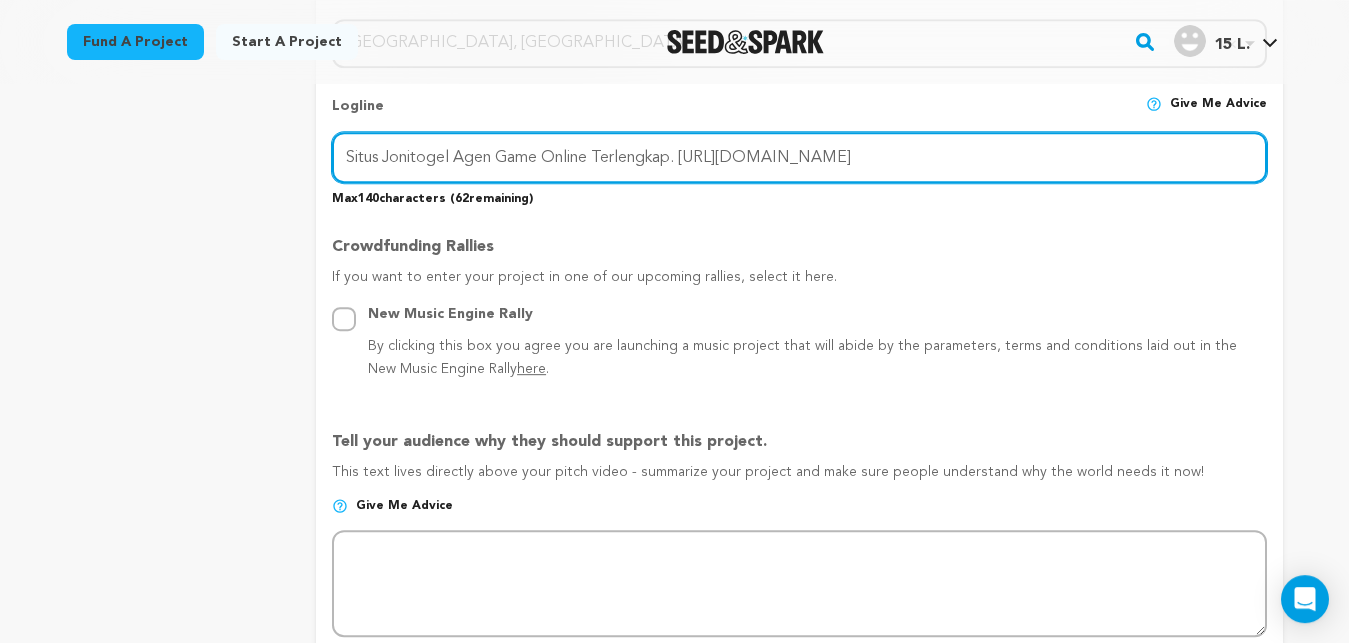 scroll, scrollTop: 965, scrollLeft: 0, axis: vertical 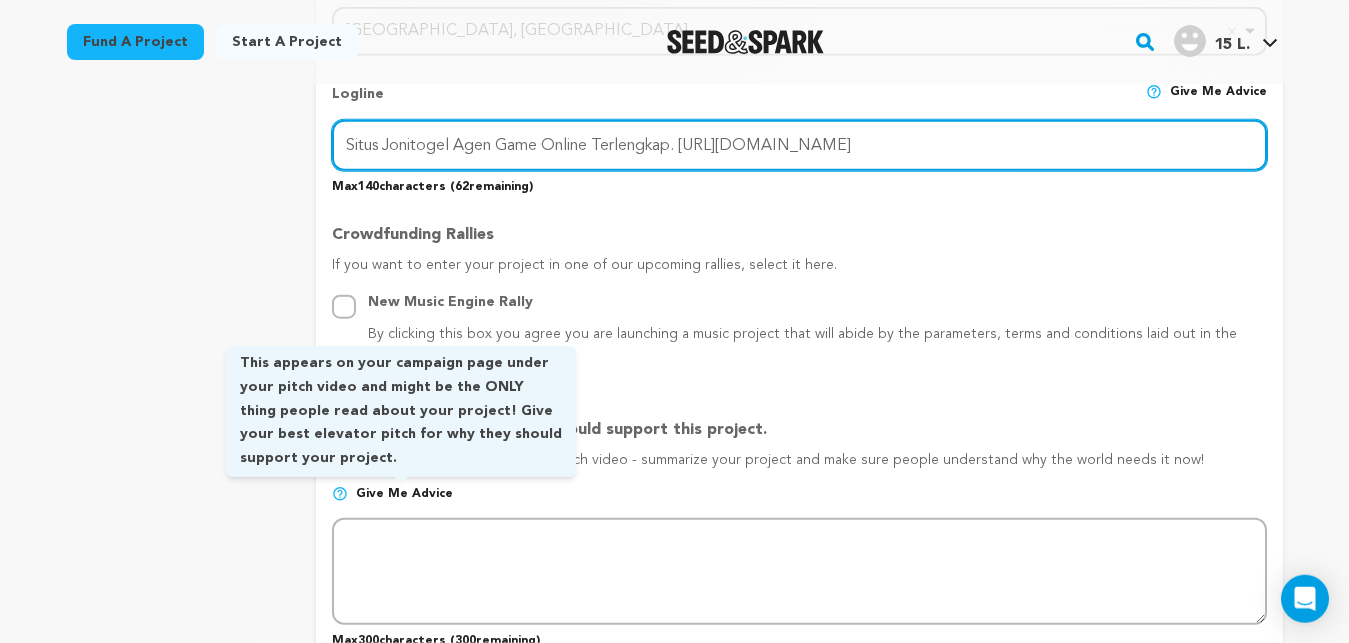 type on "Situs Jonitogel Agen Game Online Terlengkap. [URL][DOMAIN_NAME]" 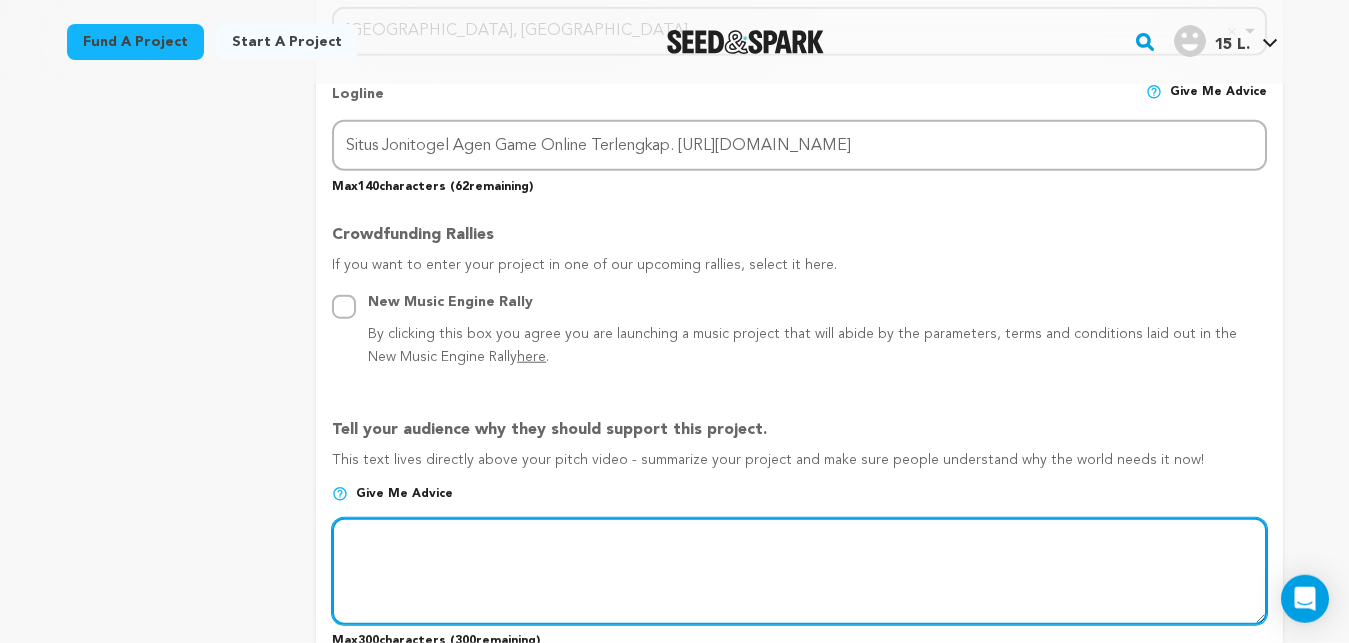 click at bounding box center (799, 571) 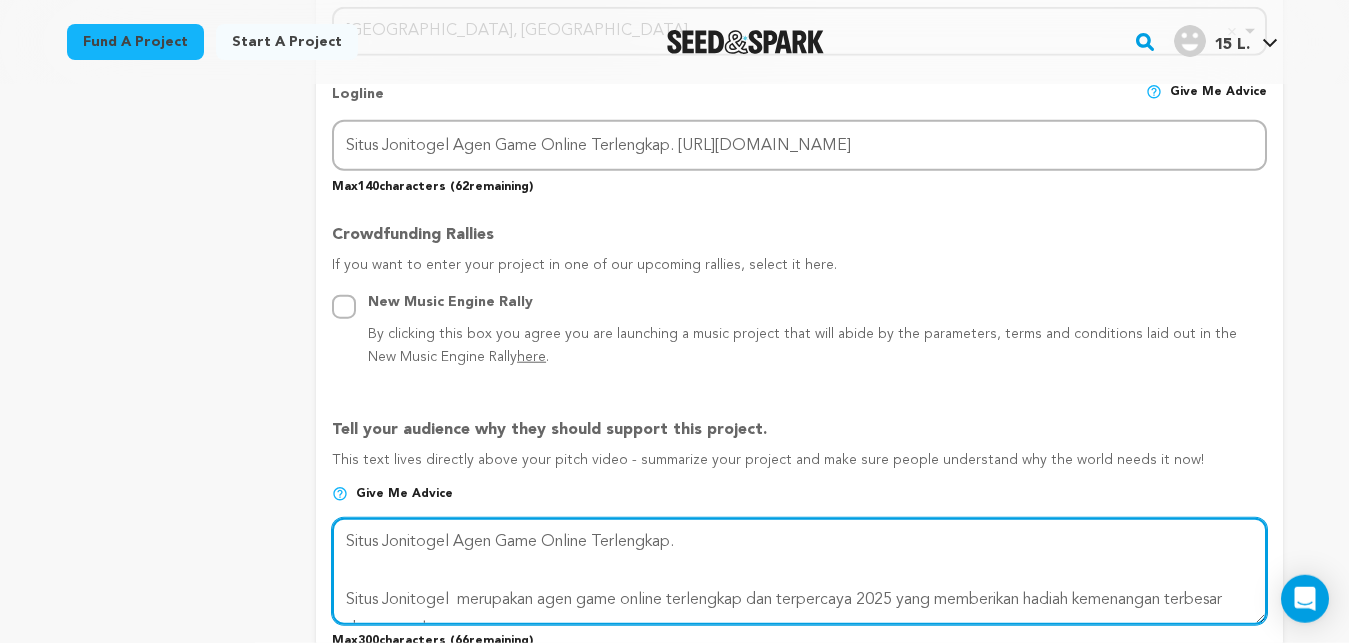 scroll, scrollTop: 74, scrollLeft: 0, axis: vertical 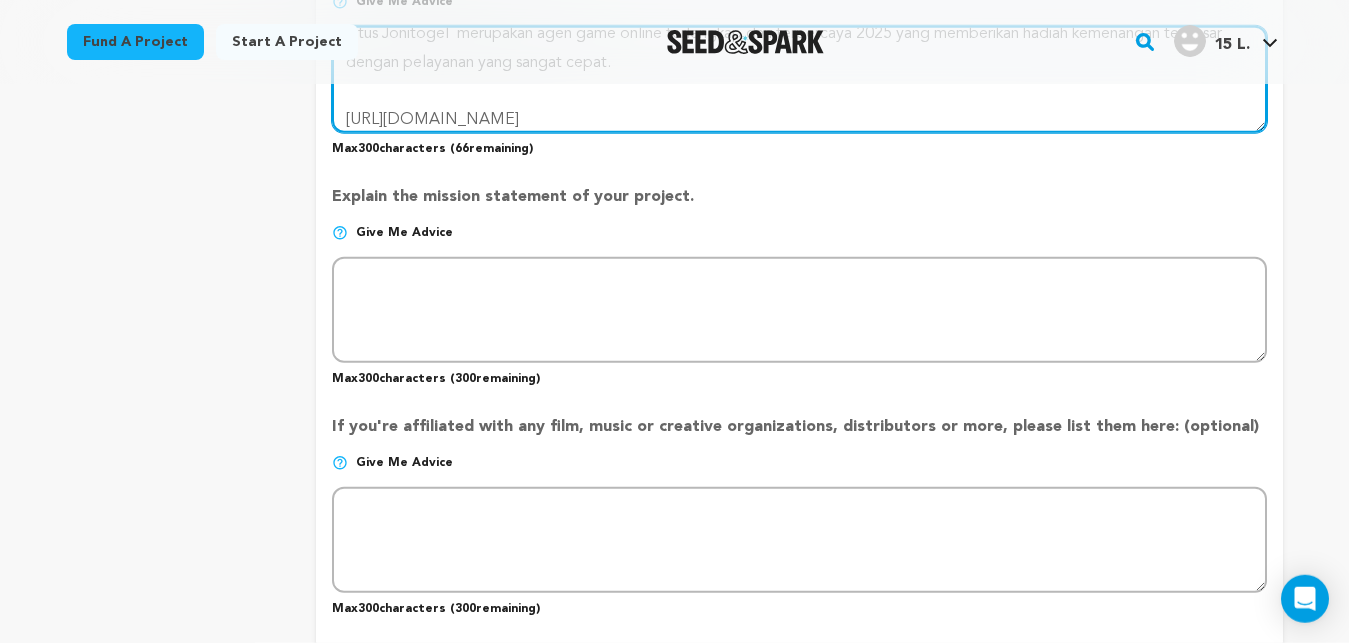 type on "Situs Jonitogel Agen Game Online Terlengkap.
Situs Jonitogel  merupakan agen game online terlengkap dan terpercaya 2025 yang memberikan hadiah kemenangan terbesar dengan pelayanan yang sangat cepat.
[URL][DOMAIN_NAME]" 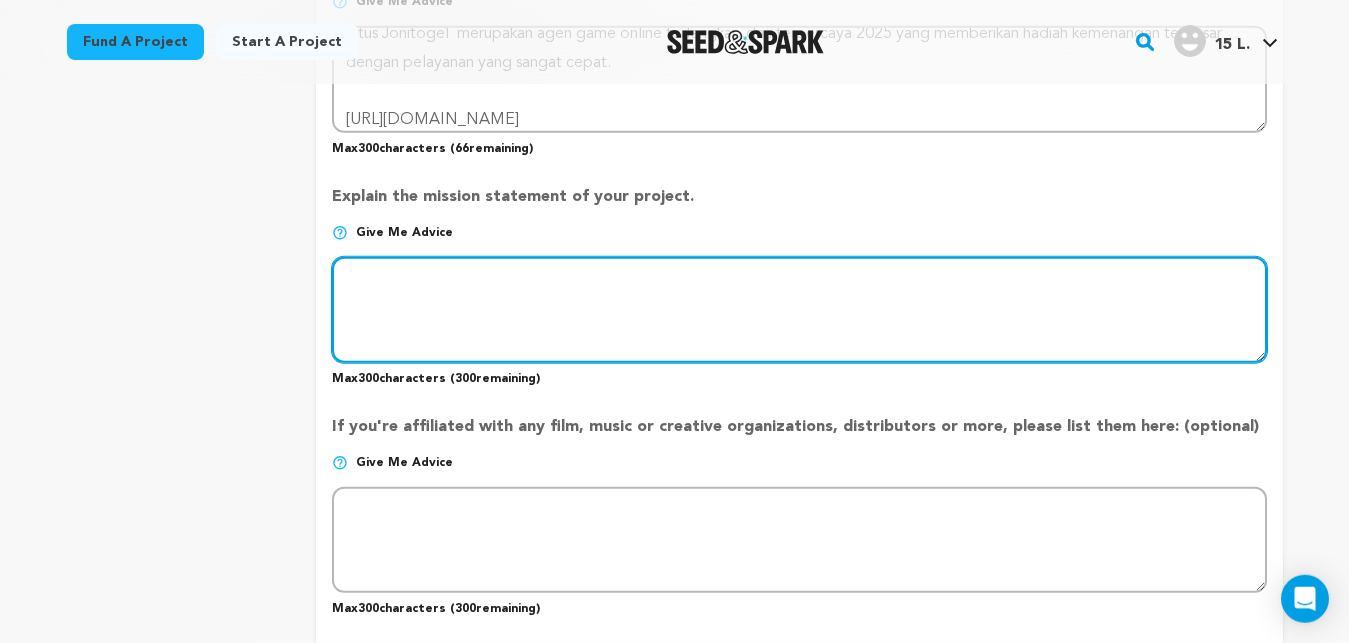 click at bounding box center (799, 310) 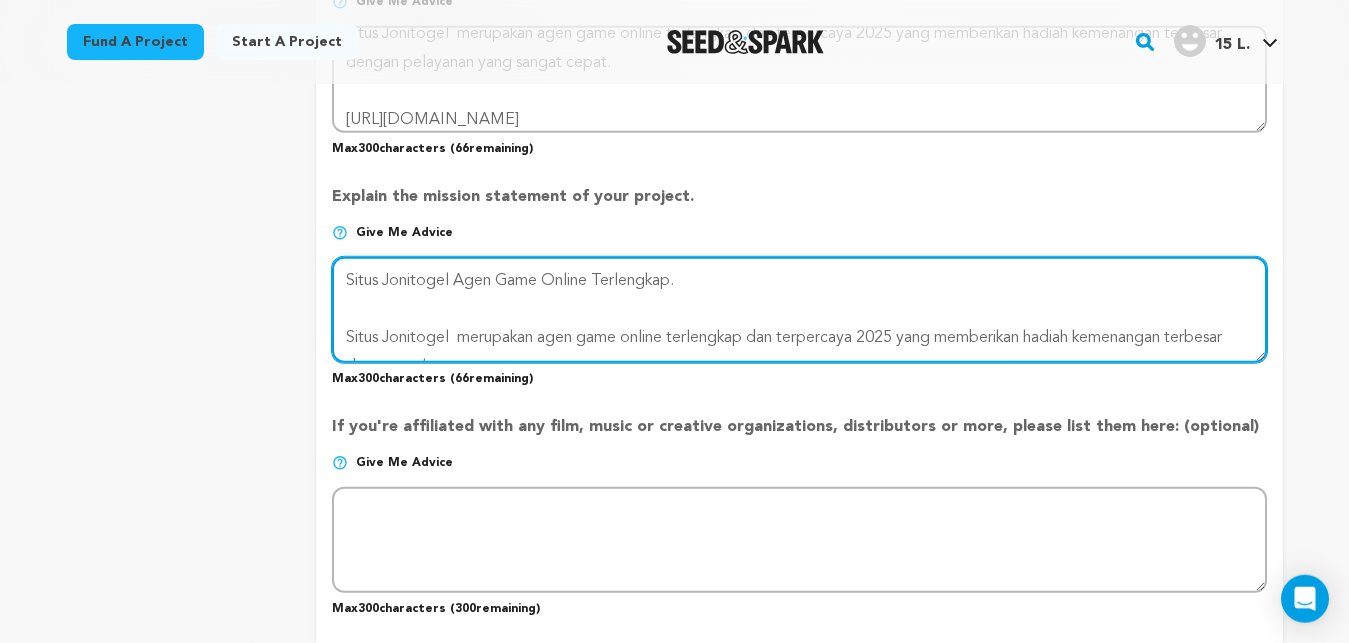 scroll, scrollTop: 74, scrollLeft: 0, axis: vertical 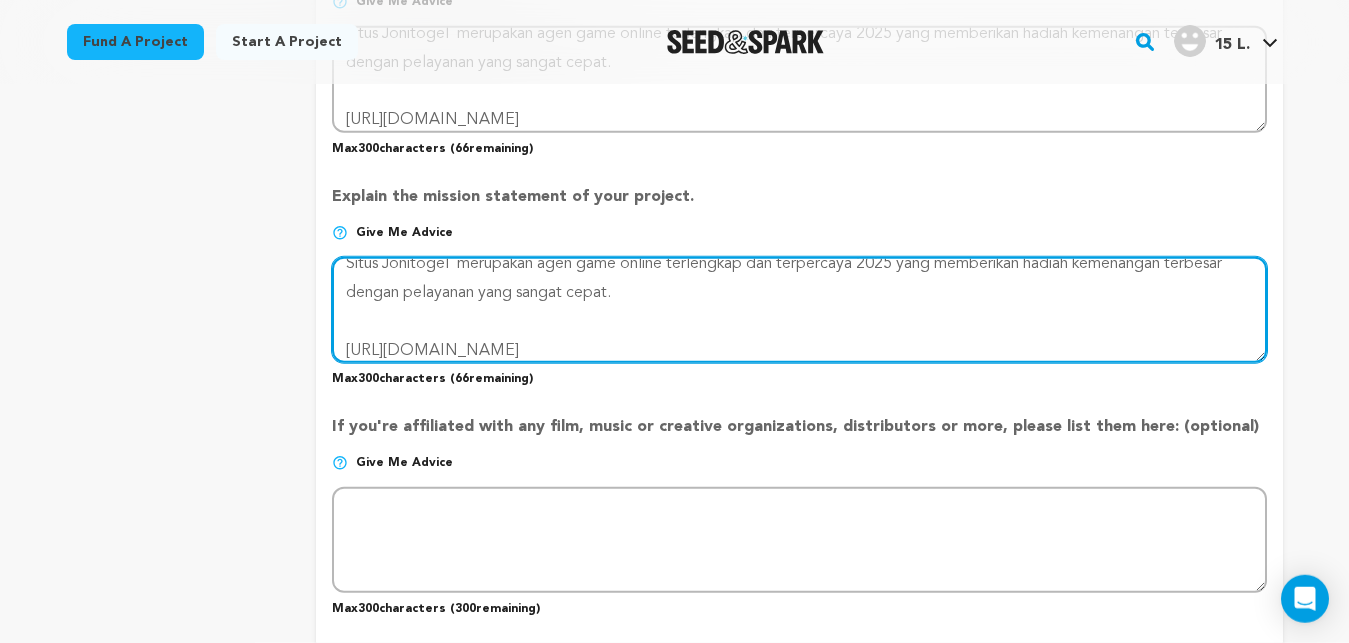 type on "Situs Jonitogel Agen Game Online Terlengkap.
Situs Jonitogel  merupakan agen game online terlengkap dan terpercaya 2025 yang memberikan hadiah kemenangan terbesar dengan pelayanan yang sangat cepat.
[URL][DOMAIN_NAME]" 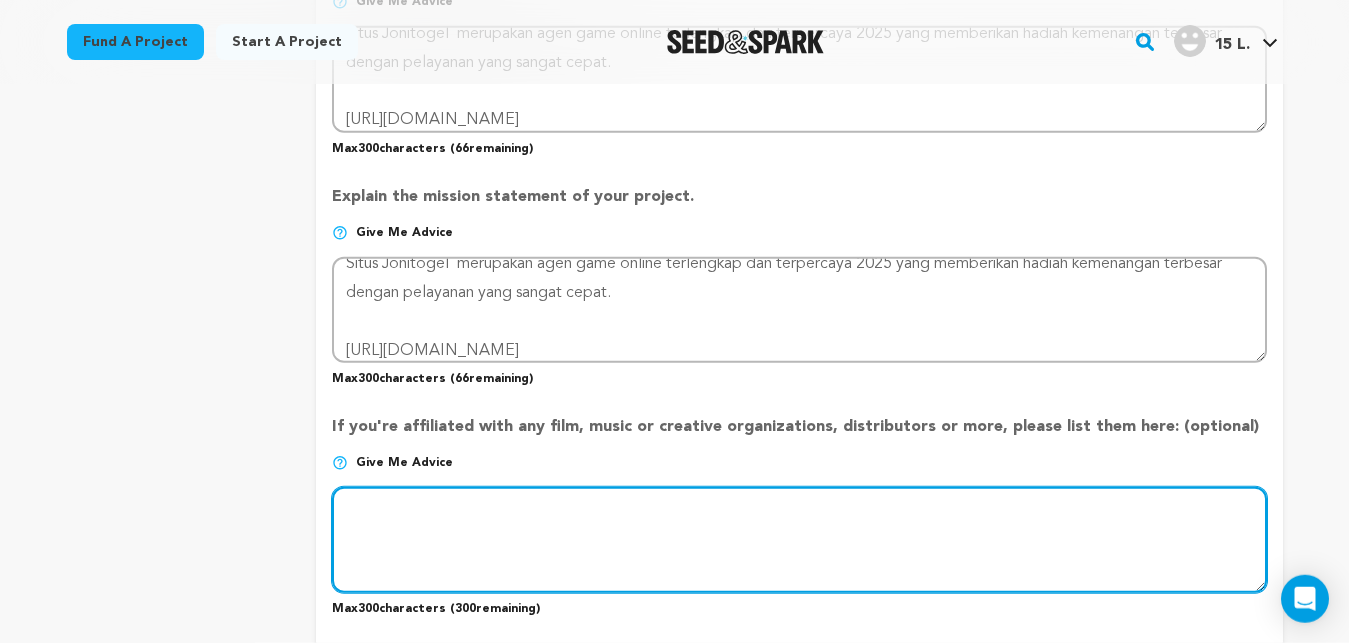 click at bounding box center (799, 540) 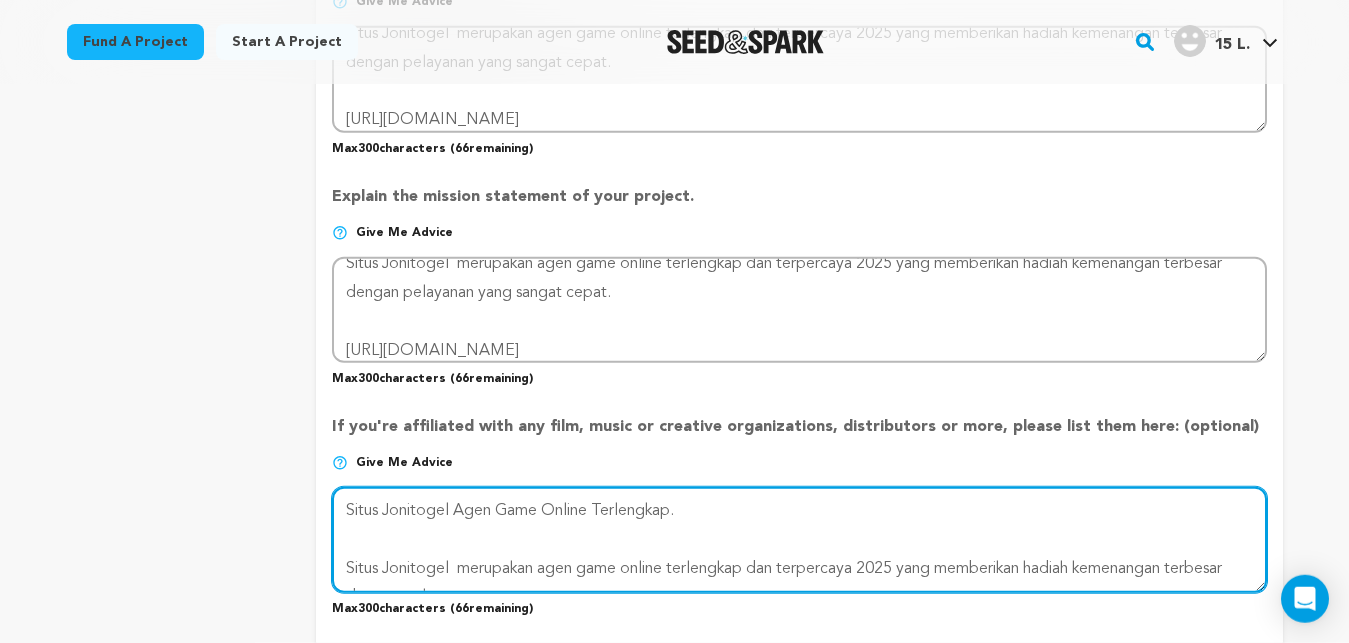 scroll, scrollTop: 74, scrollLeft: 0, axis: vertical 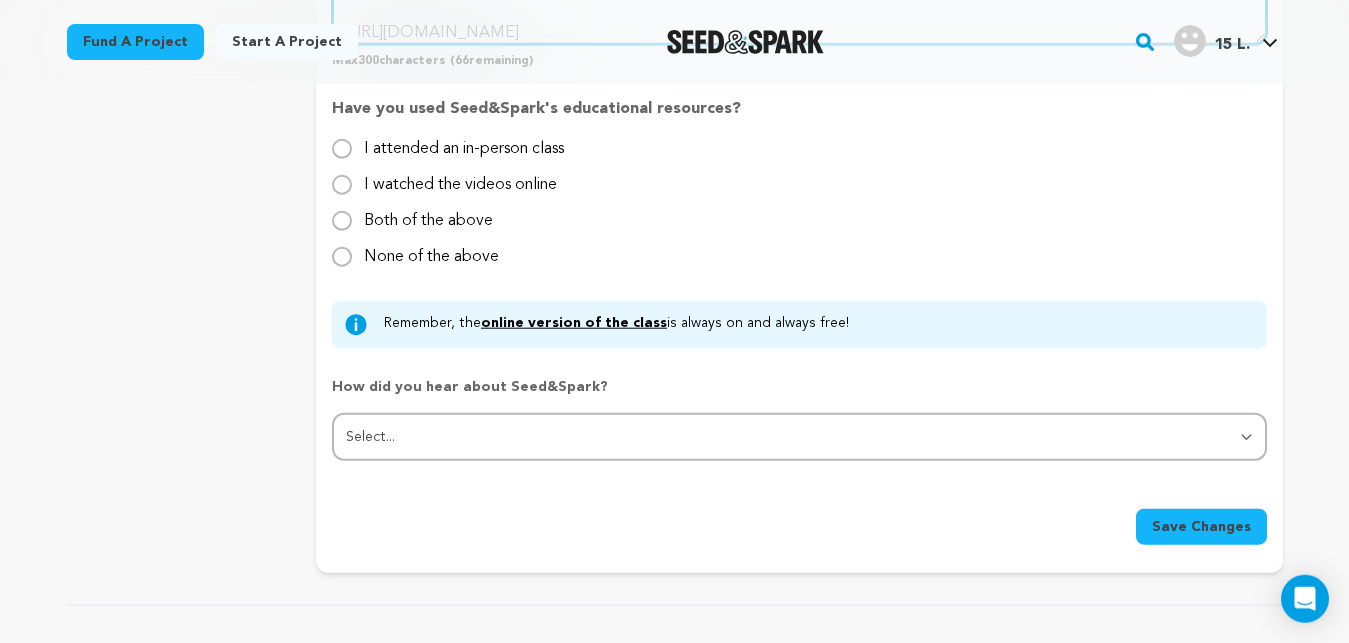 type on "Situs Jonitogel Agen Game Online Terlengkap.
Situs Jonitogel  merupakan agen game online terlengkap dan terpercaya 2025 yang memberikan hadiah kemenangan terbesar dengan pelayanan yang sangat cepat.
[URL][DOMAIN_NAME]" 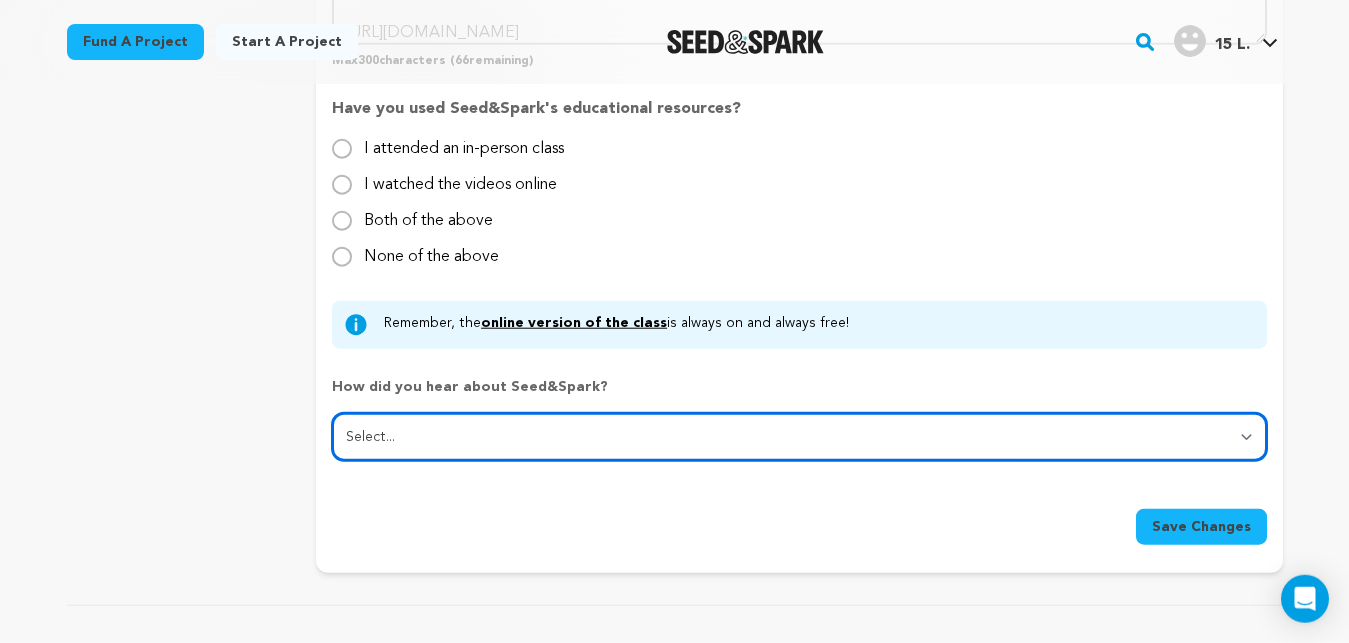 select on "0" 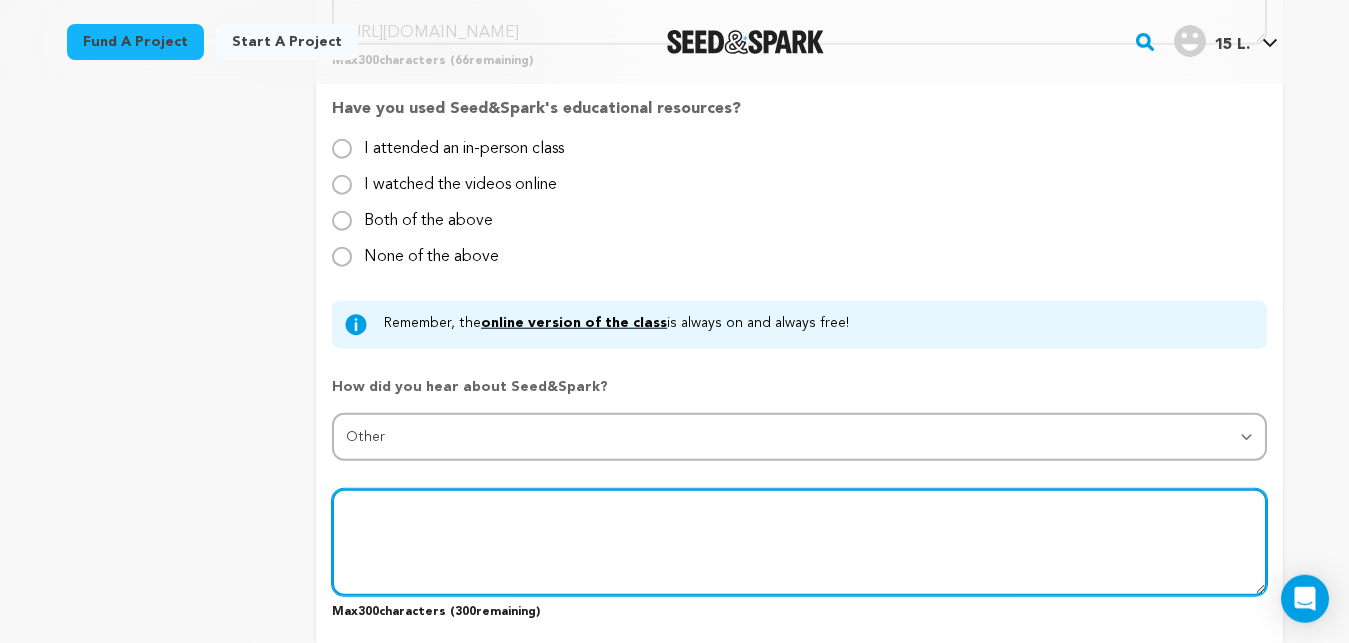 click at bounding box center (799, 542) 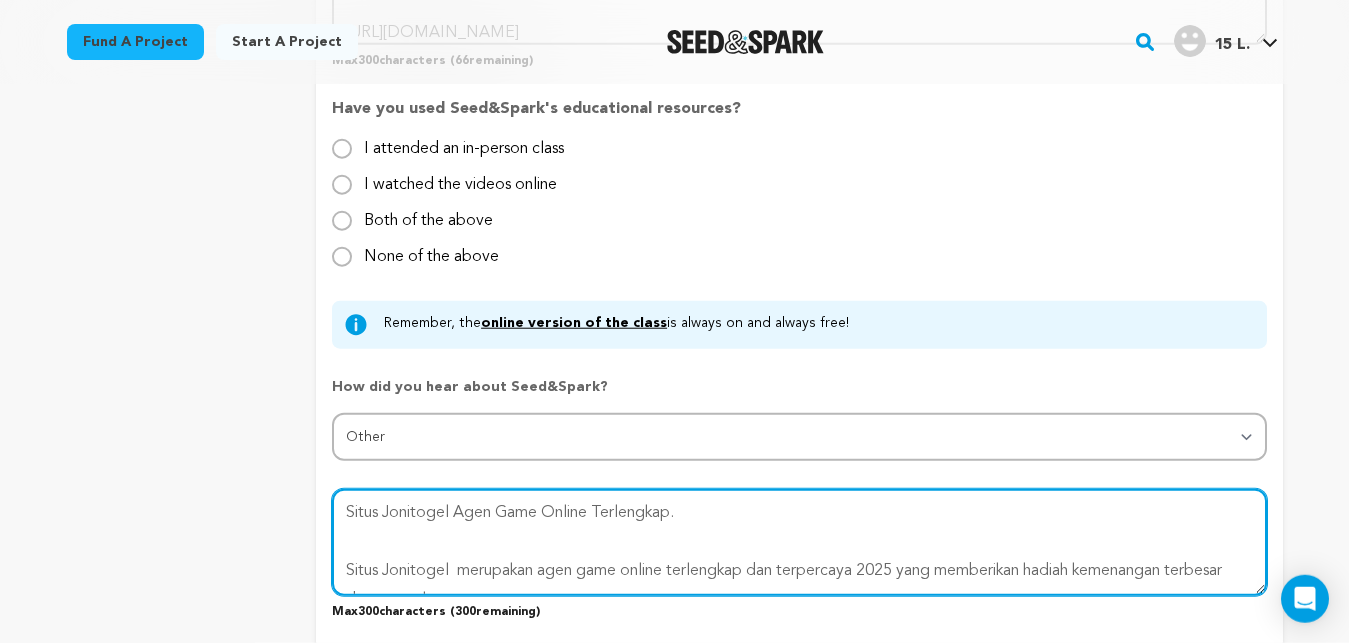 scroll, scrollTop: 74, scrollLeft: 0, axis: vertical 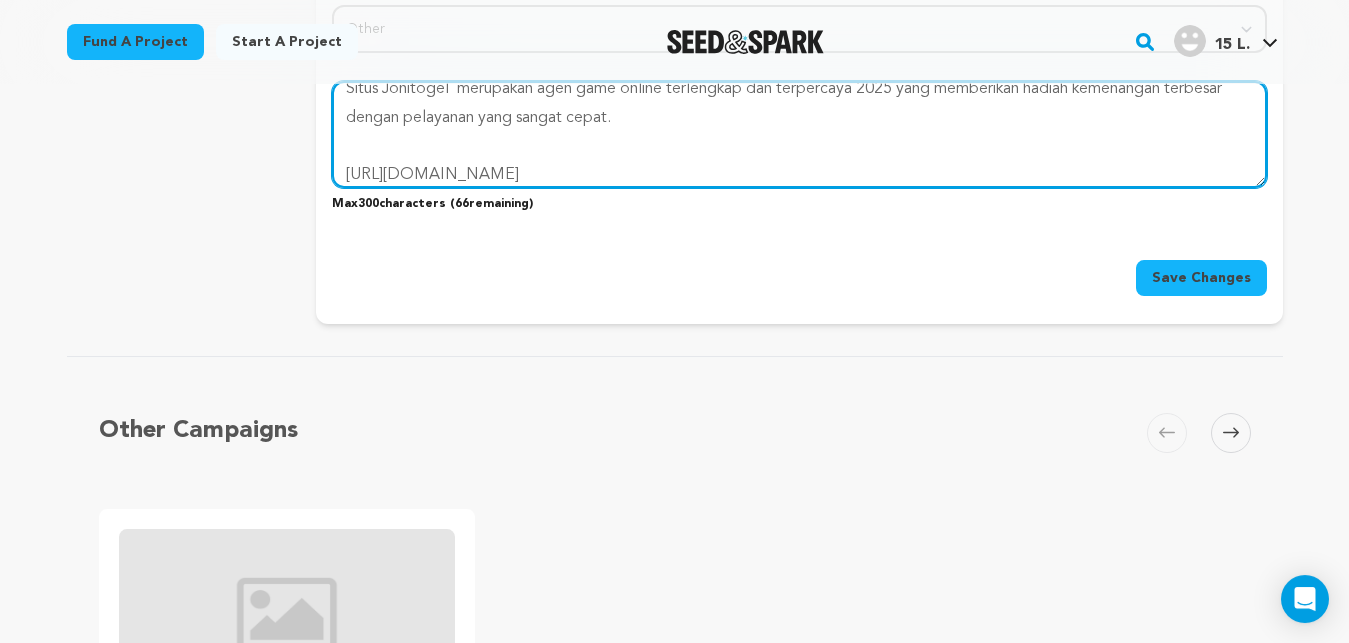 type on "Situs Jonitogel Agen Game Online Terlengkap.
Situs Jonitogel  merupakan agen game online terlengkap dan terpercaya 2025 yang memberikan hadiah kemenangan terbesar dengan pelayanan yang sangat cepat.
[URL][DOMAIN_NAME]" 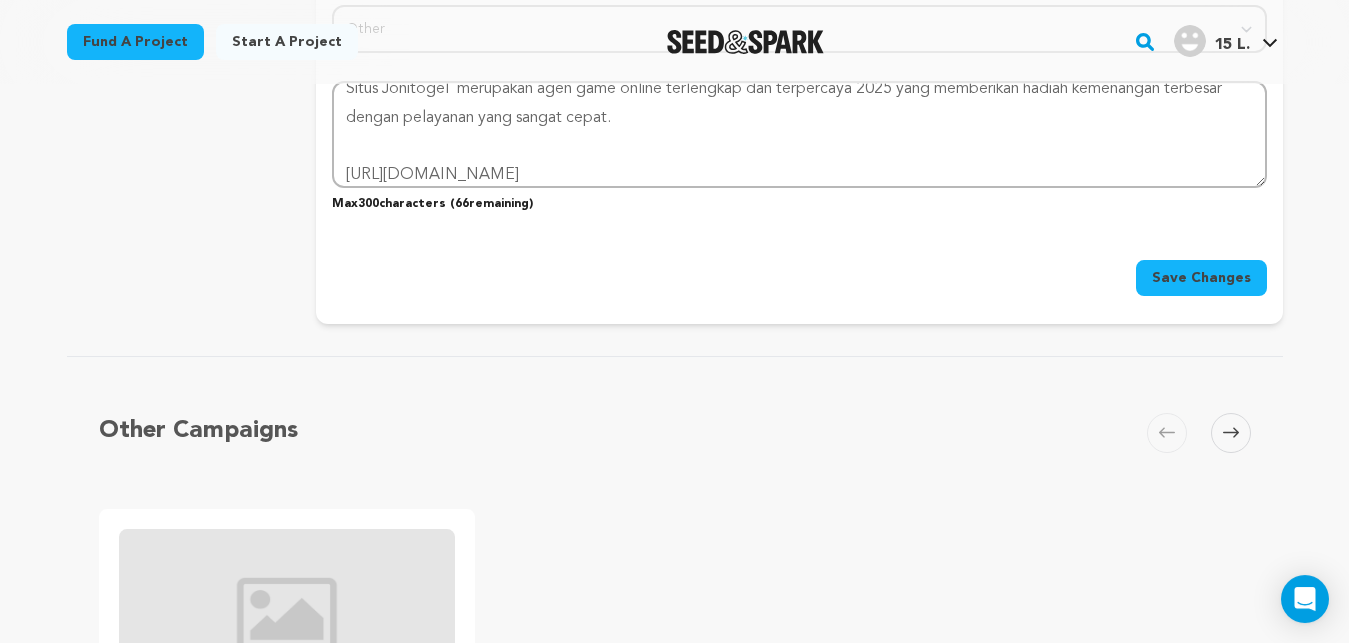 click on "Save Changes" at bounding box center (1201, 278) 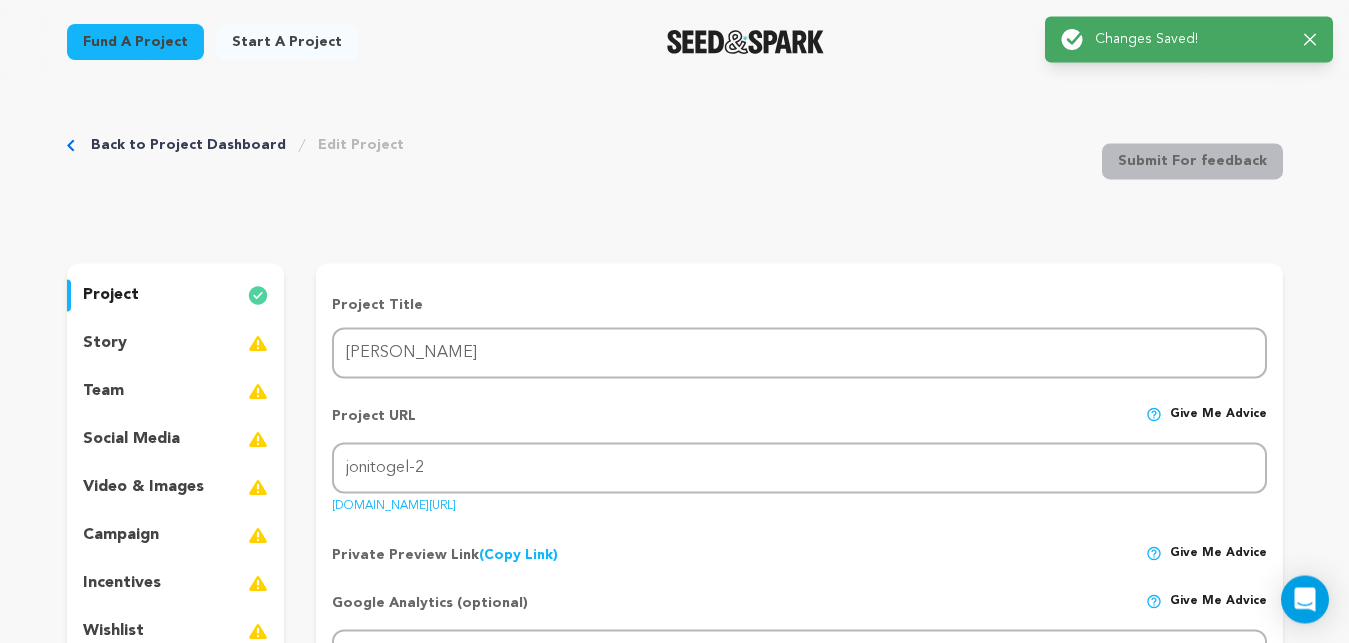 scroll, scrollTop: 0, scrollLeft: 0, axis: both 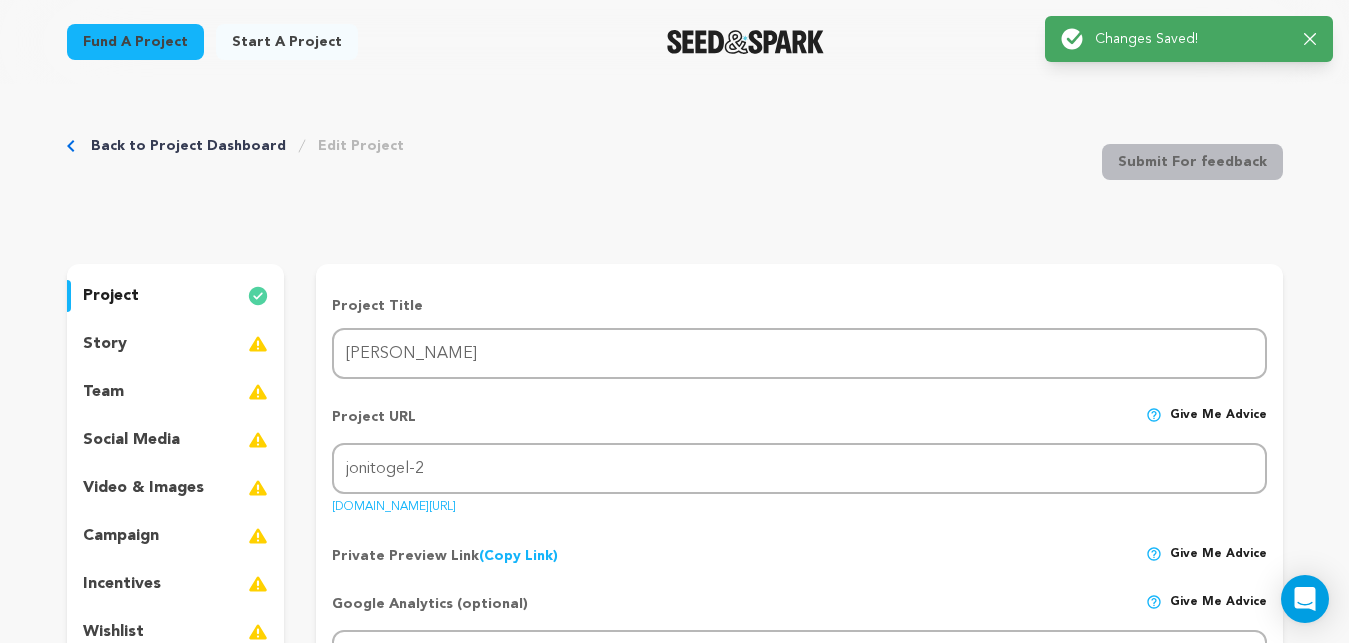 click on "story" at bounding box center [176, 344] 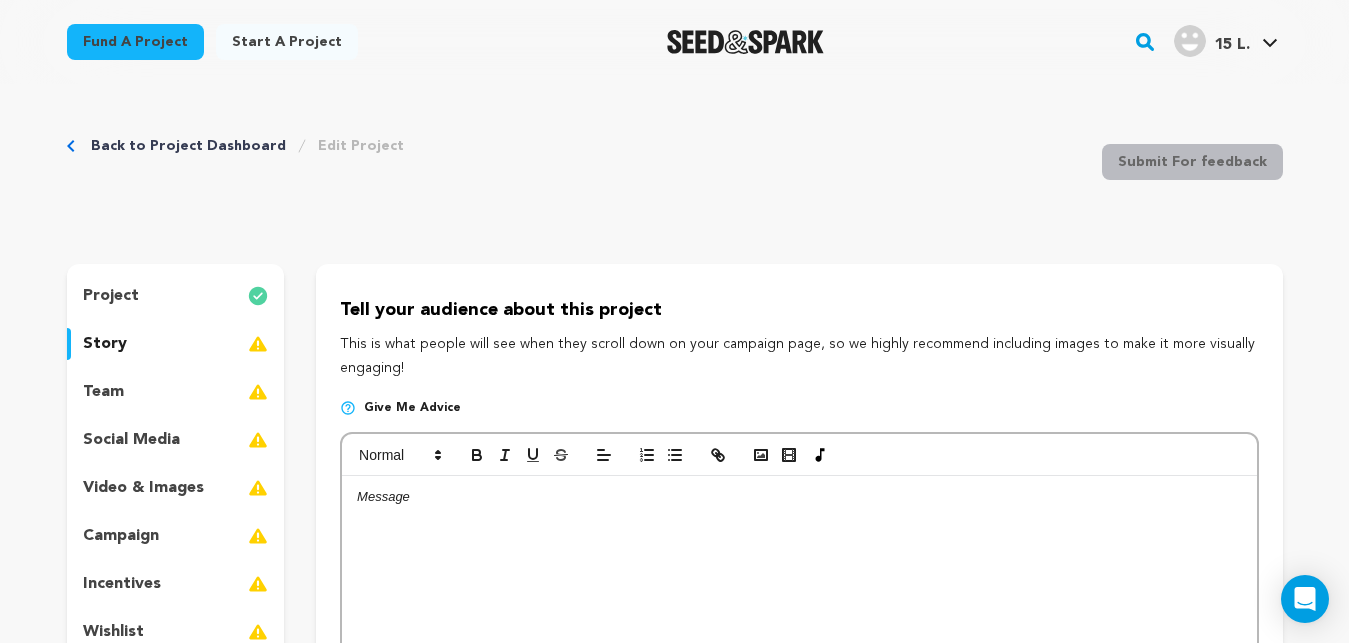 click at bounding box center (799, 626) 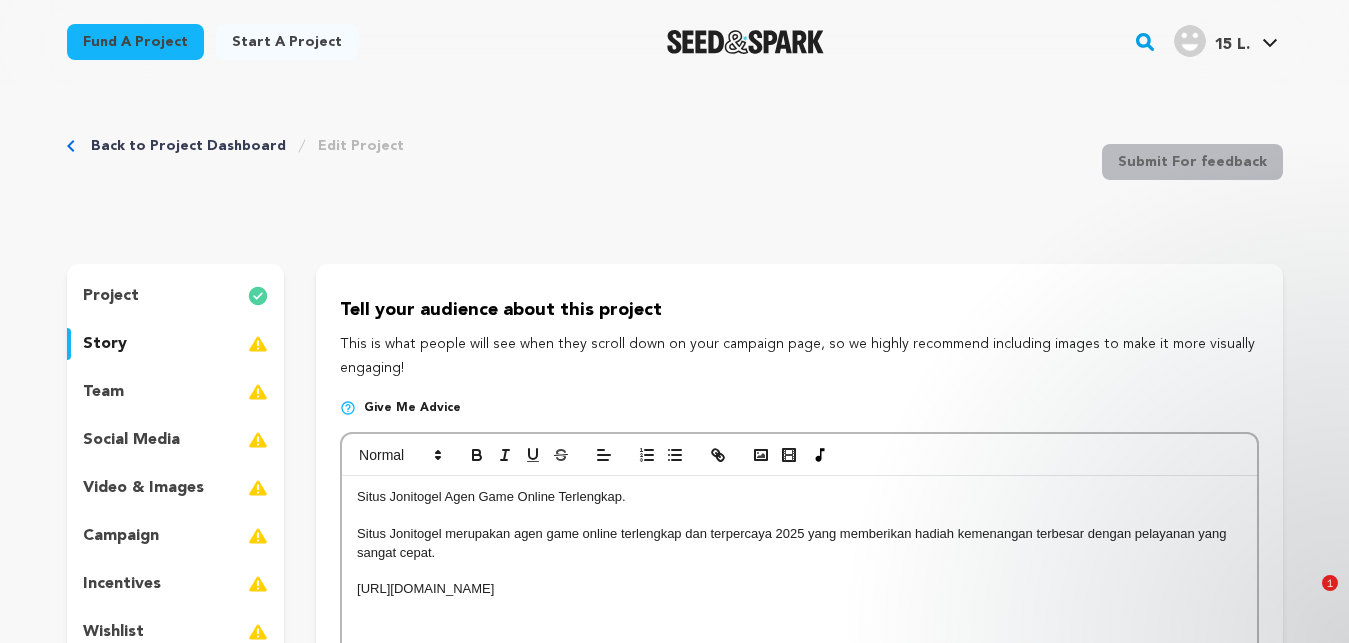 scroll, scrollTop: 79, scrollLeft: 0, axis: vertical 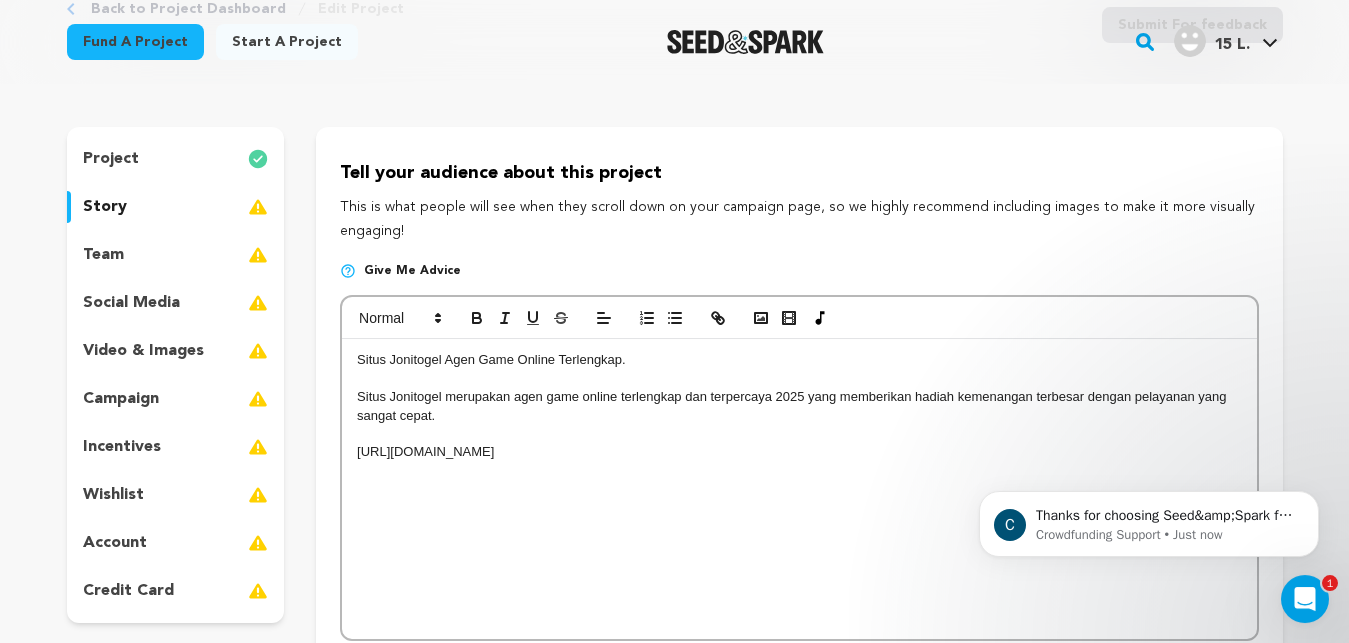 drag, startPoint x: 558, startPoint y: 455, endPoint x: 319, endPoint y: 457, distance: 239.00836 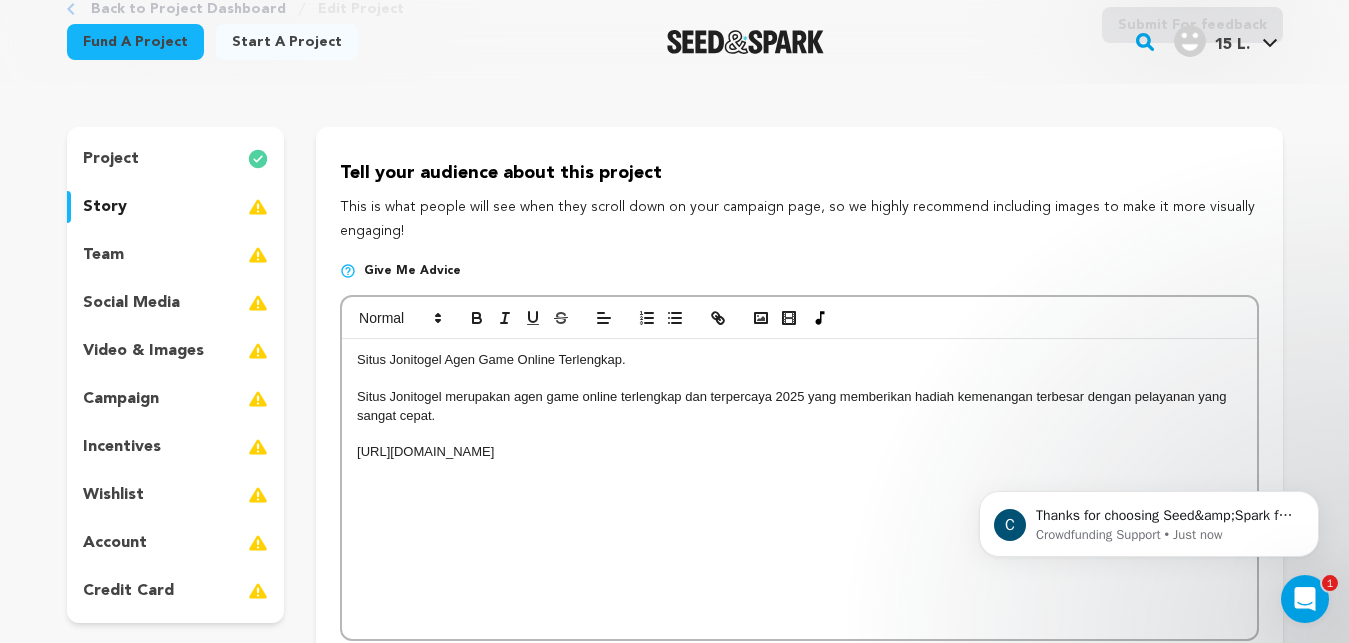 copy on "[URL][DOMAIN_NAME]" 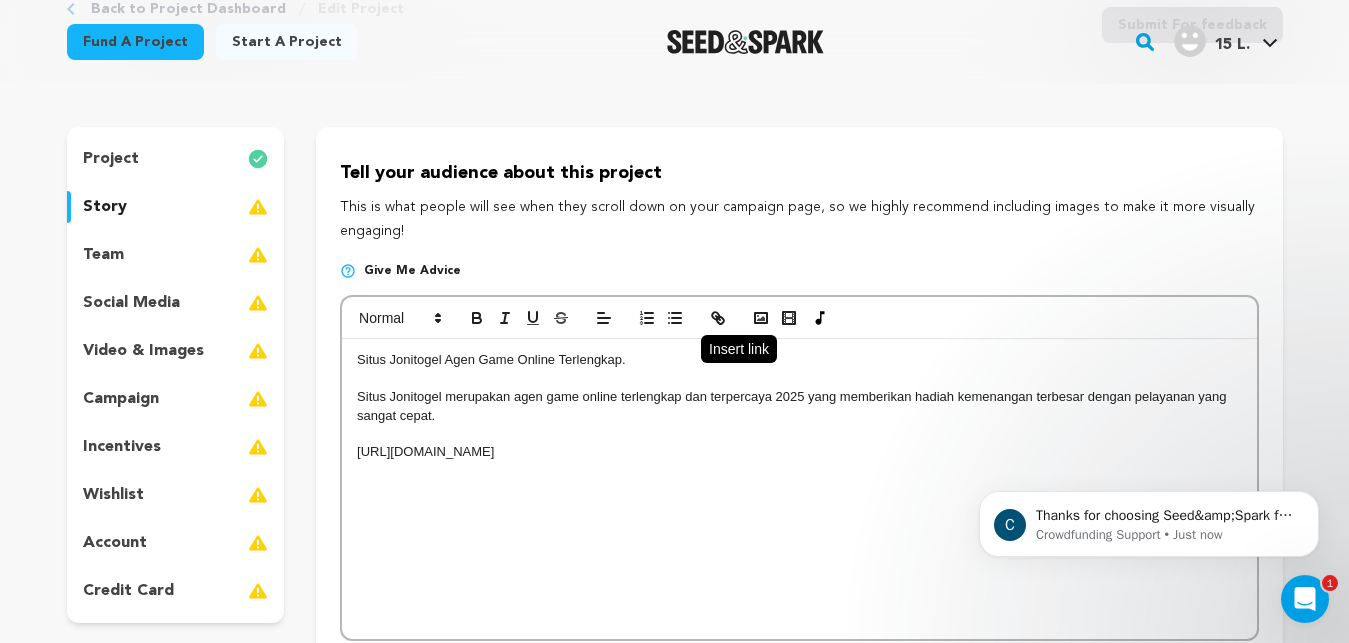 click 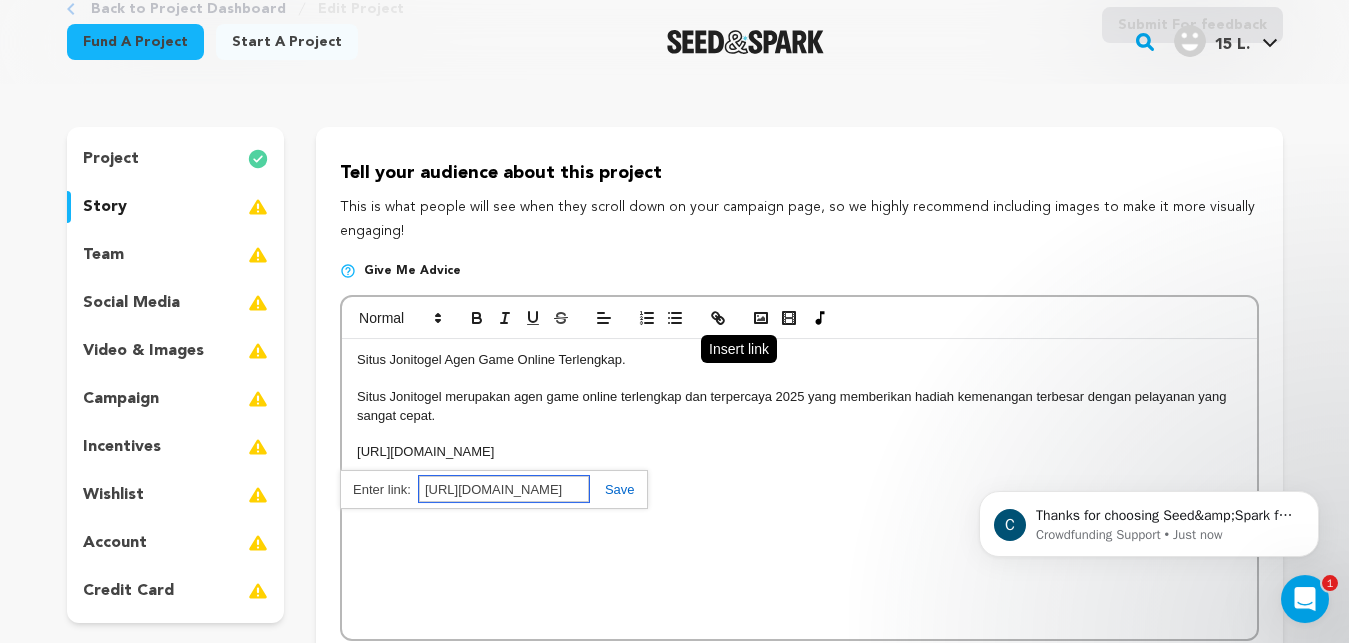 scroll, scrollTop: 0, scrollLeft: 41, axis: horizontal 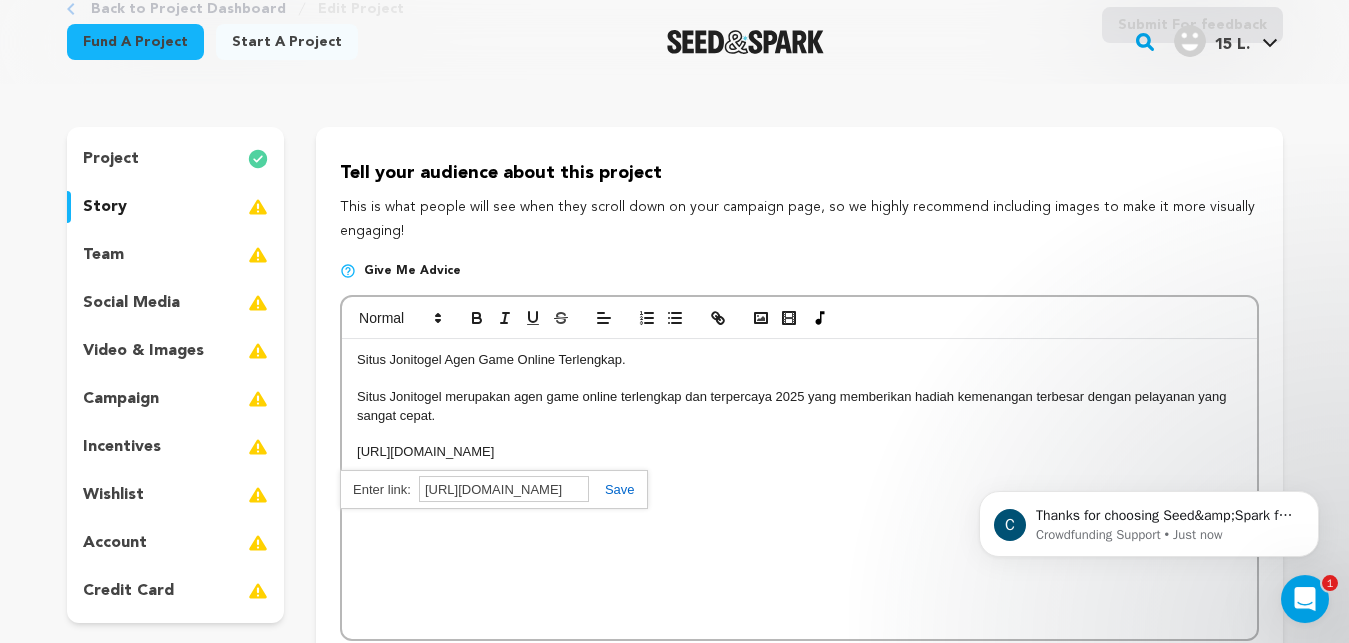 click on "[URL][DOMAIN_NAME]" at bounding box center (493, 489) 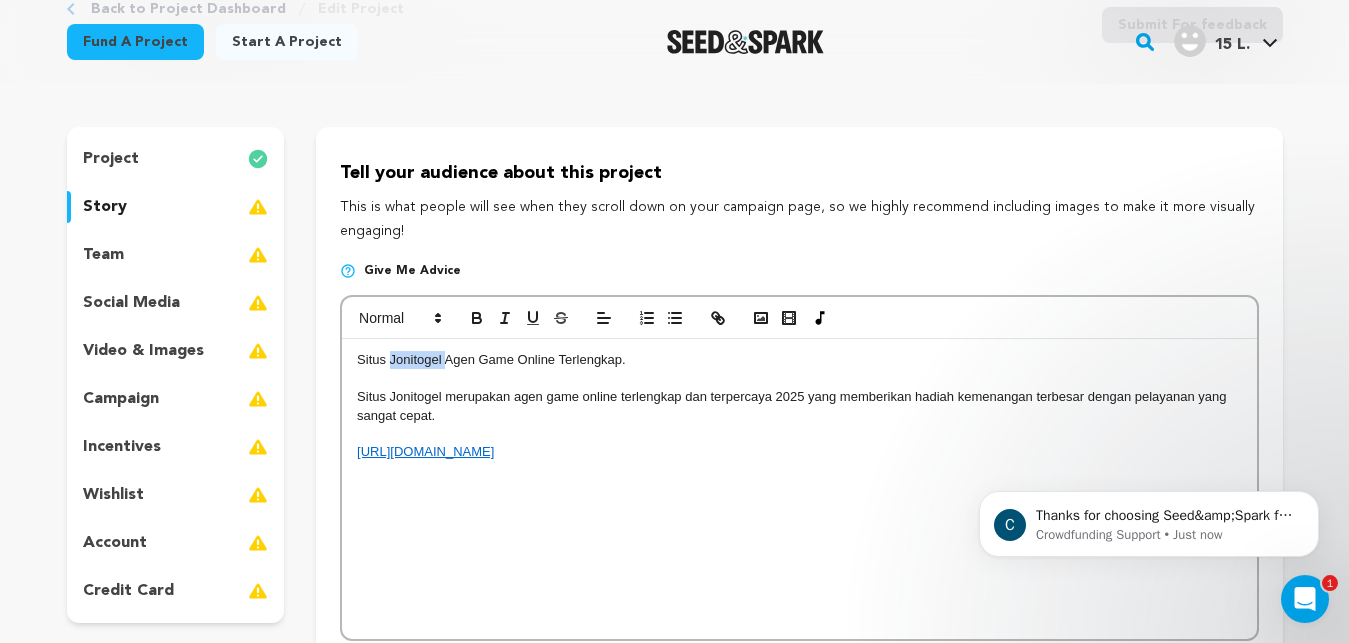 drag, startPoint x: 445, startPoint y: 362, endPoint x: 392, endPoint y: 364, distance: 53.037724 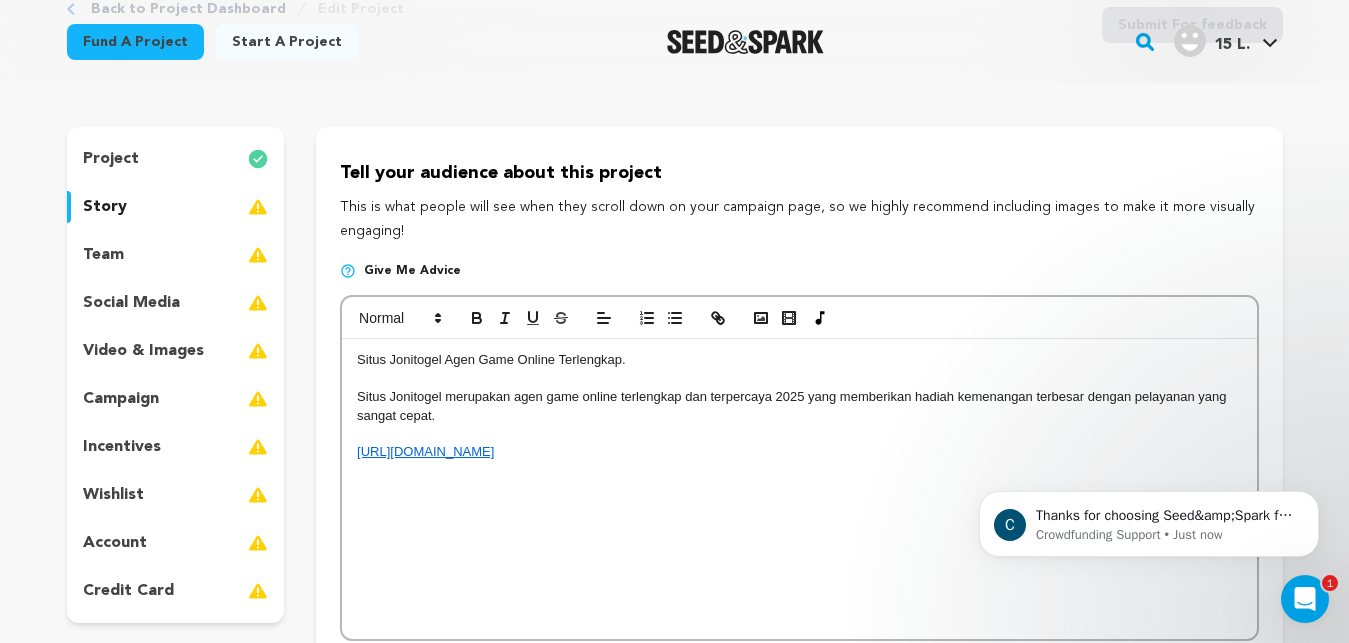 click at bounding box center (799, 318) 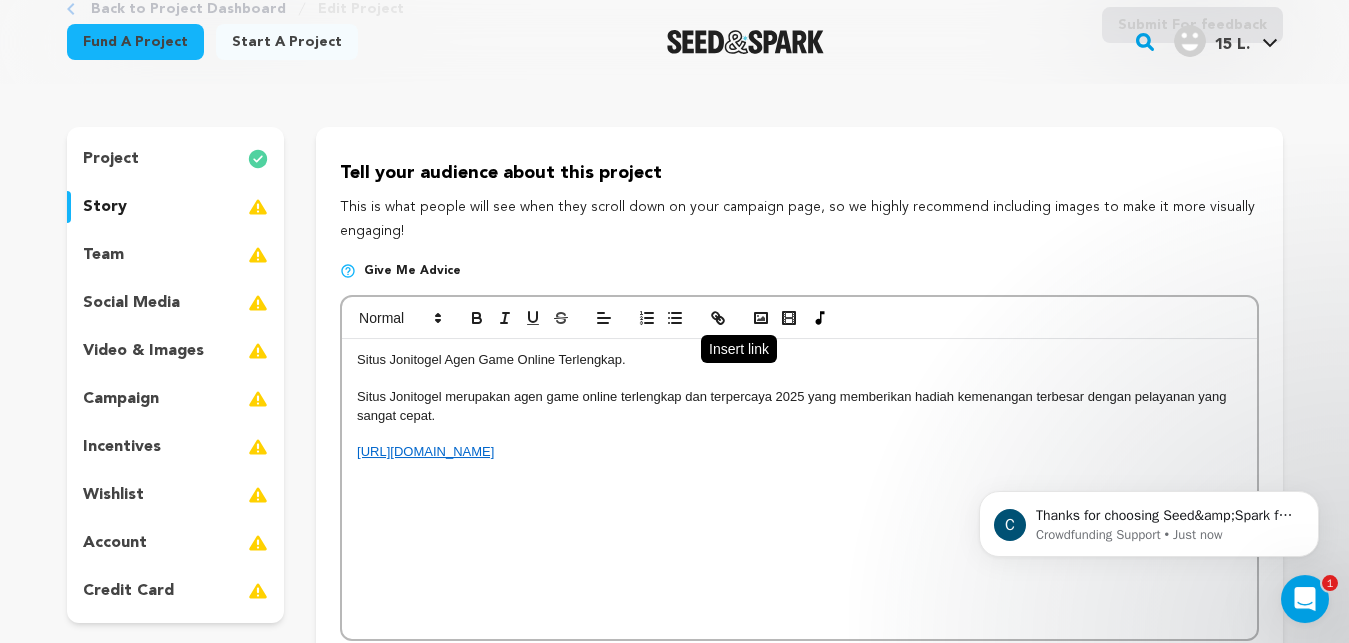 click 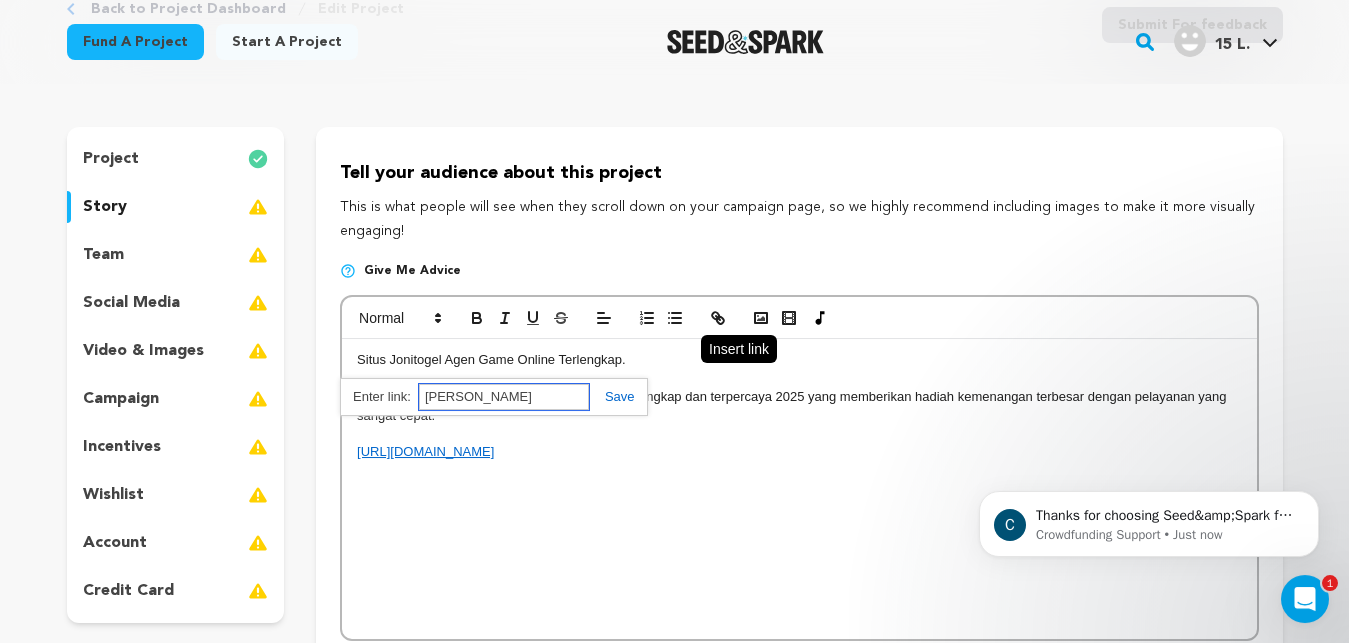 paste on "[URL][DOMAIN_NAME]" 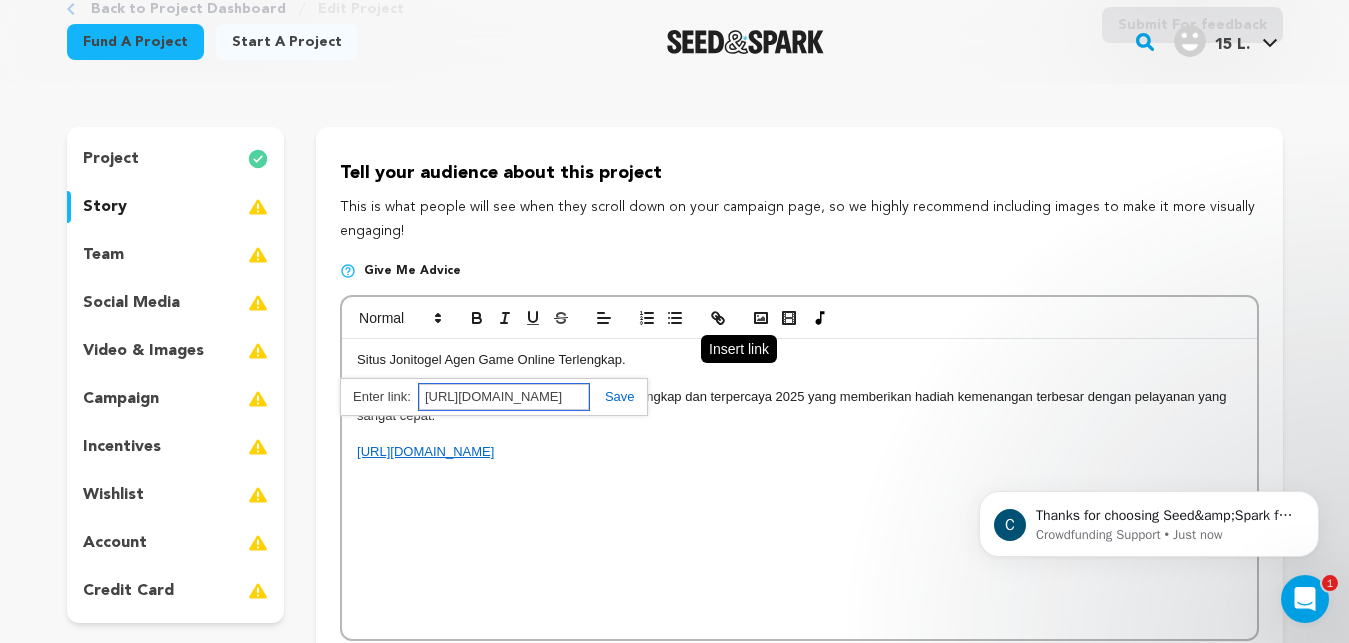 scroll, scrollTop: 0, scrollLeft: 41, axis: horizontal 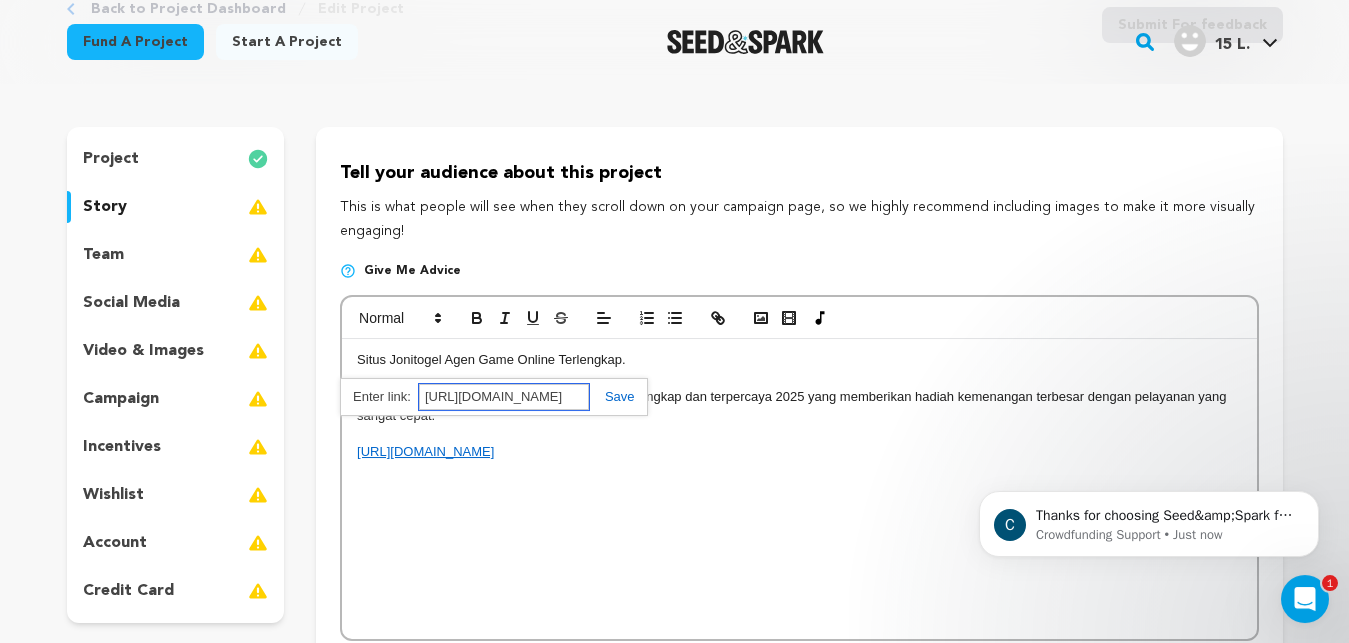 type on "[URL][DOMAIN_NAME]" 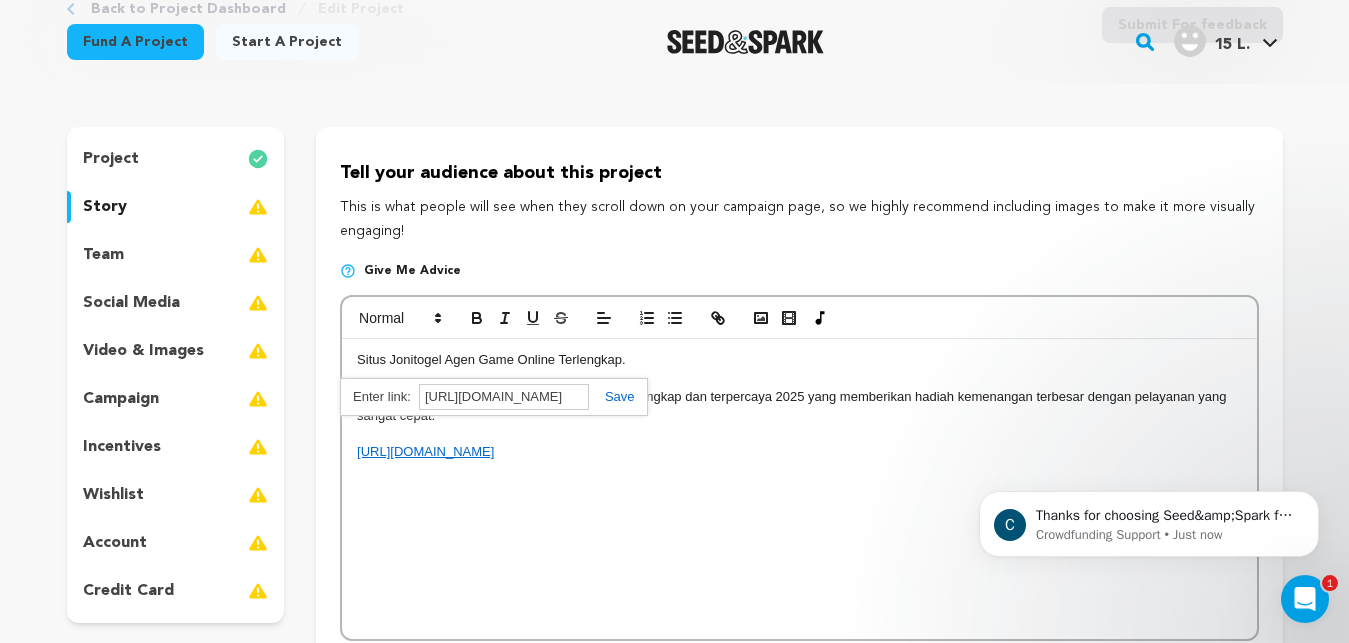 click at bounding box center [612, 396] 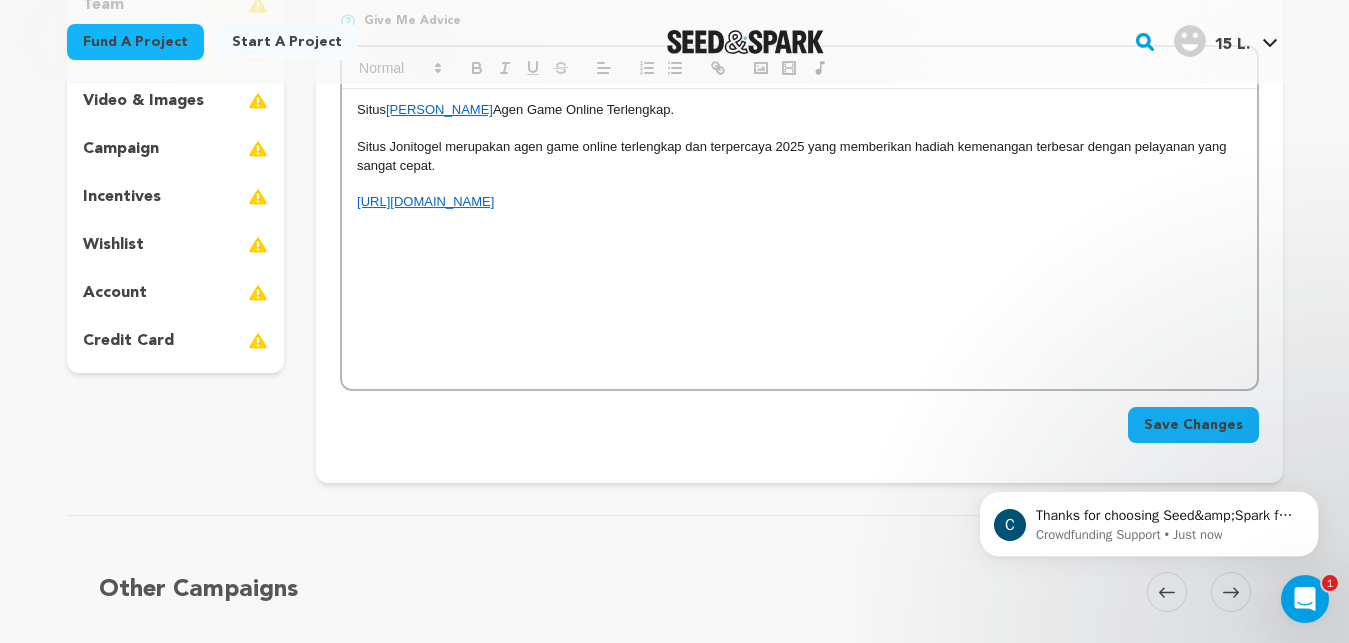 scroll, scrollTop: 397, scrollLeft: 0, axis: vertical 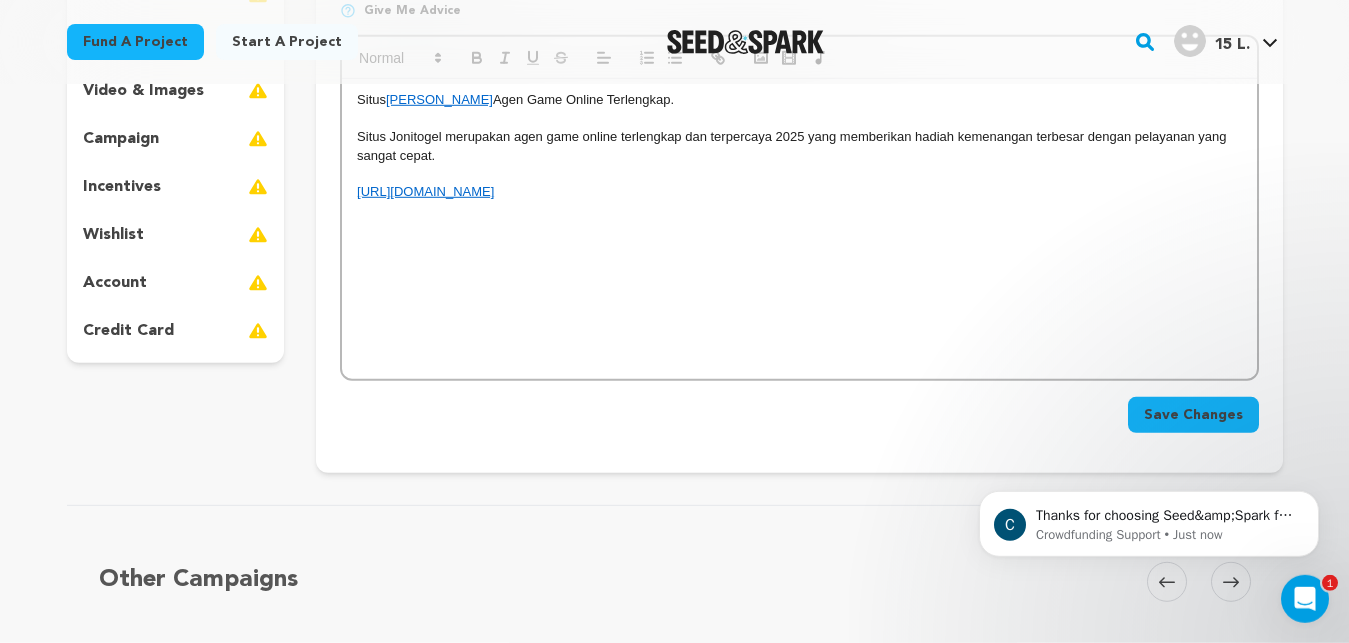 click on "Save Changes" at bounding box center (1193, 415) 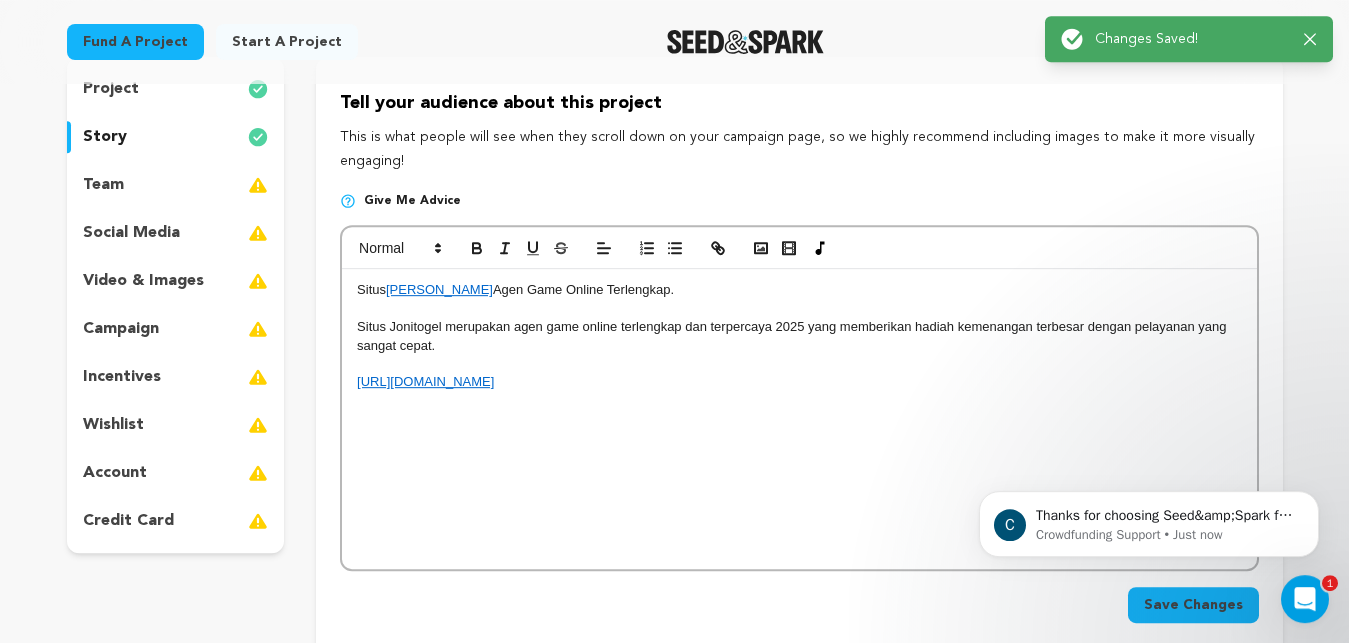 click on "Situs  Jonitogel  Agen Game Online Terlengkap. Situs Jonitogel merupakan agen game online terlengkap dan terpercaya 2025 yang memberikan hadiah kemenangan terbesar dengan pelayanan yang sangat cepat. [URL][DOMAIN_NAME]" at bounding box center (799, 419) 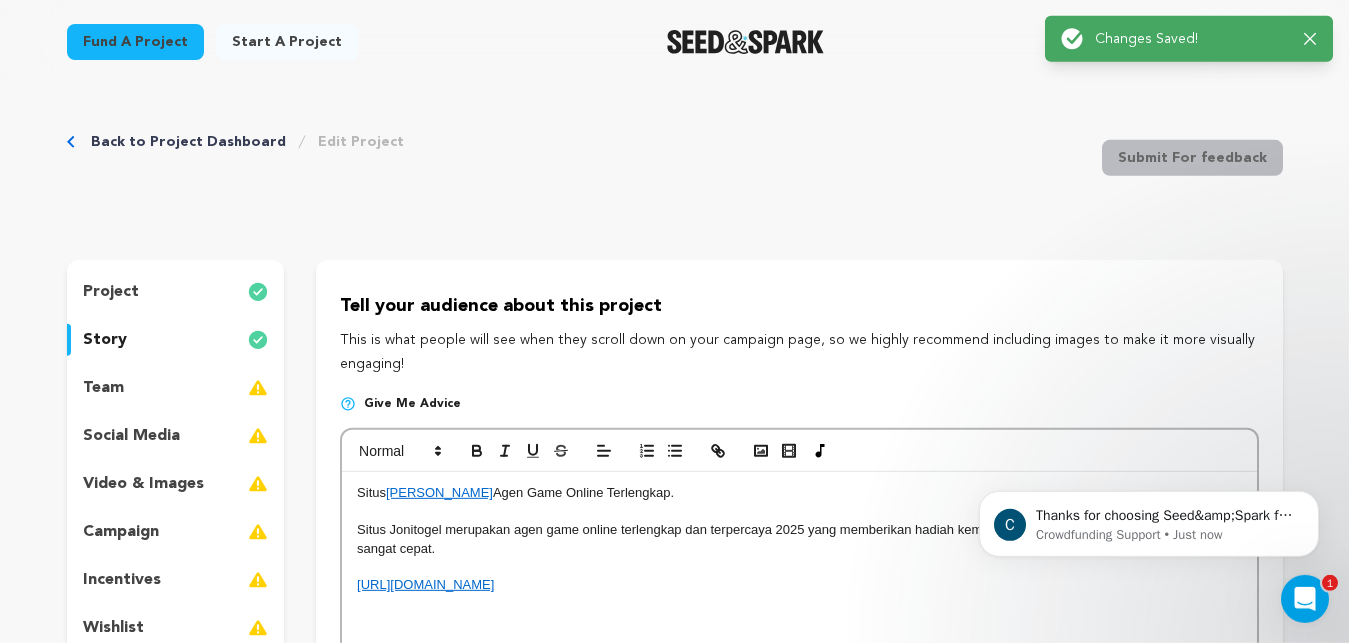 scroll, scrollTop: 0, scrollLeft: 0, axis: both 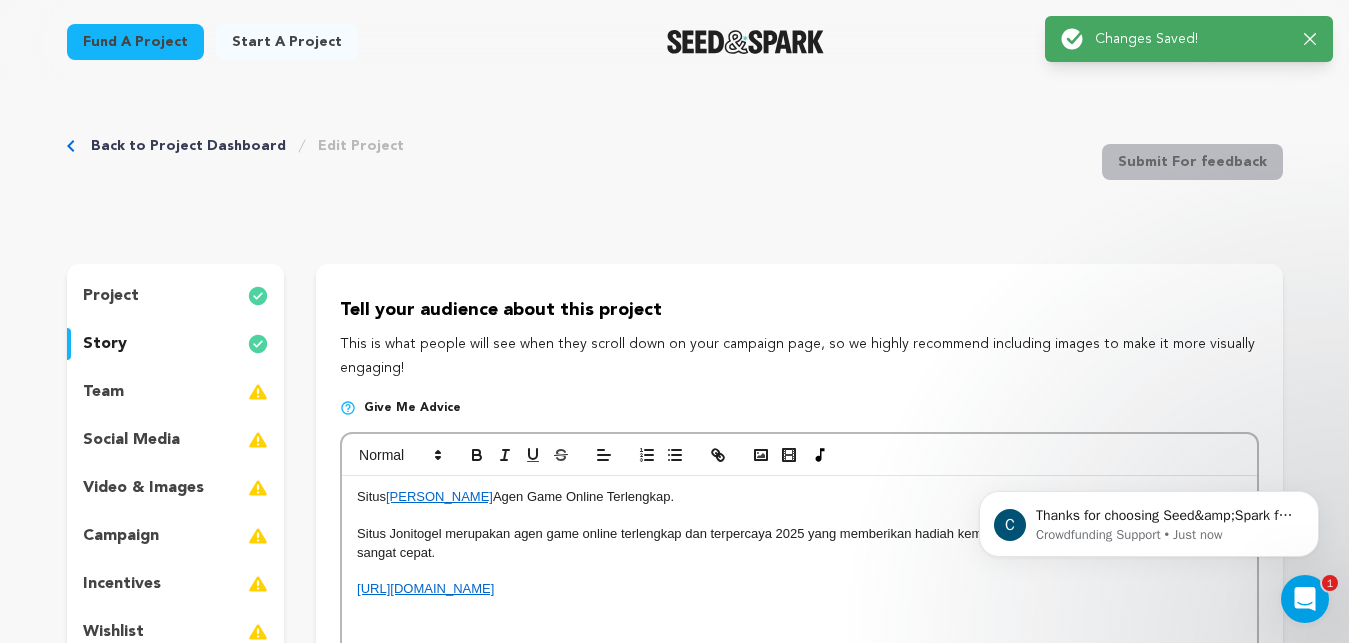 click on "team" at bounding box center (176, 392) 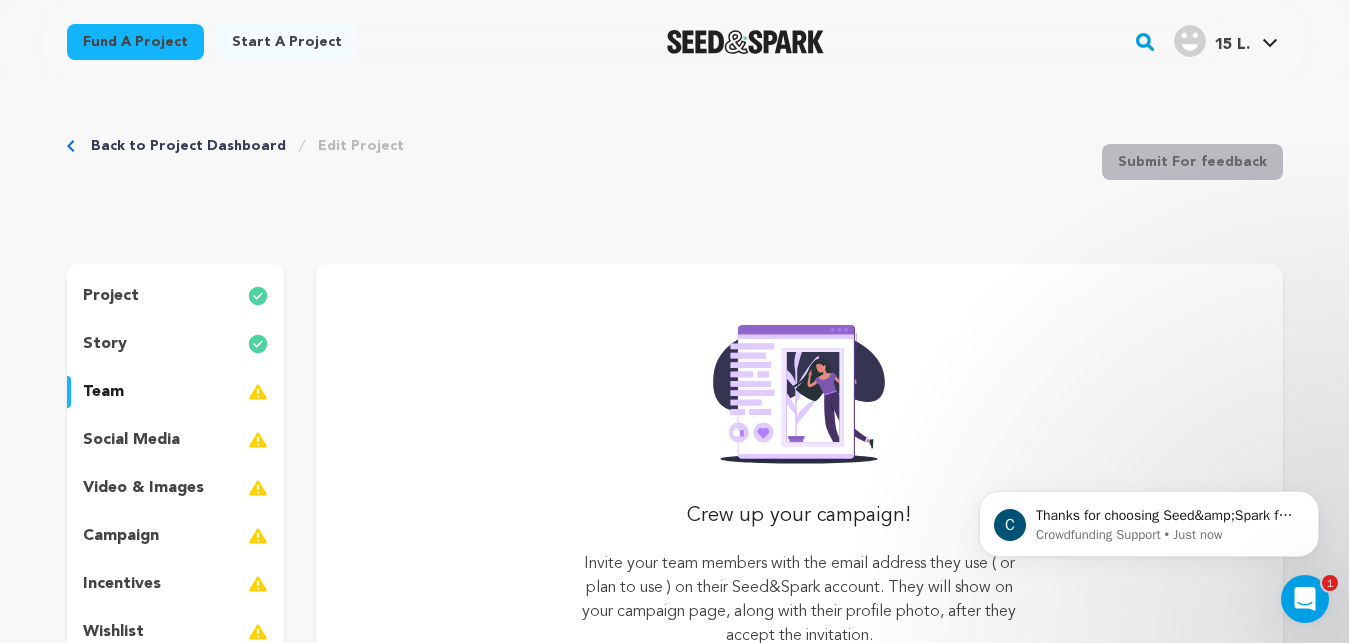 click on "social media" at bounding box center (131, 440) 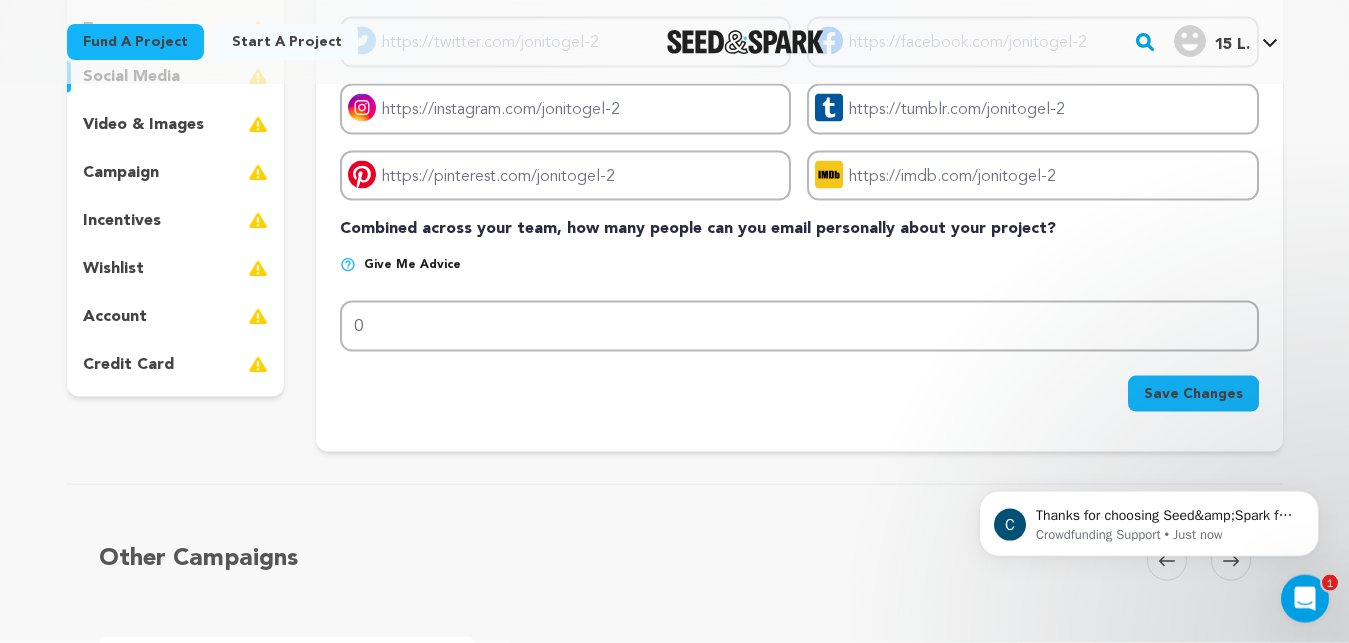 scroll, scrollTop: 367, scrollLeft: 0, axis: vertical 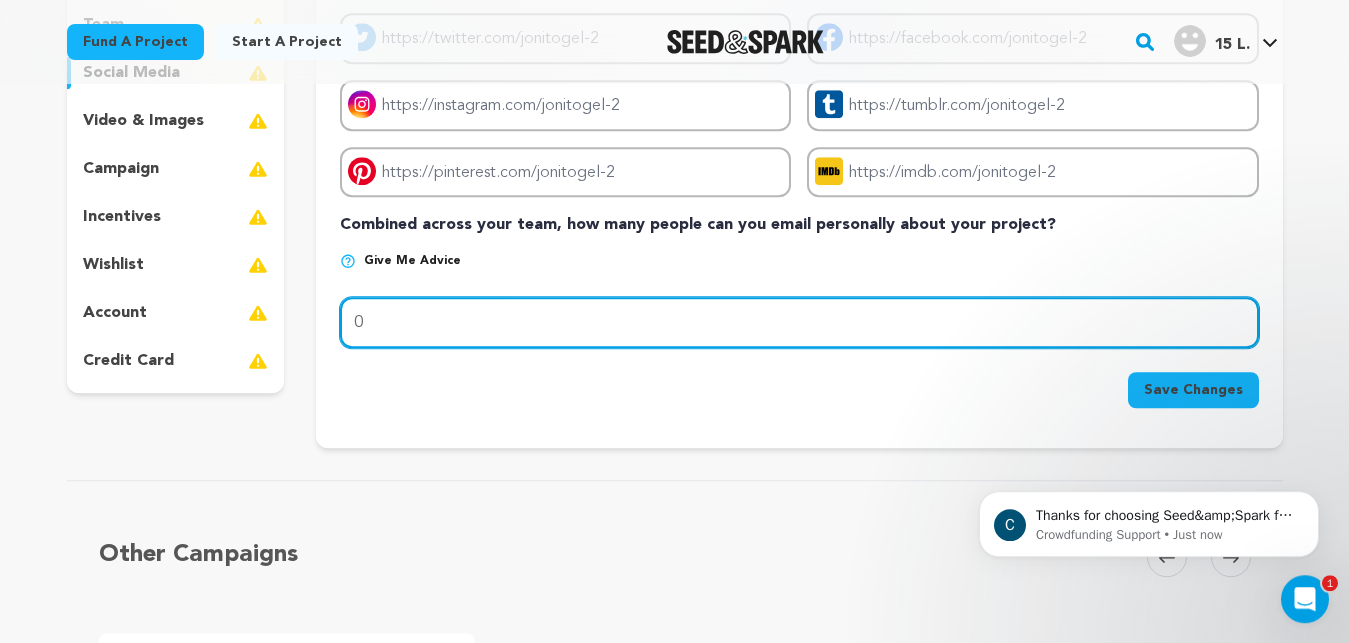 click on "0" at bounding box center (799, 322) 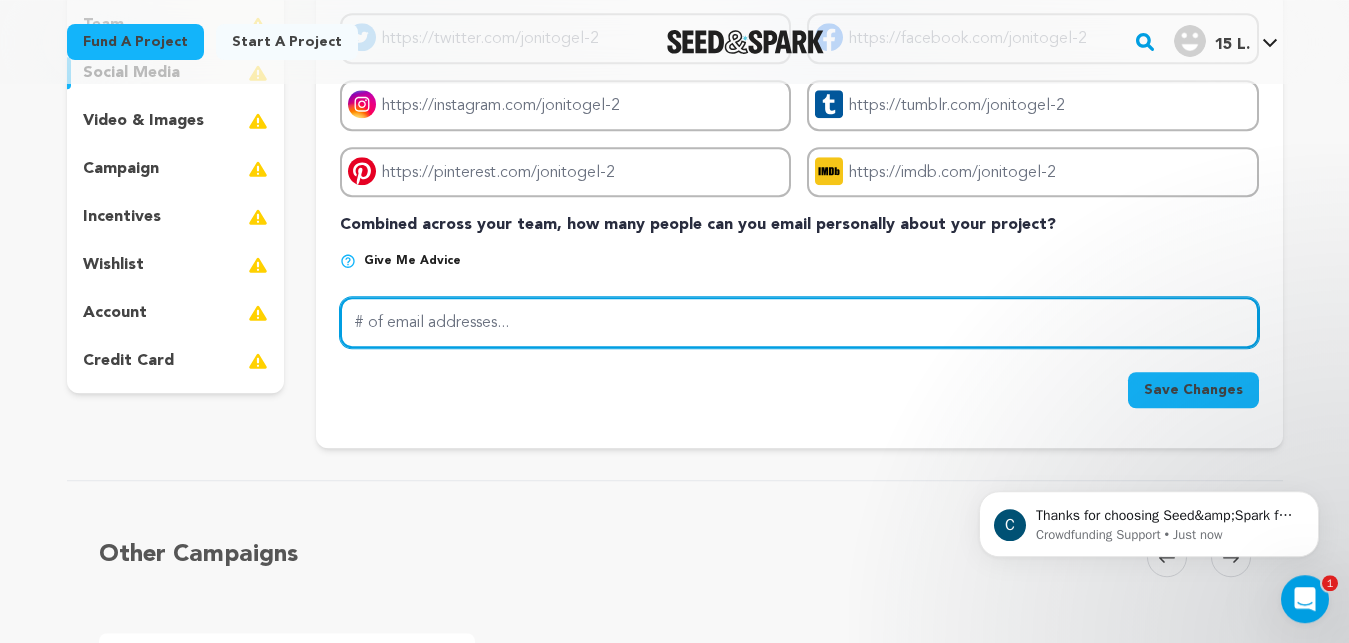 type 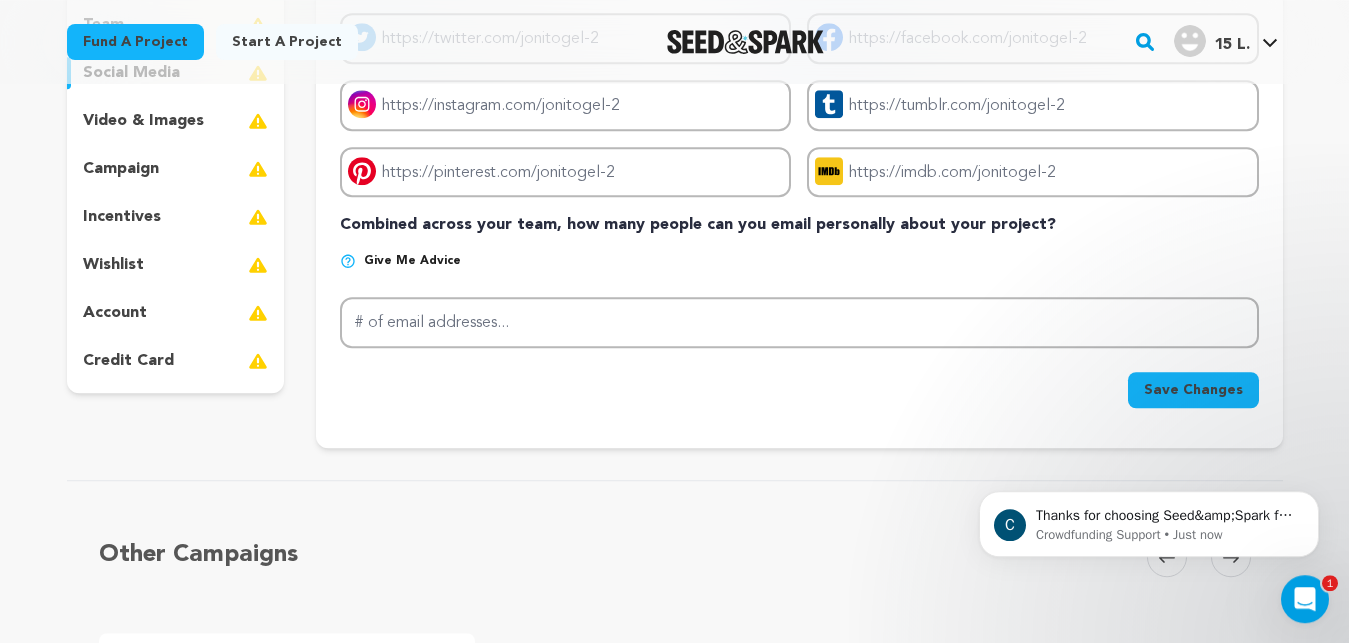click on "campaign" at bounding box center (176, 169) 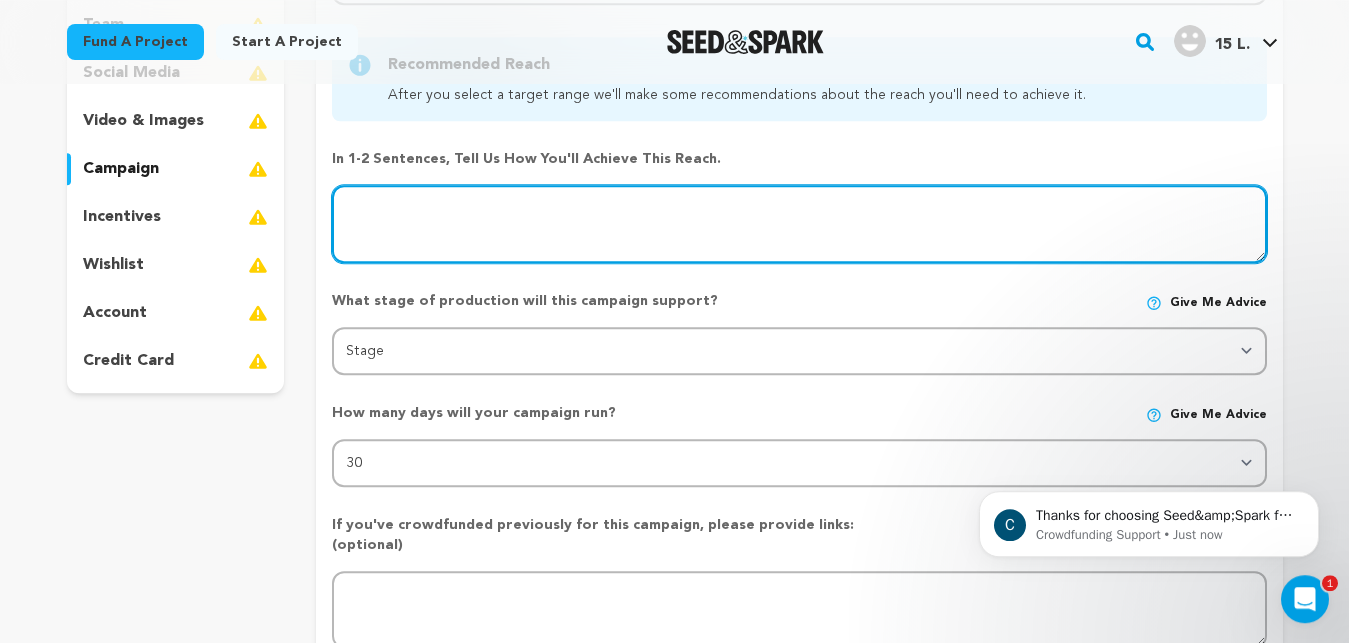 click at bounding box center [799, 224] 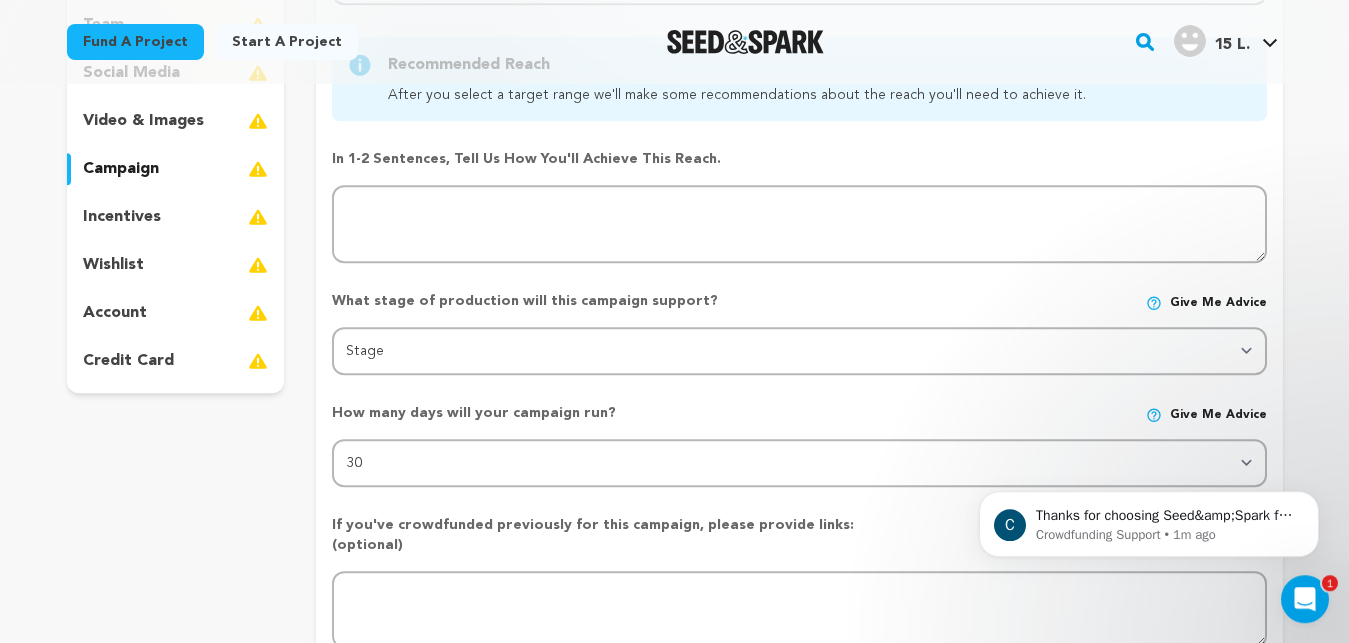 click on "project
story
team
social media
video & images
campaign
incentives
wishlist" at bounding box center (675, 399) 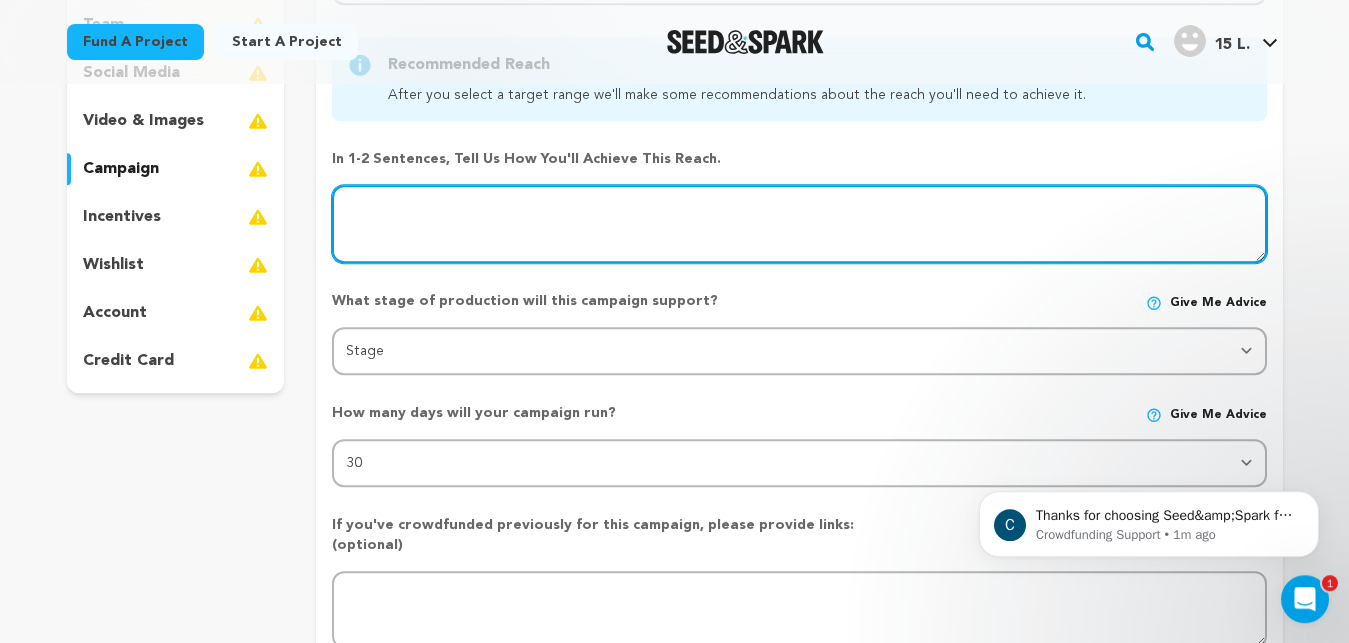 click at bounding box center (799, 224) 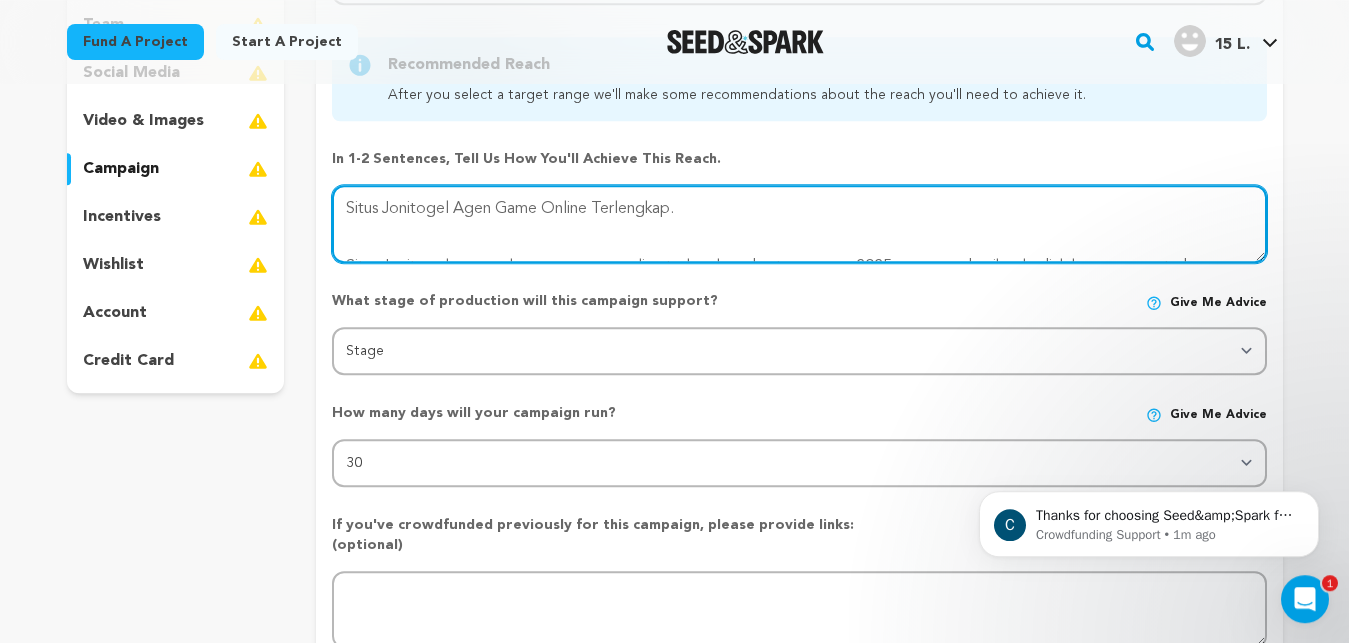 scroll, scrollTop: 103, scrollLeft: 0, axis: vertical 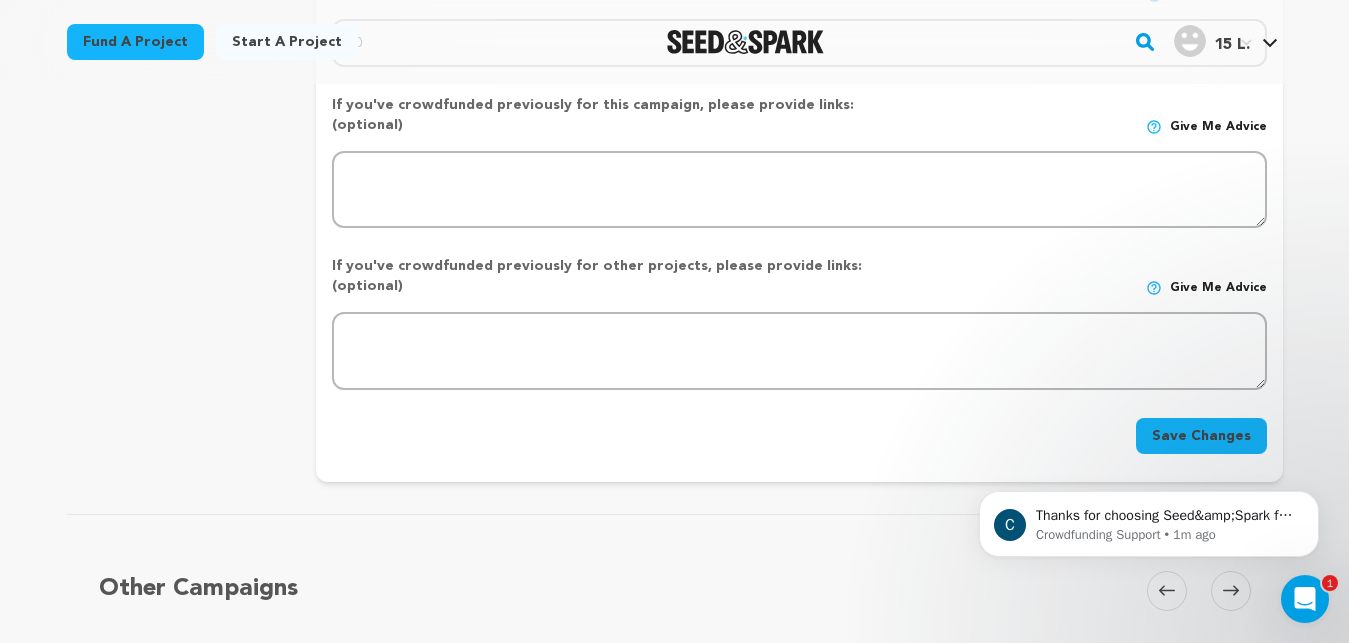 type on "Situs Jonitogel Agen Game Online Terlengkap.
Situs Jonitogel  merupakan agen game online terlengkap dan terpercaya 2025 yang memberikan hadiah kemenangan terbesar dengan pelayanan yang sangat cepat.
[URL][DOMAIN_NAME]" 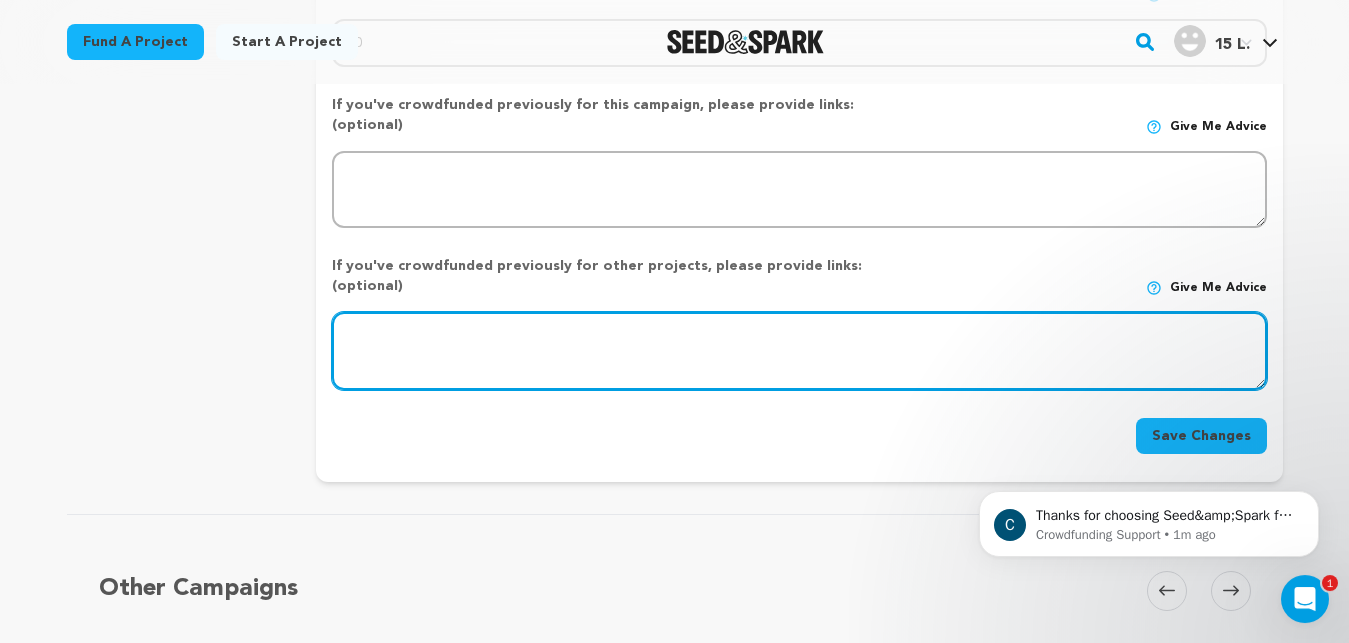 click at bounding box center [799, 351] 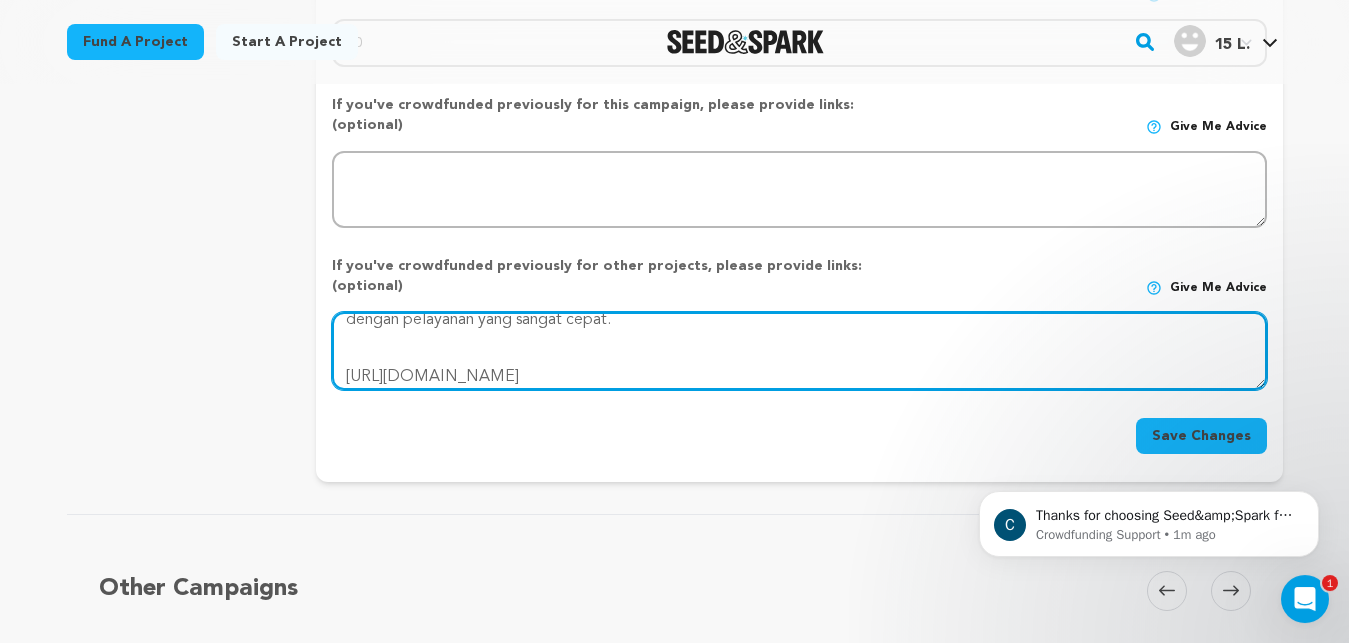 scroll, scrollTop: 0, scrollLeft: 0, axis: both 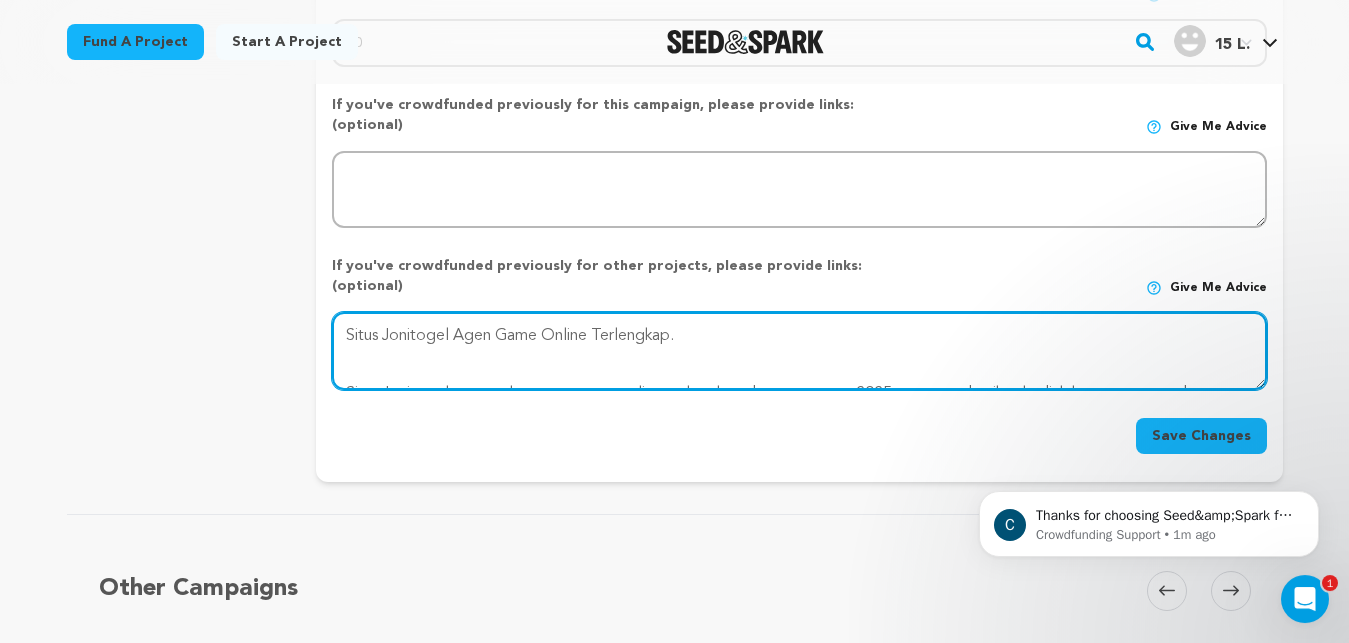 drag, startPoint x: 628, startPoint y: 299, endPoint x: 457, endPoint y: 167, distance: 216.02083 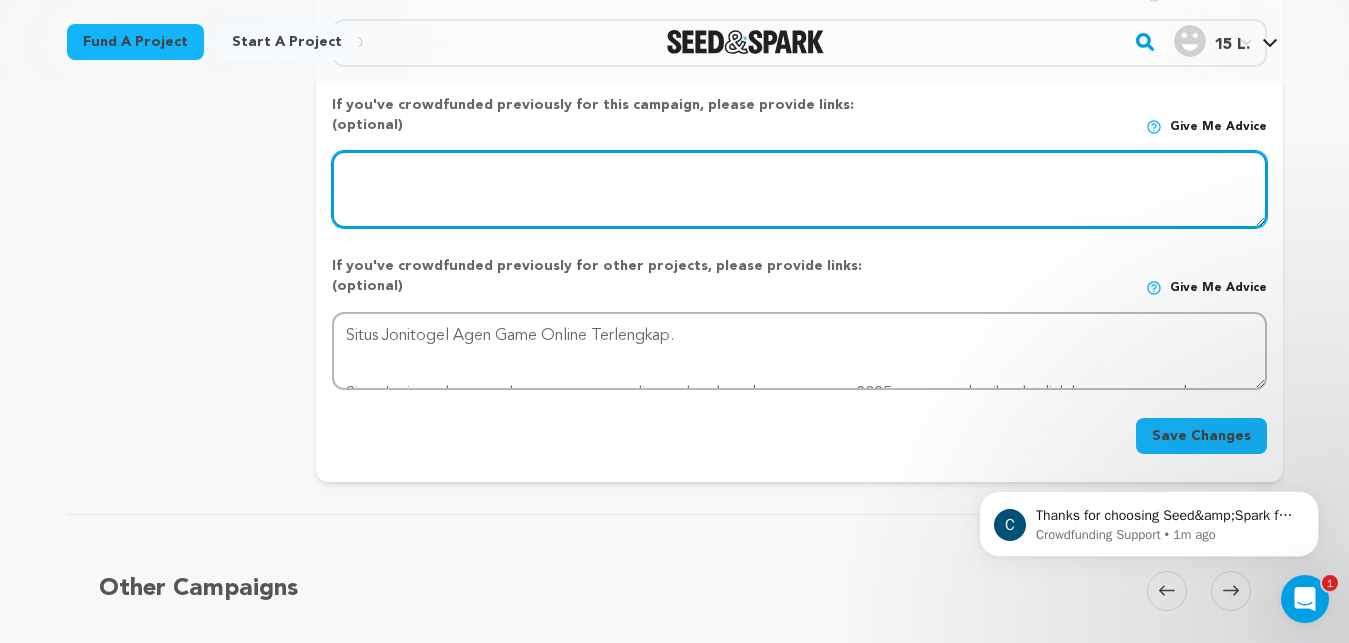 click at bounding box center [799, 190] 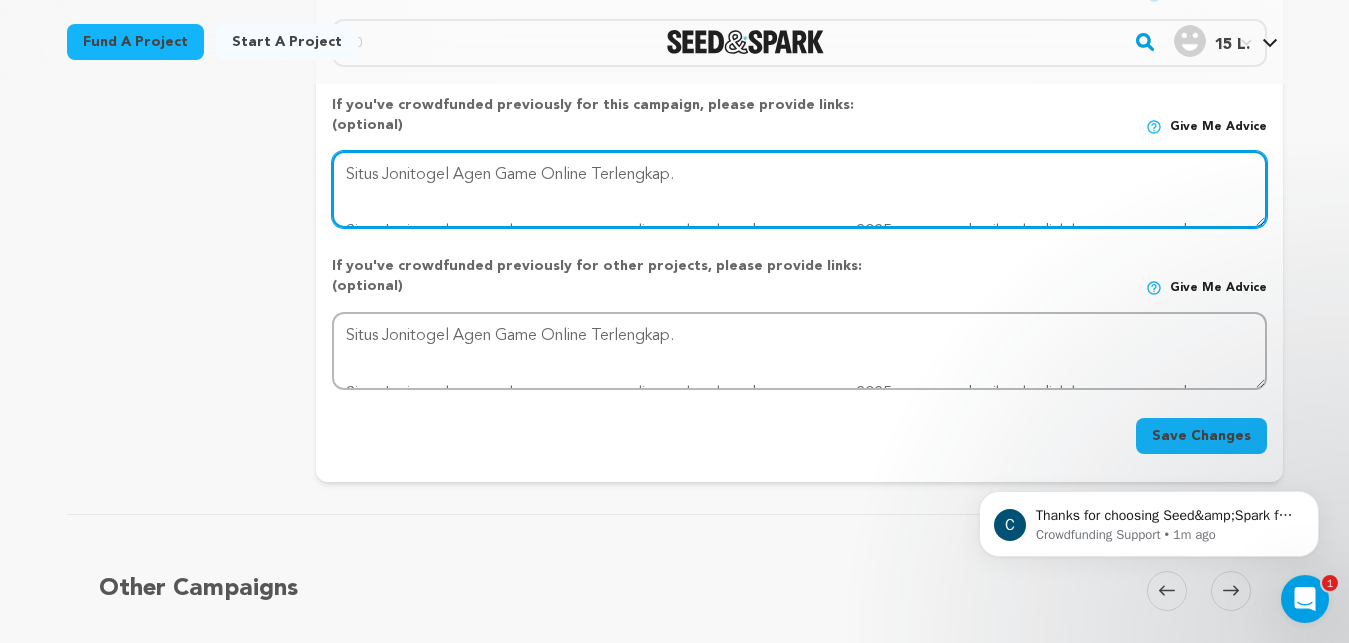 scroll, scrollTop: 103, scrollLeft: 0, axis: vertical 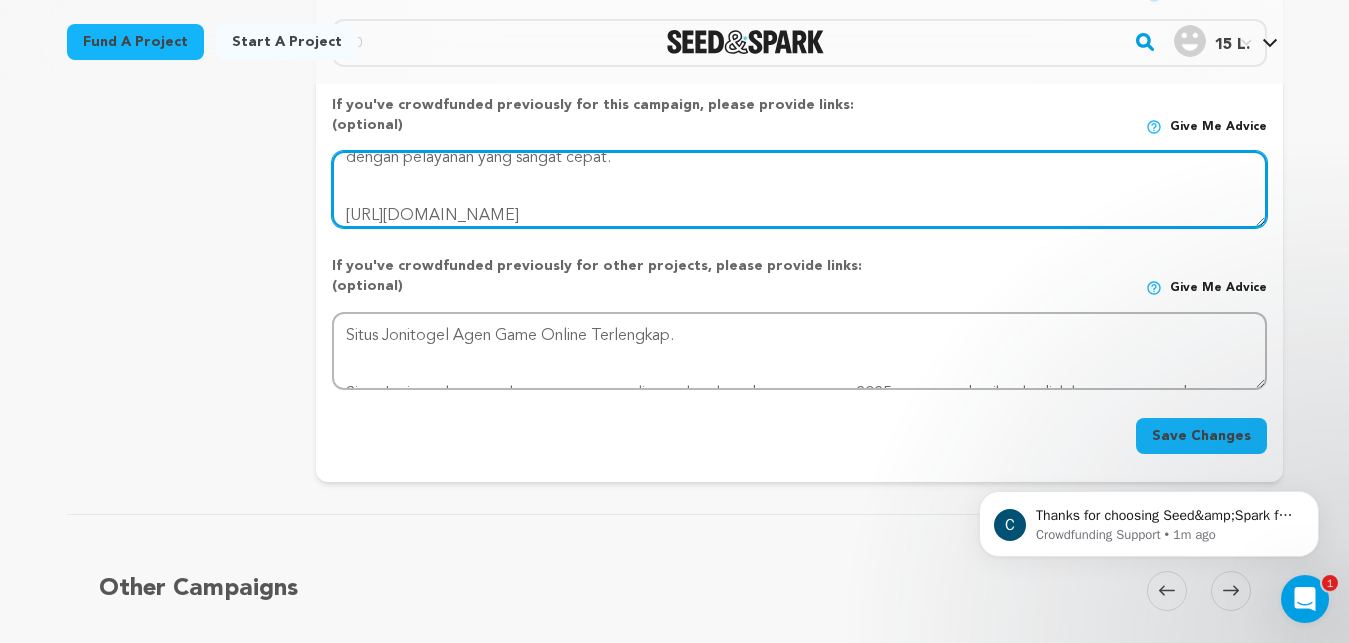 type on "Situs Jonitogel Agen Game Online Terlengkap.
Situs Jonitogel  merupakan agen game online terlengkap dan terpercaya 2025 yang memberikan hadiah kemenangan terbesar dengan pelayanan yang sangat cepat.
[URL][DOMAIN_NAME]" 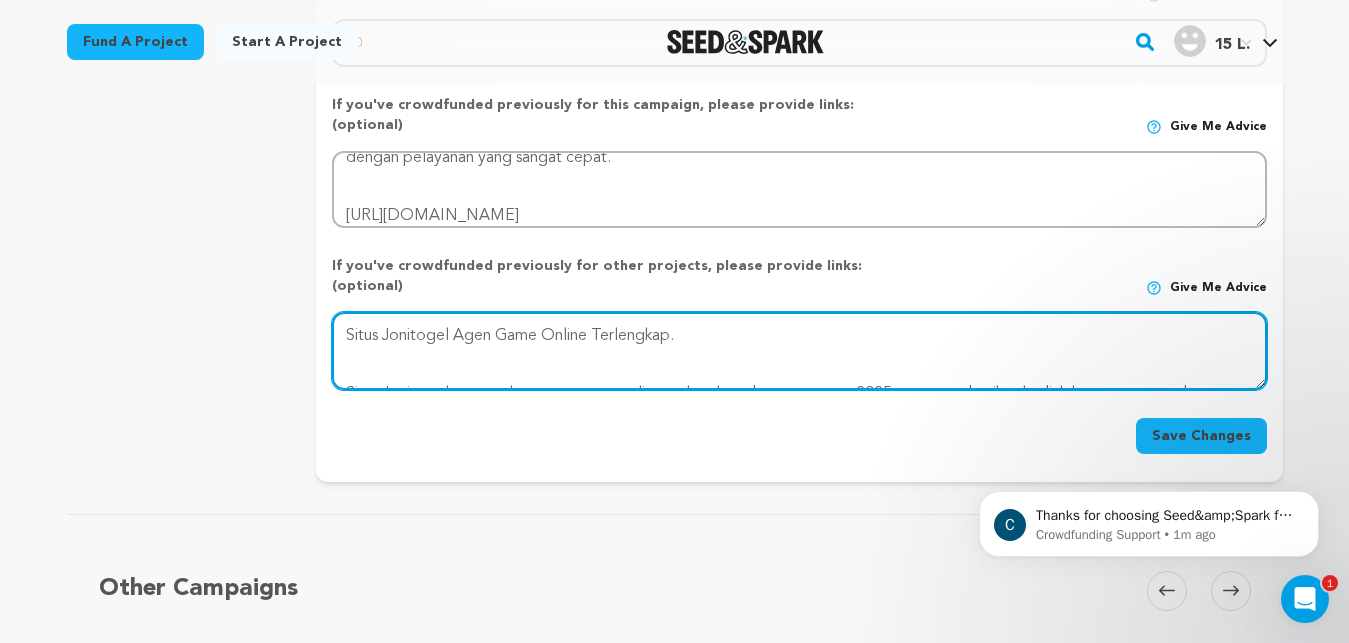 scroll, scrollTop: 115, scrollLeft: 0, axis: vertical 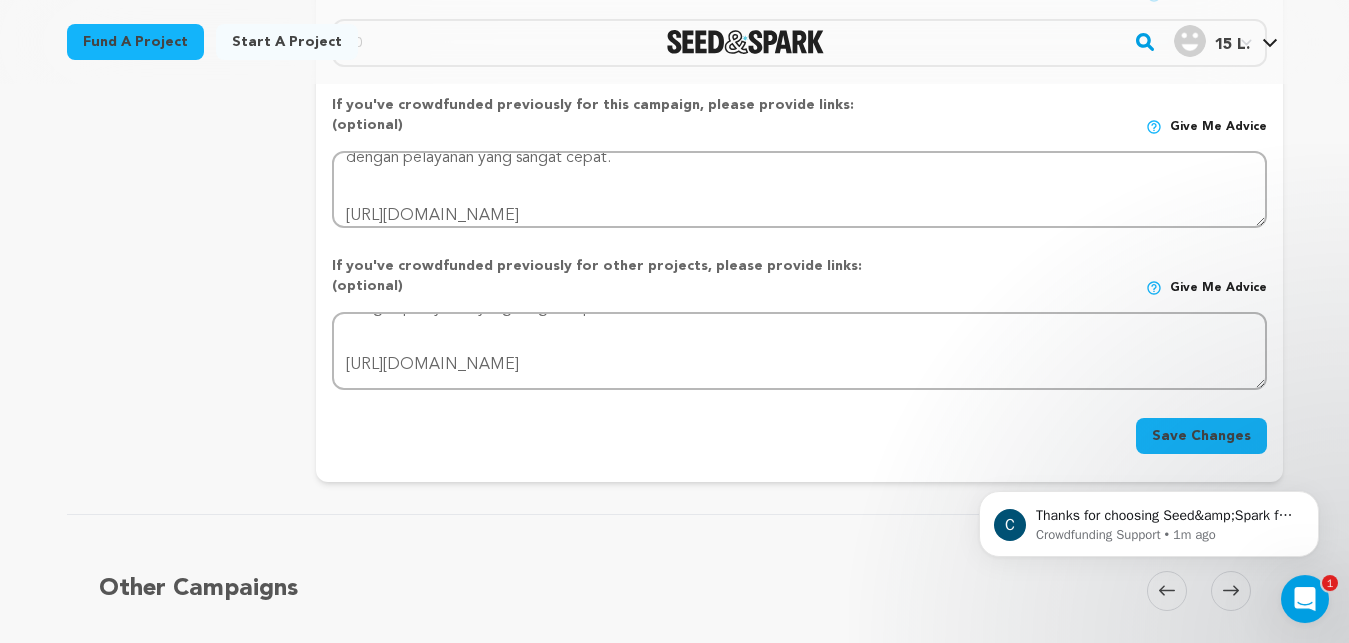 click on "Save Changes" at bounding box center [1201, 436] 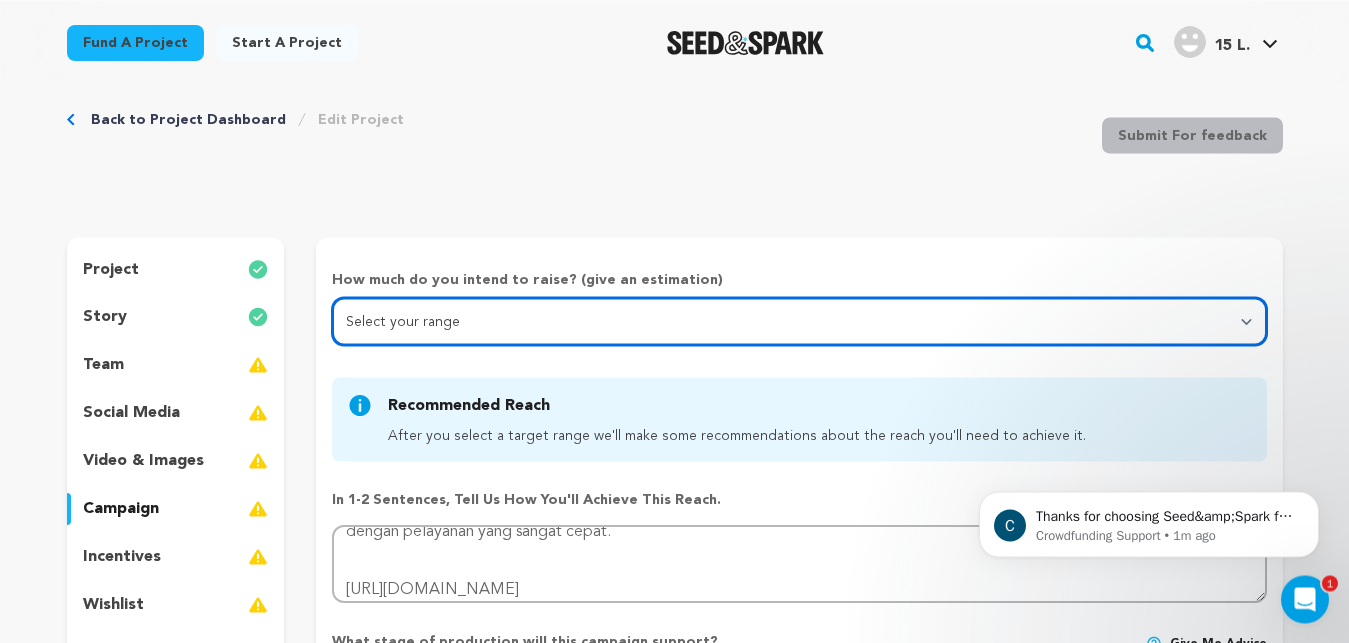 scroll, scrollTop: 26, scrollLeft: 0, axis: vertical 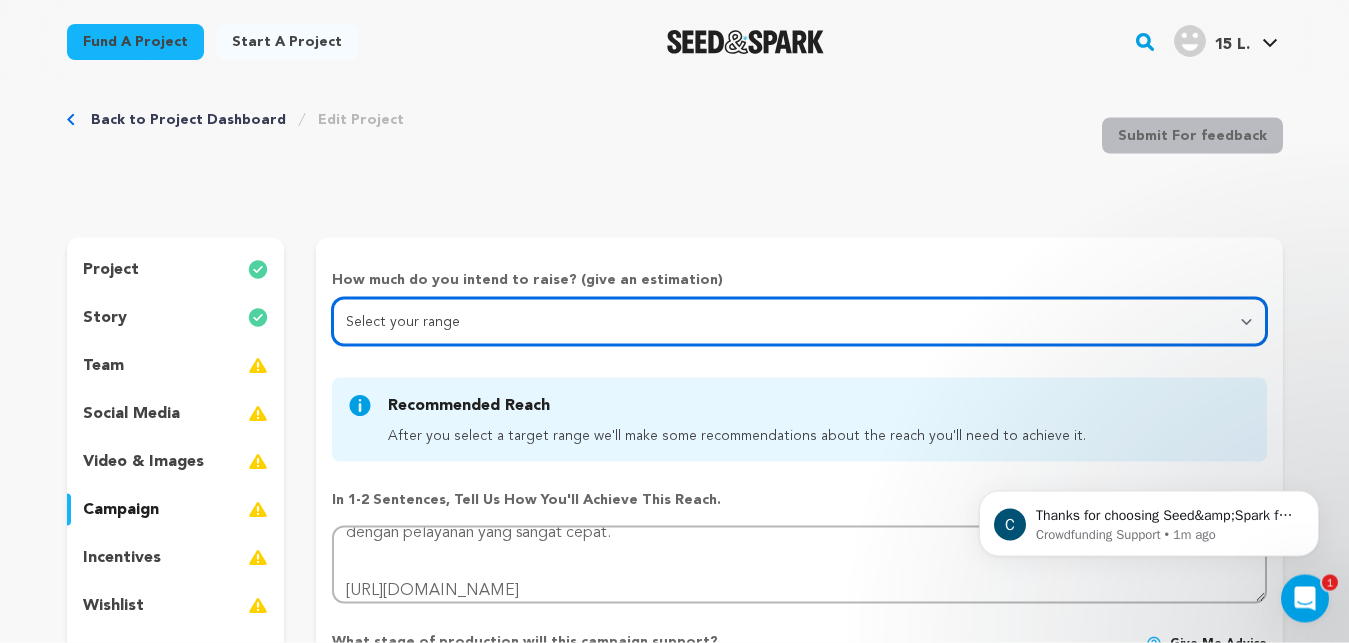 click on "Select your range" at bounding box center (0, 0) 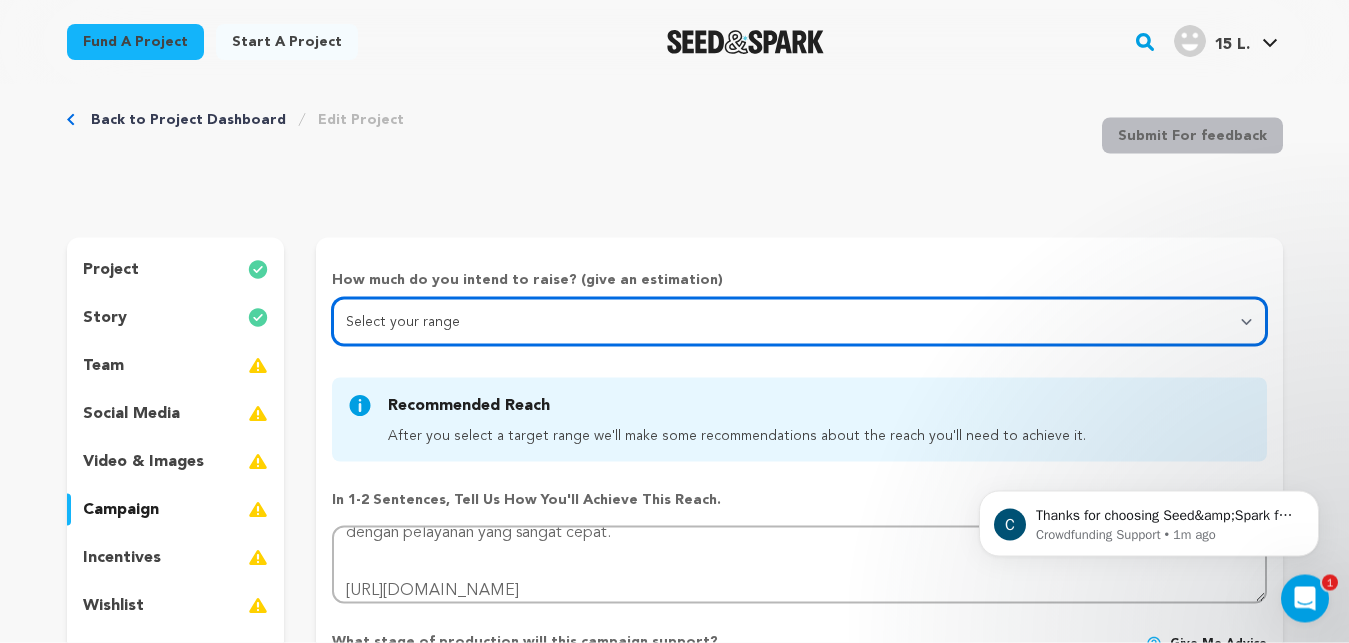 click on "Select your range
Less than $10k 10k - $14k 15k - $24k 25k - $49k 50k or more" at bounding box center [799, 322] 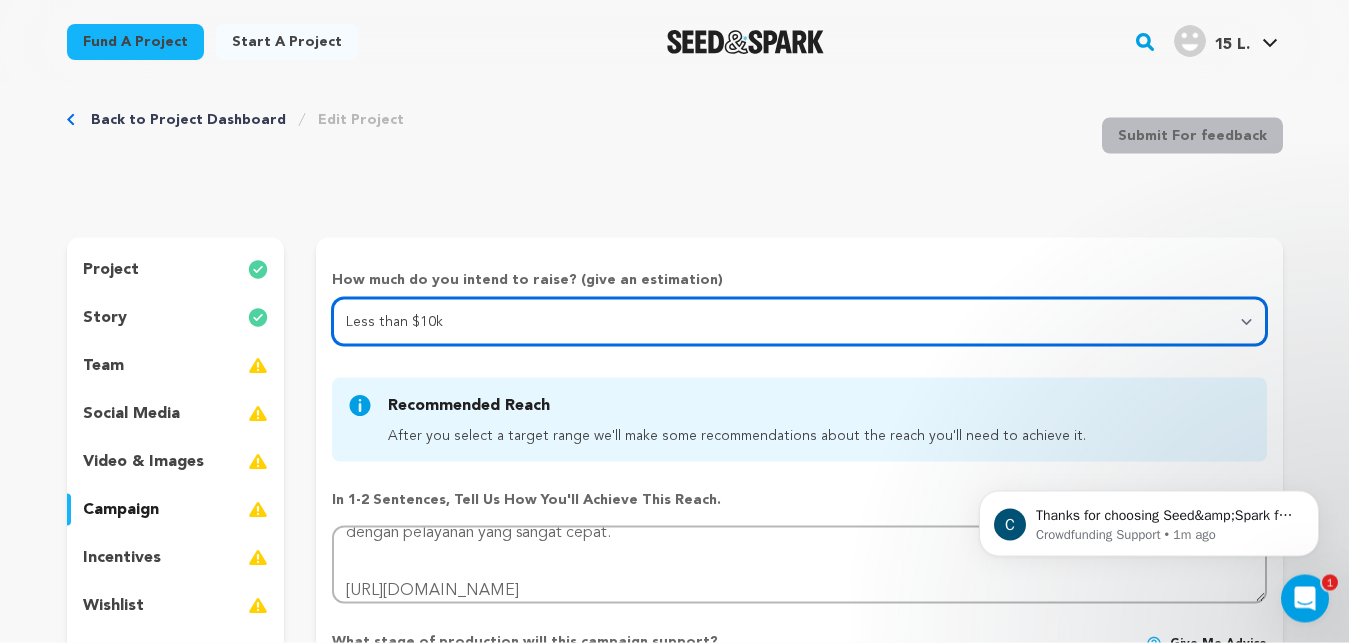 click on "Less than $10k" at bounding box center (0, 0) 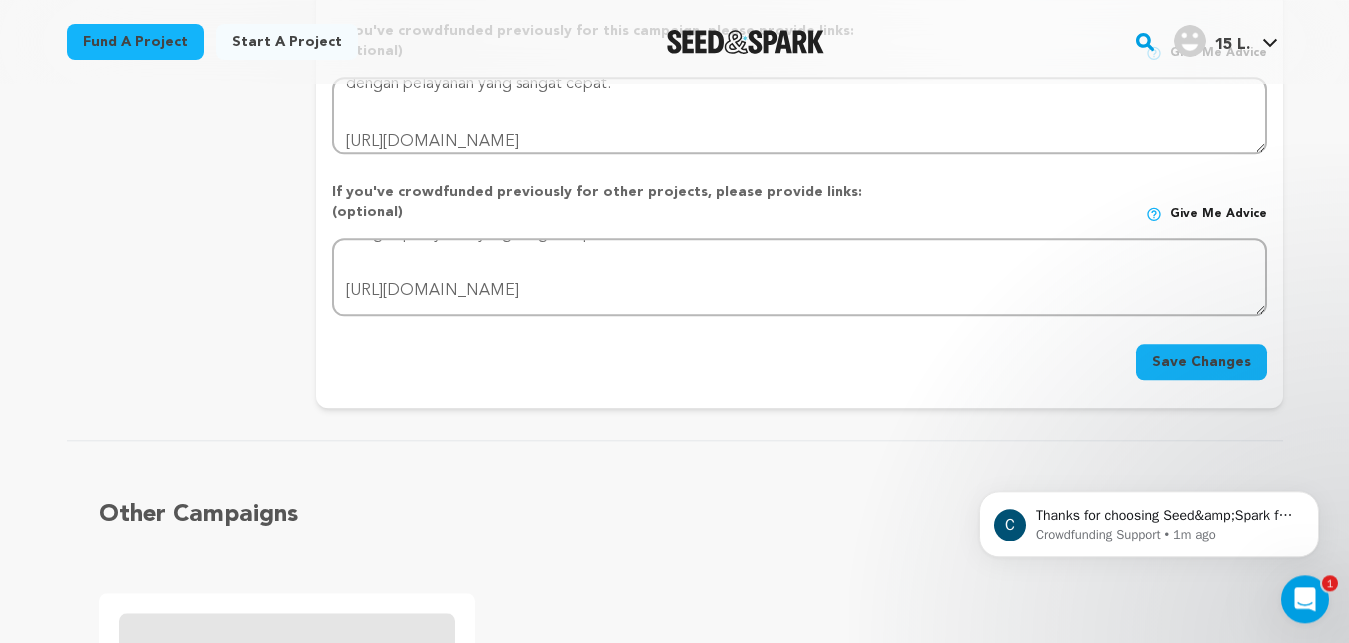 scroll, scrollTop: 880, scrollLeft: 0, axis: vertical 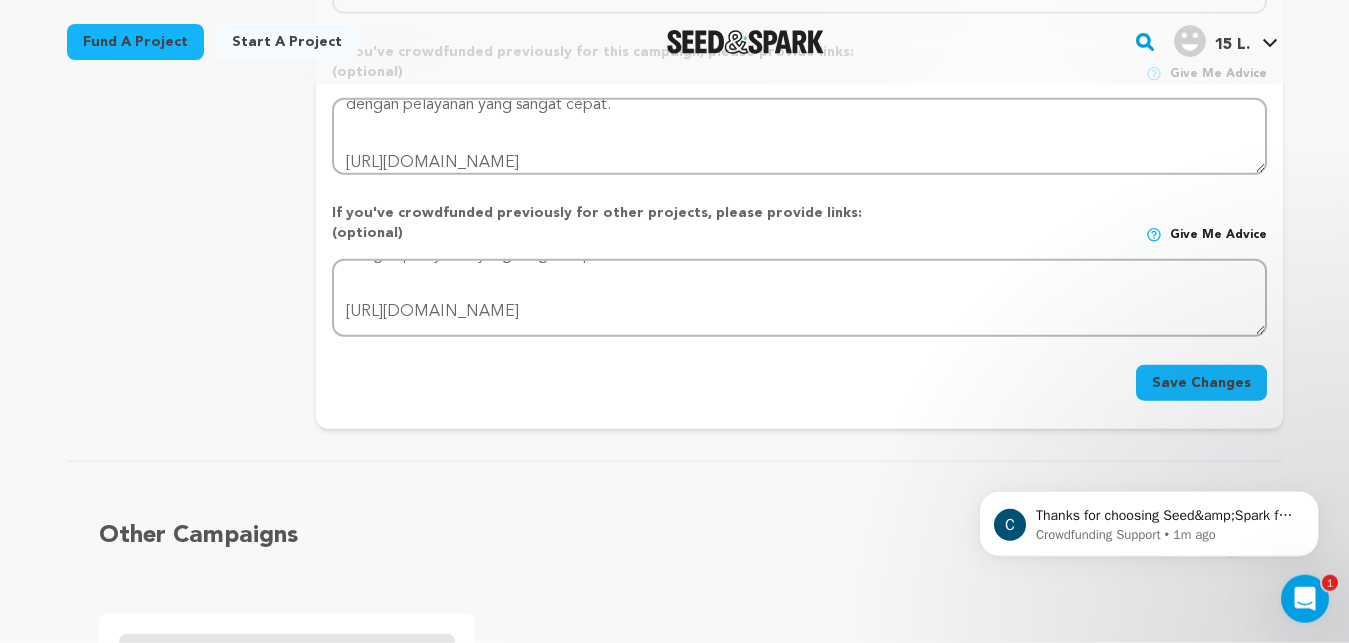 click on "Save Changes" at bounding box center (1201, 383) 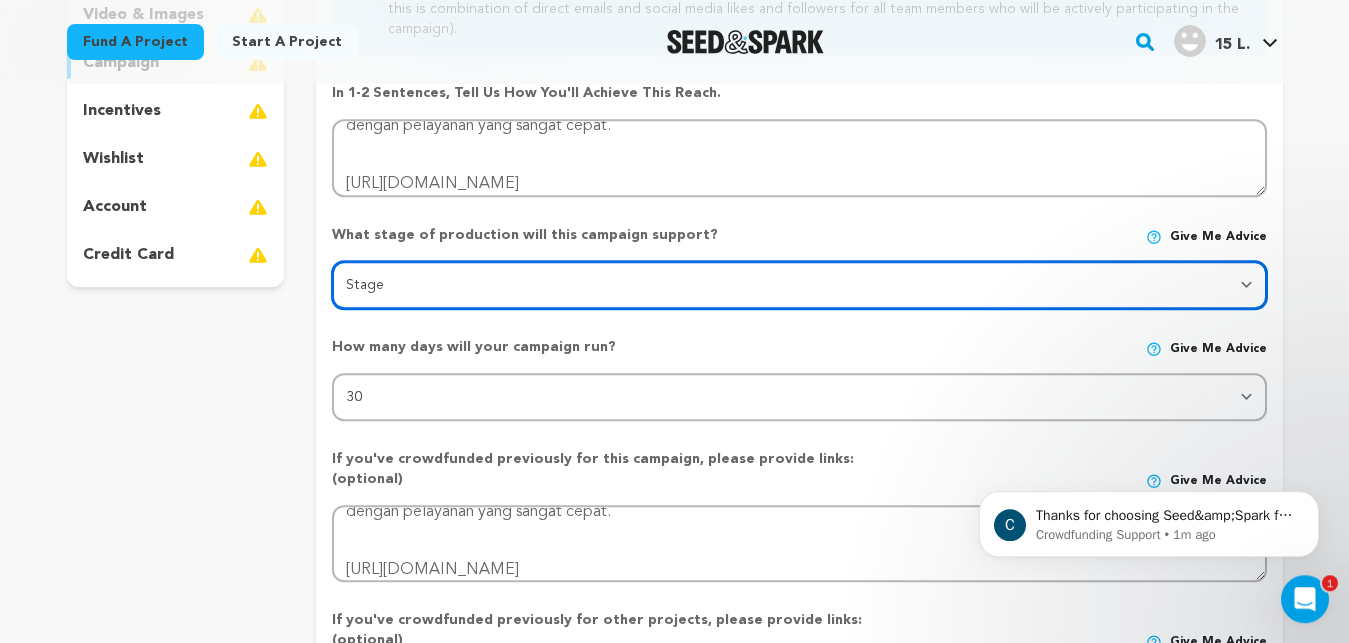 scroll, scrollTop: 477, scrollLeft: 0, axis: vertical 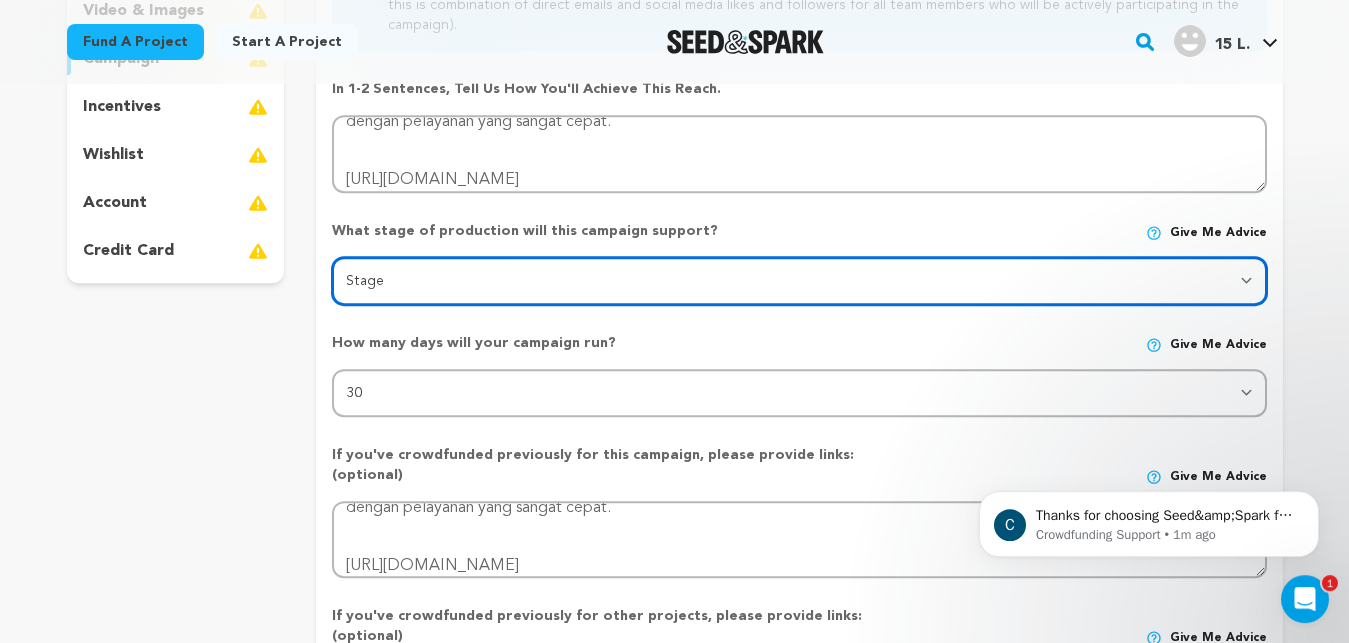 click on "Stage
DEVELOPMENT
PRODUCTION
POST-PRODUCTION
DISTRIBUTION
PRE-PRODUCTION
ENHANCEMENT
PRODUCTION PHASE 2
FESTIVALS
PR/MARKETING
TOUR
IMPACT CAMPAIGN" at bounding box center [799, 281] 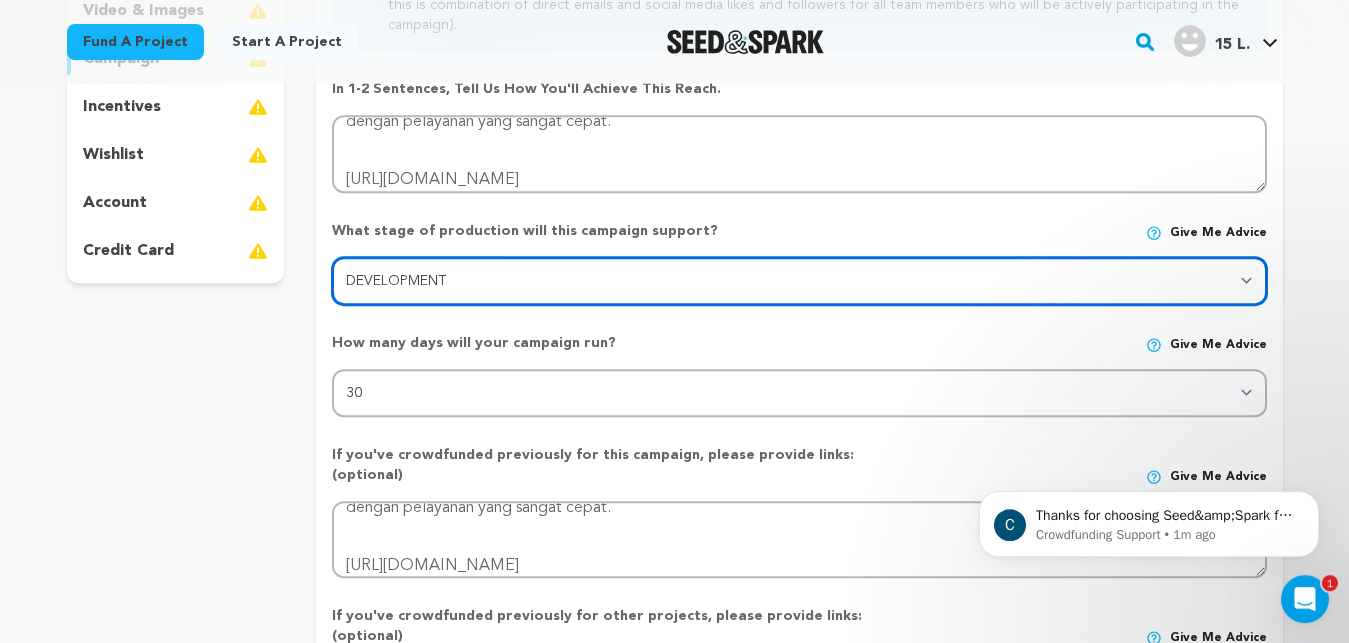 click on "DEVELOPMENT" at bounding box center (0, 0) 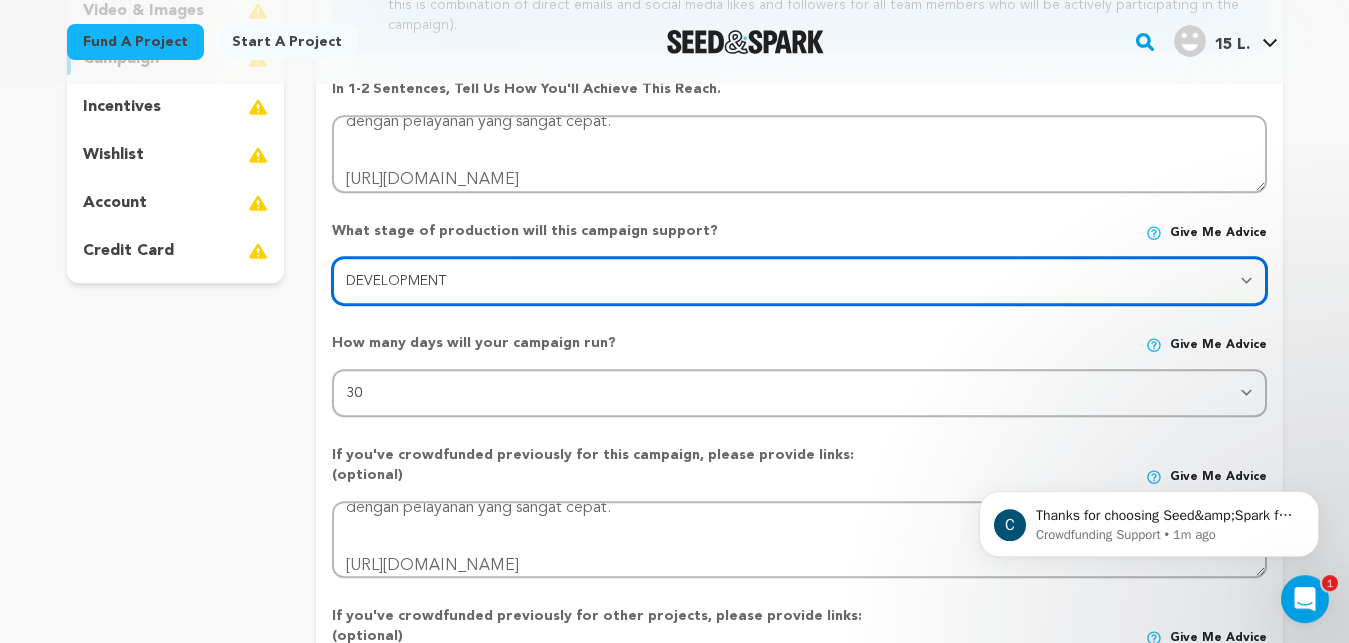 select on "11377" 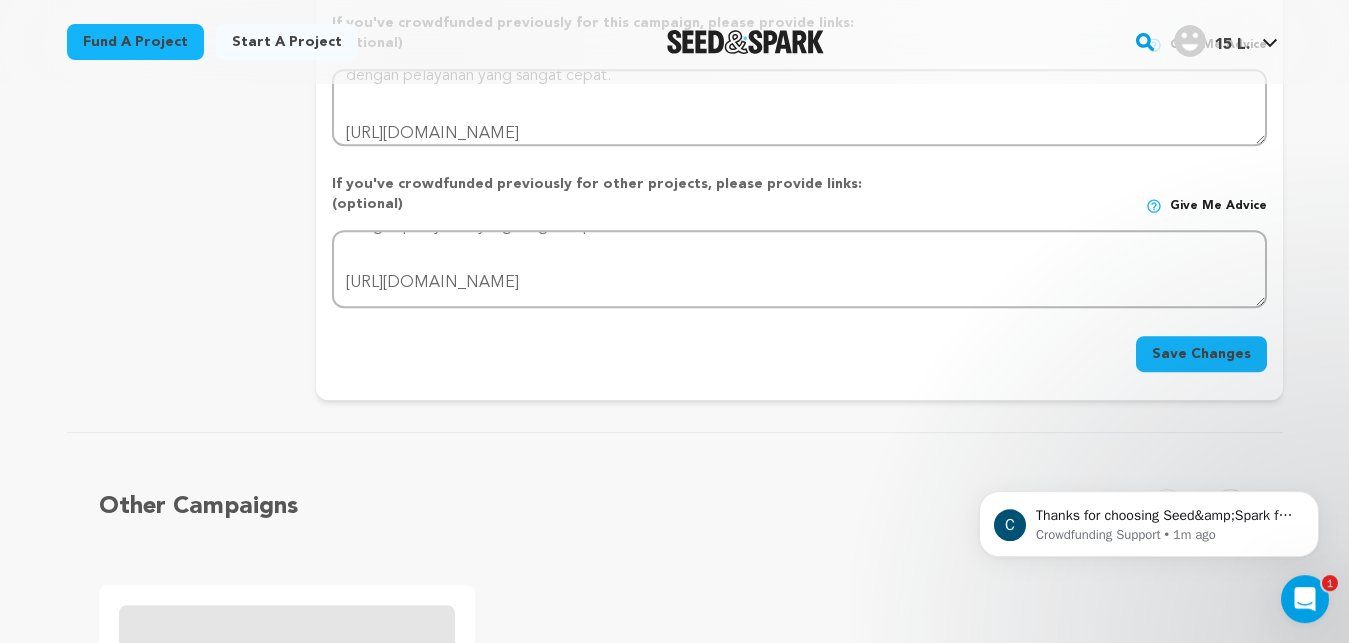 scroll, scrollTop: 913, scrollLeft: 0, axis: vertical 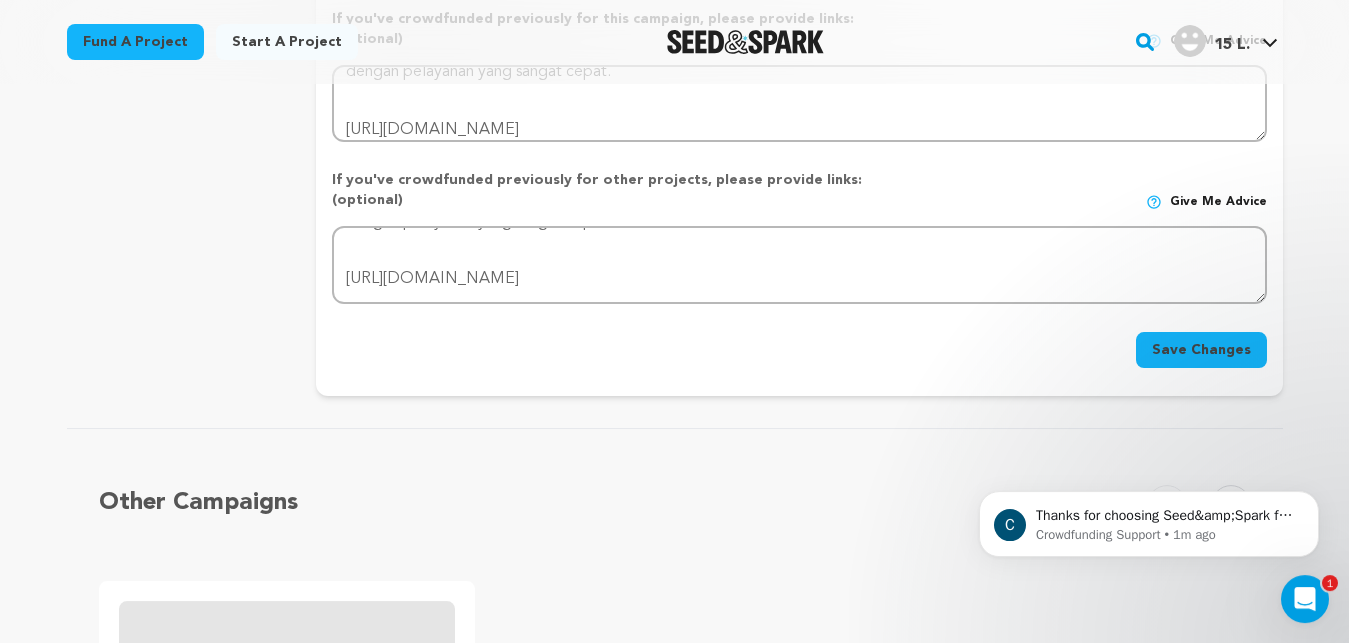 click on "Save Changes" at bounding box center [1201, 350] 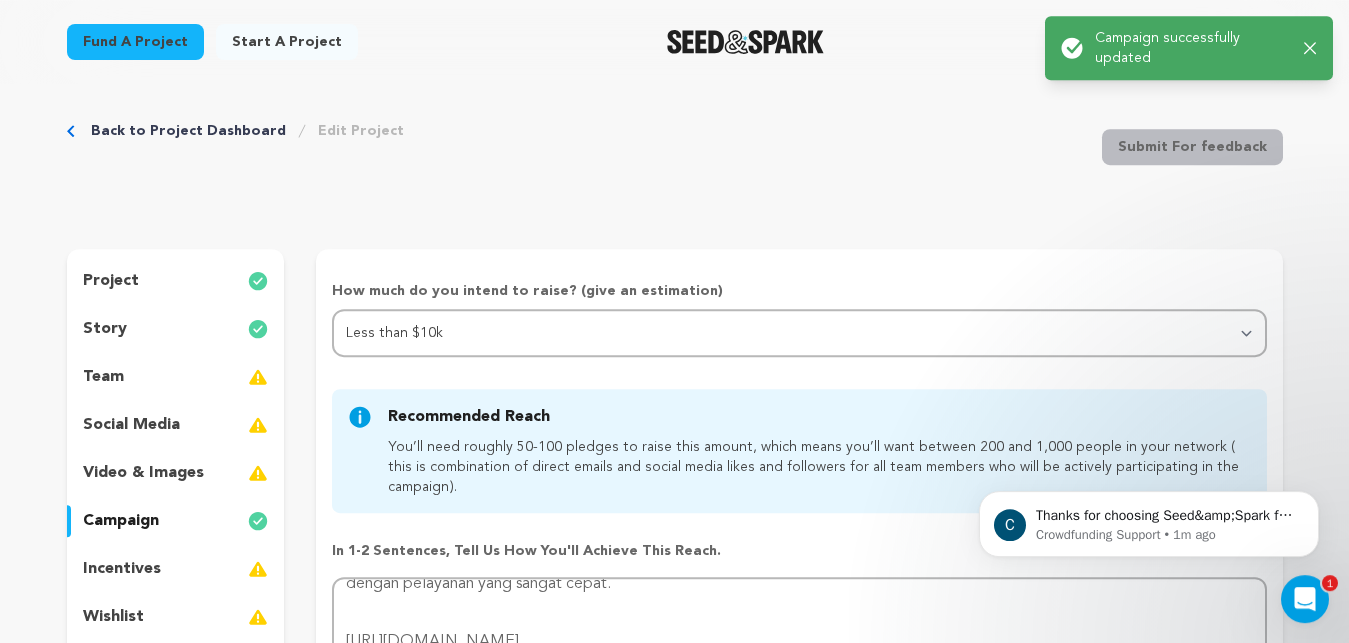scroll, scrollTop: 0, scrollLeft: 0, axis: both 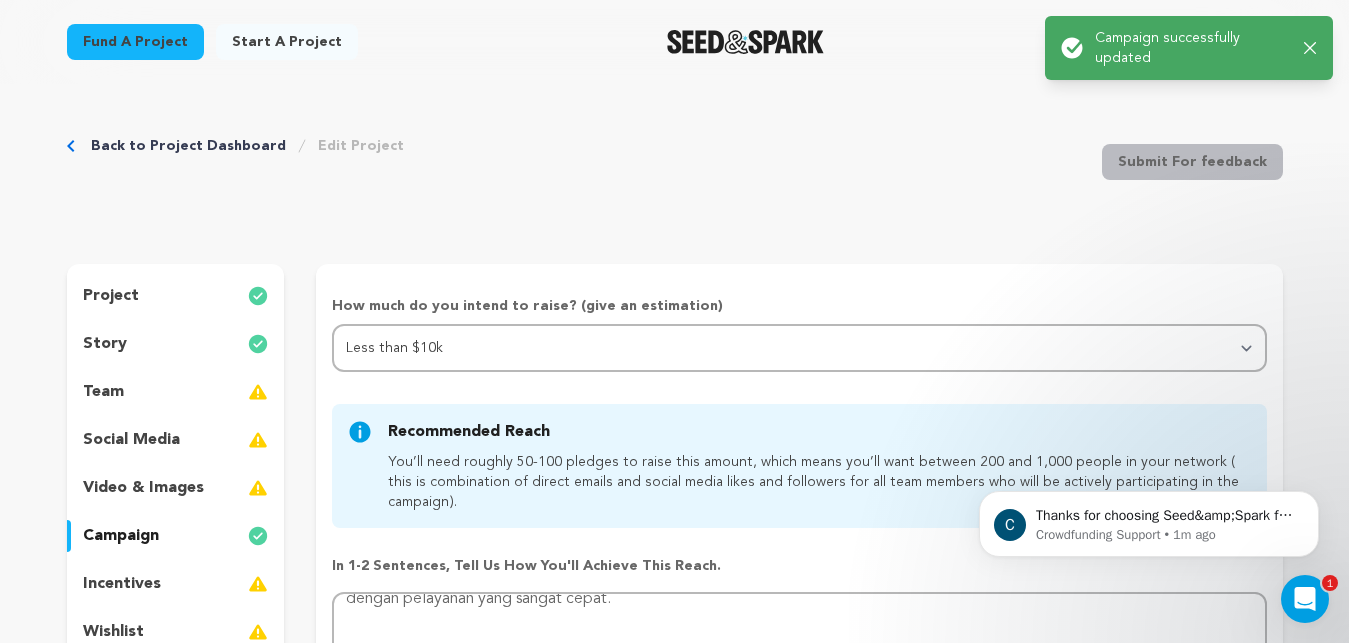 click on "incentives" at bounding box center [122, 584] 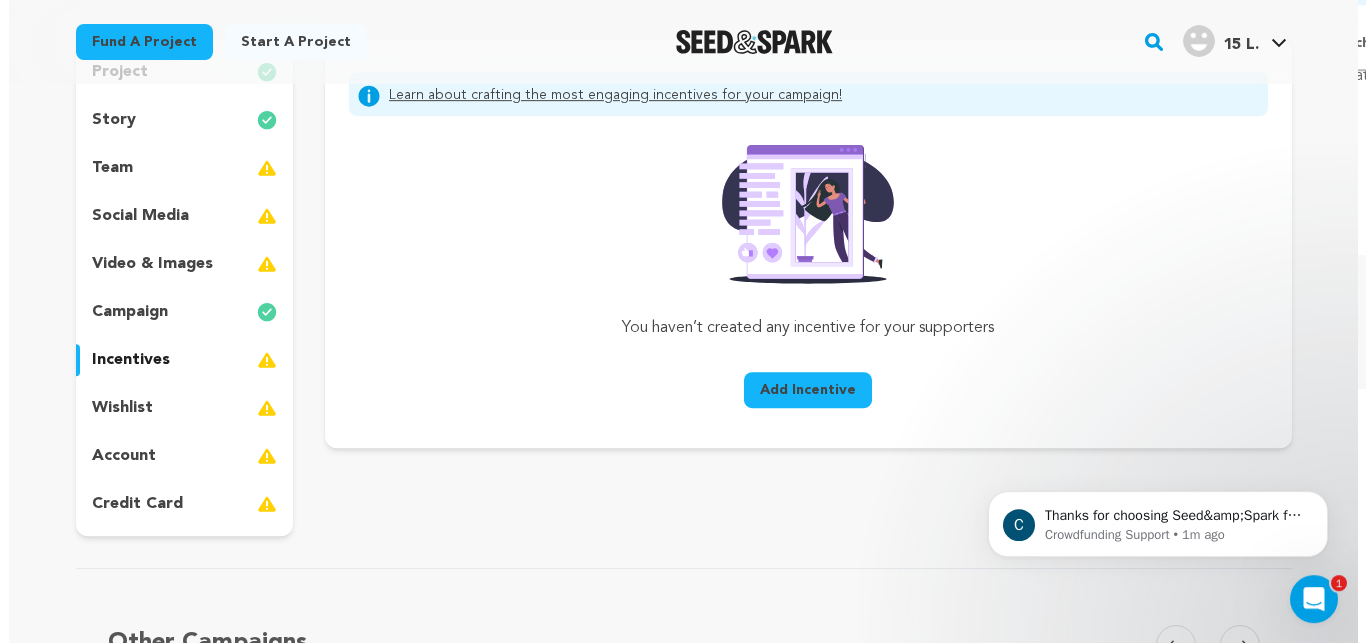 scroll, scrollTop: 227, scrollLeft: 0, axis: vertical 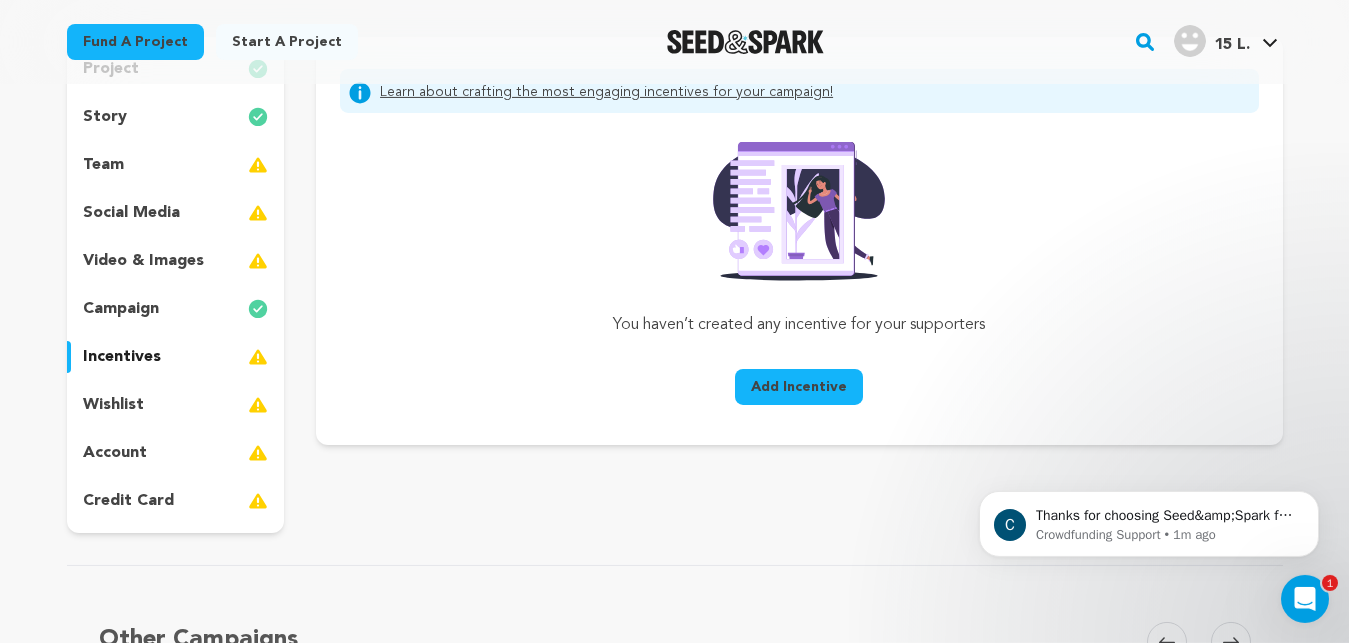 click on "Add Incentive" at bounding box center [799, 387] 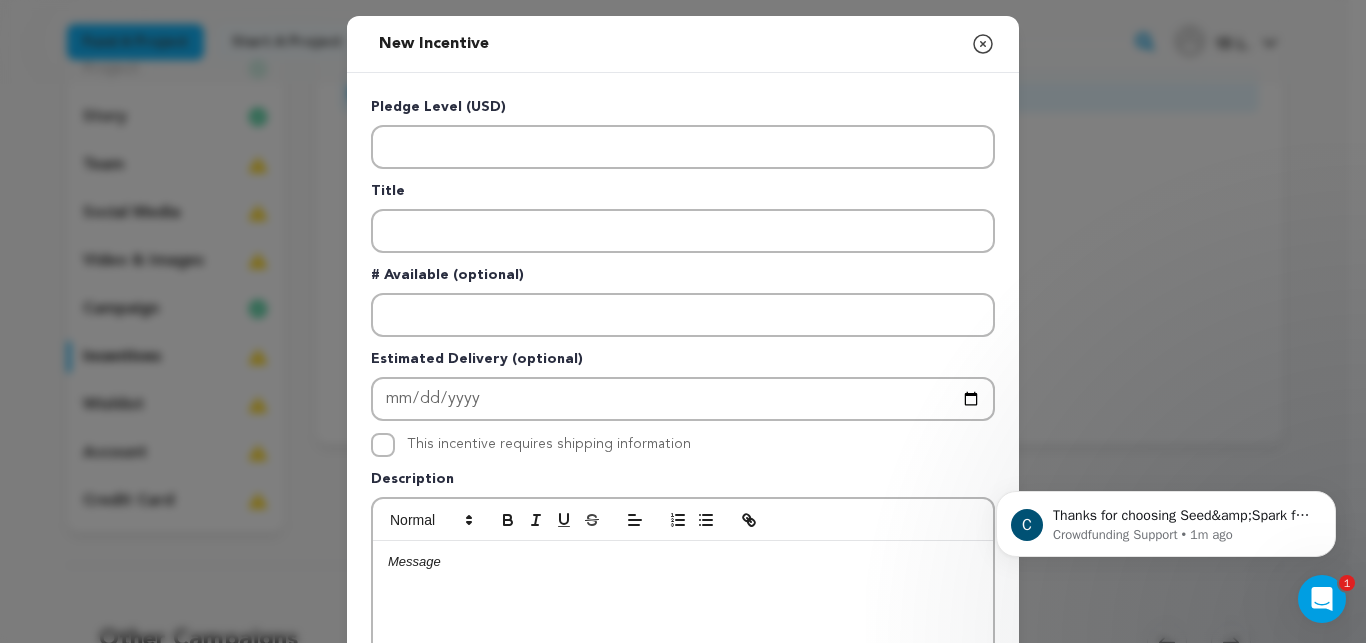 click at bounding box center (683, 562) 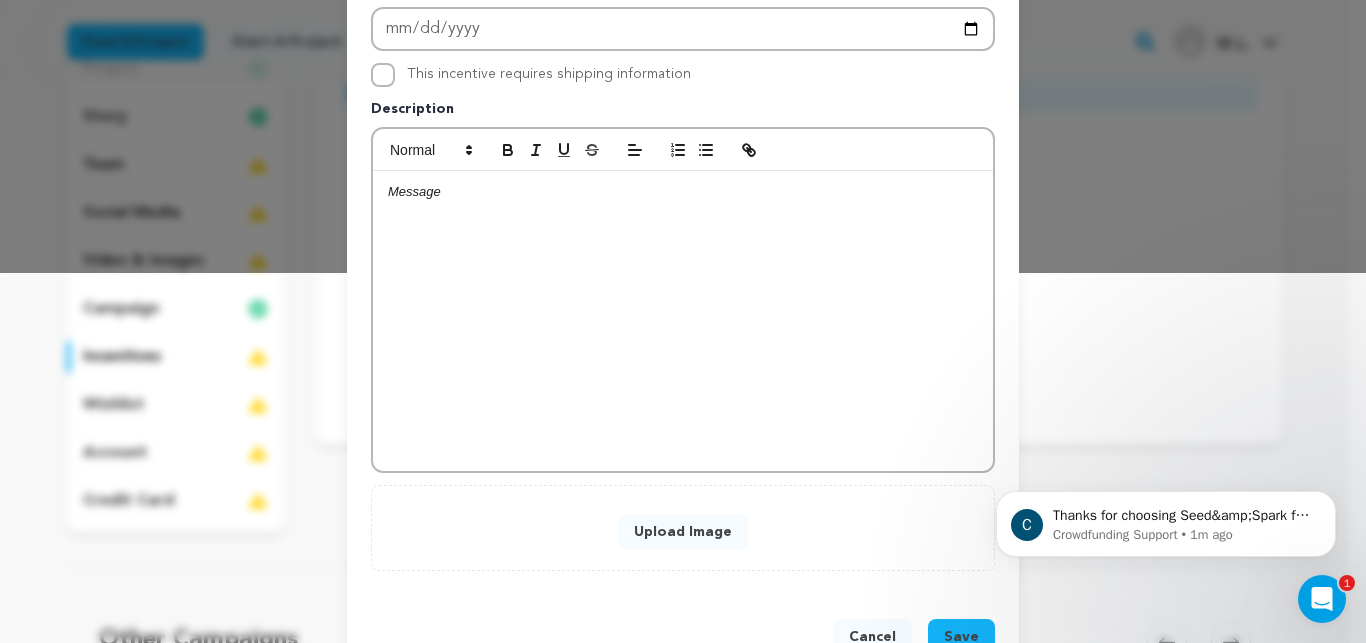scroll, scrollTop: 0, scrollLeft: 0, axis: both 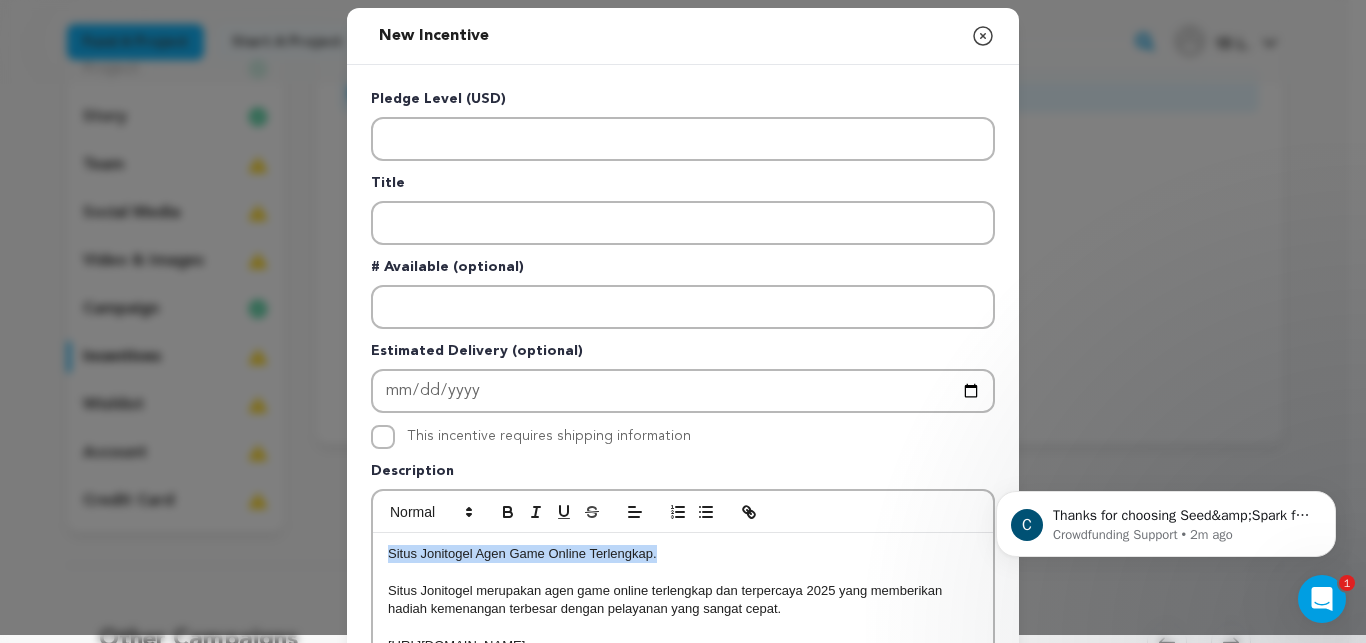 drag, startPoint x: 666, startPoint y: 550, endPoint x: 289, endPoint y: 552, distance: 377.0053 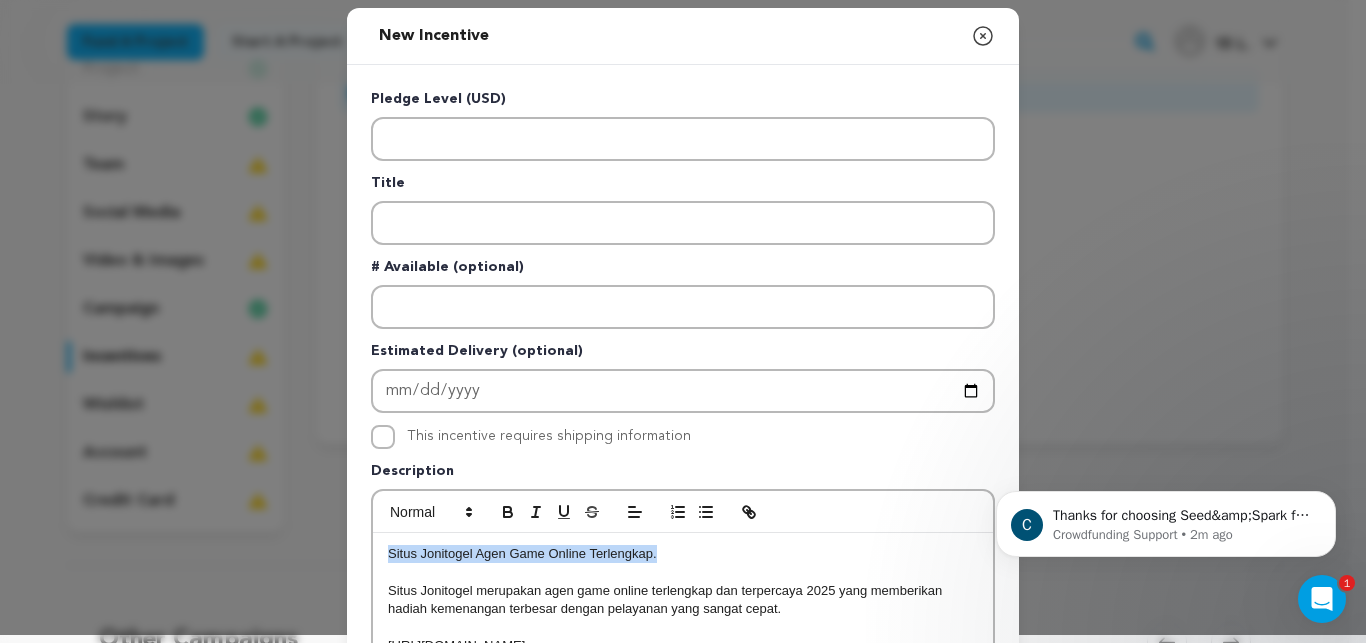 copy on "Situs Jonitogel Agen Game Online Terlengkap." 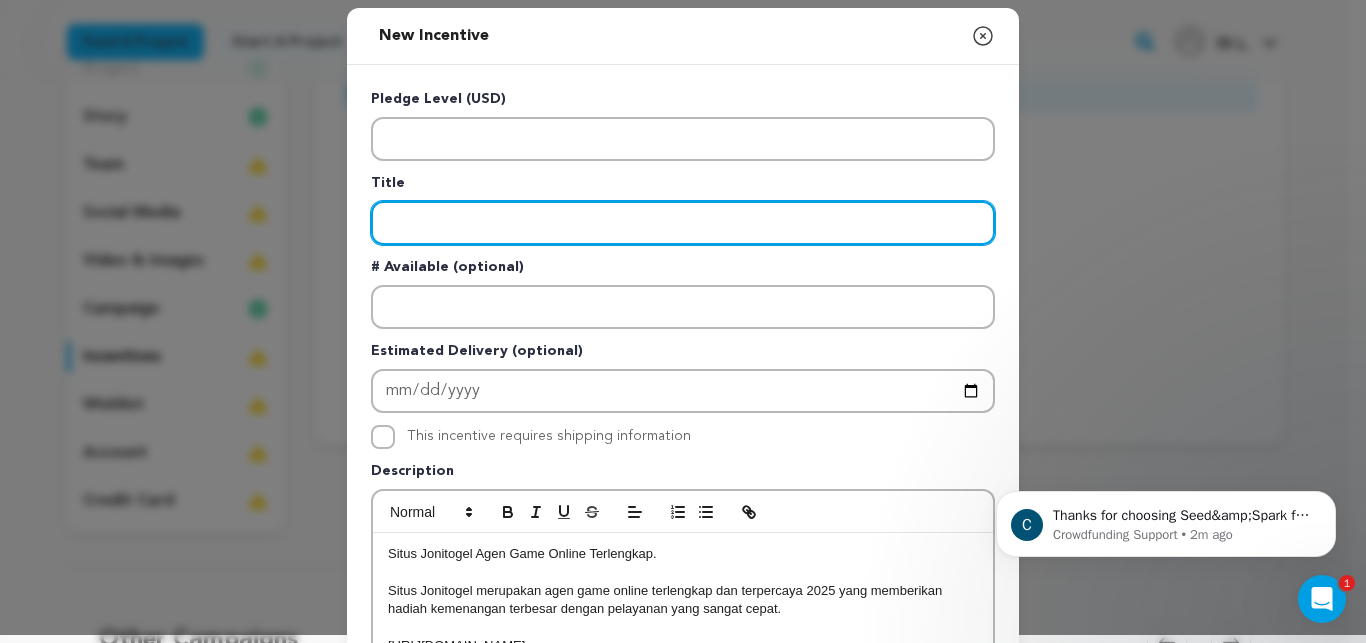 click at bounding box center [683, 223] 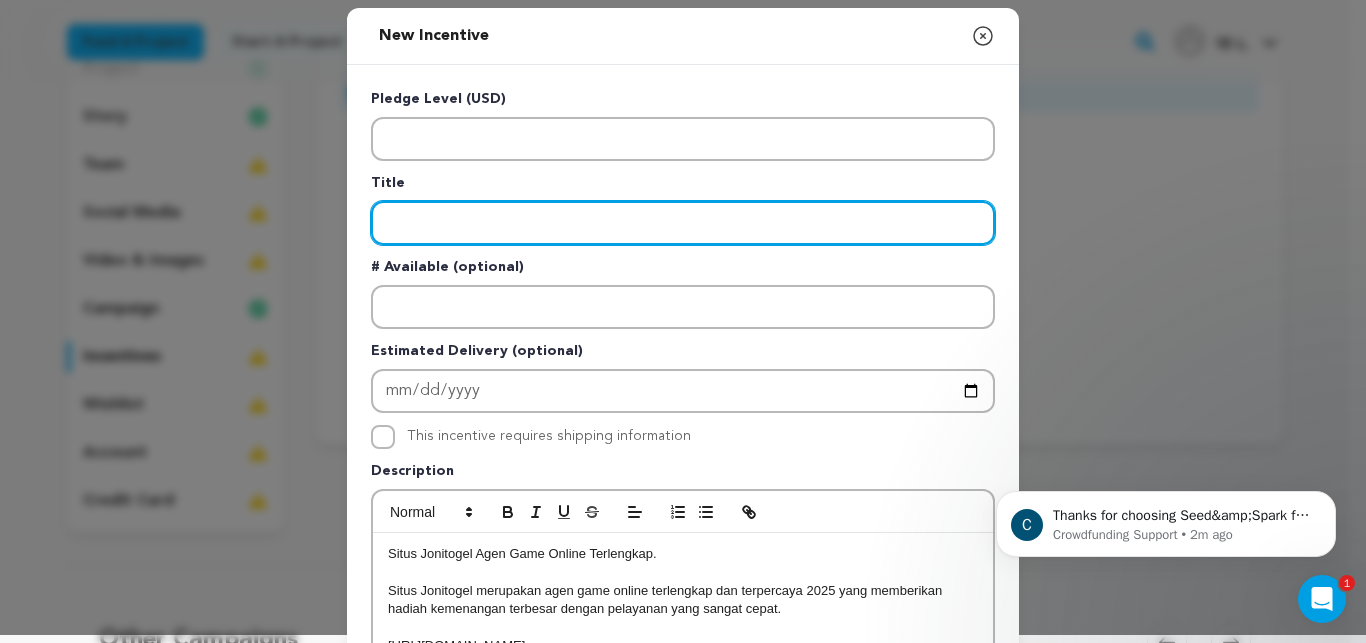 paste on "Situs Jonitogel Agen Game Online Terlengkap." 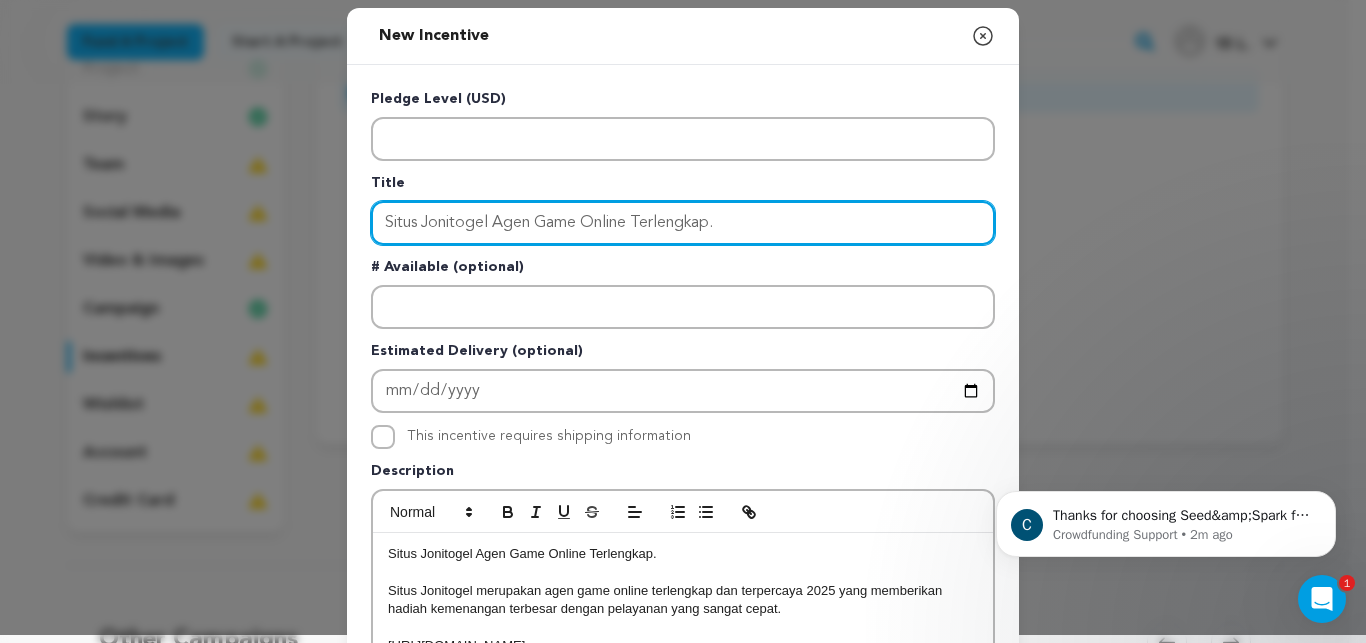 type on "Situs Jonitogel Agen Game Online Terlengkap." 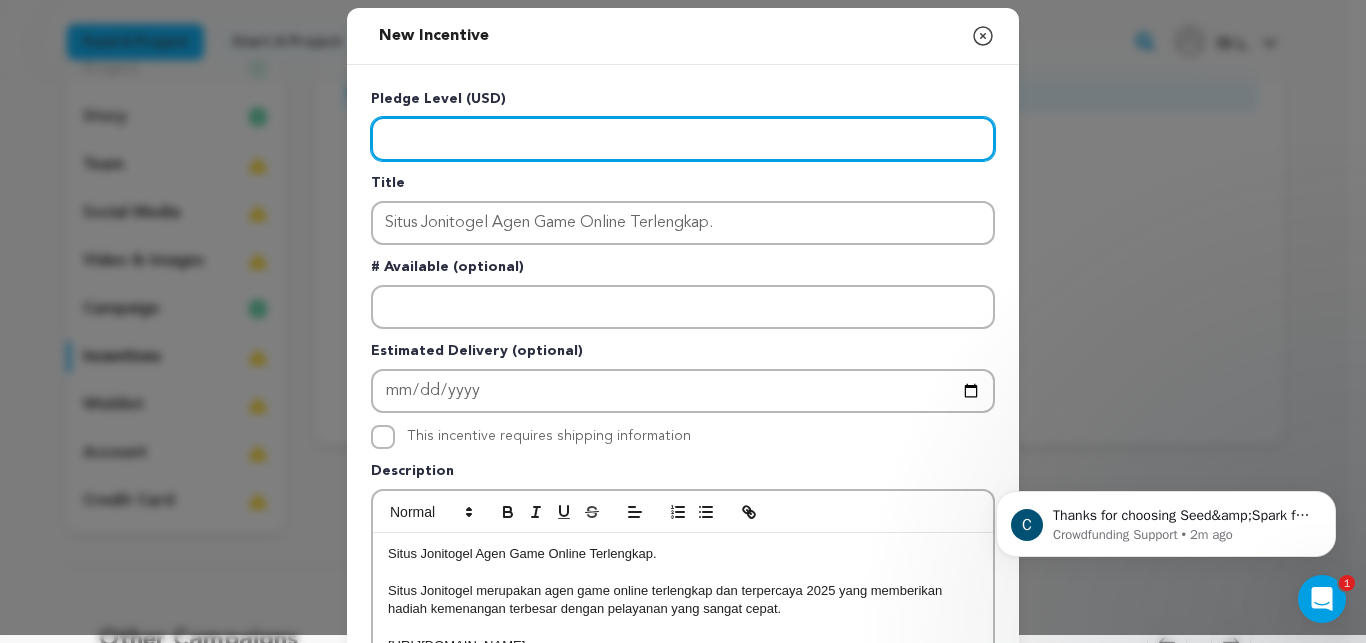 click at bounding box center [683, 139] 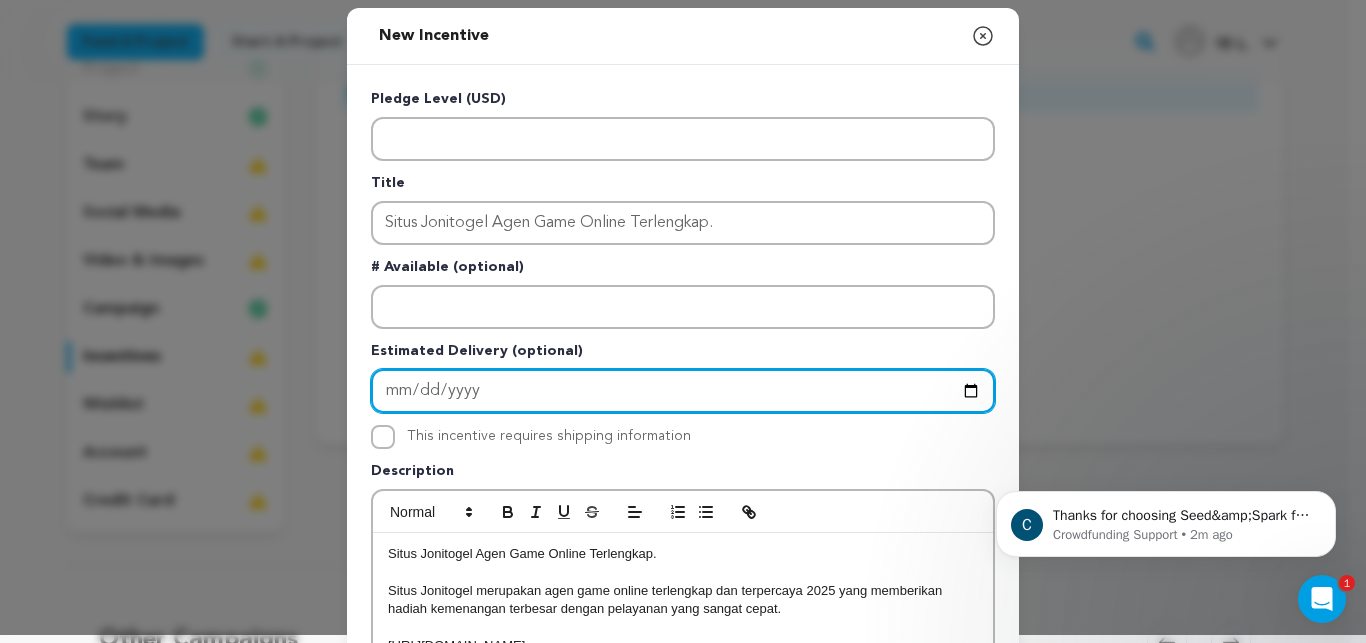 click at bounding box center (683, 391) 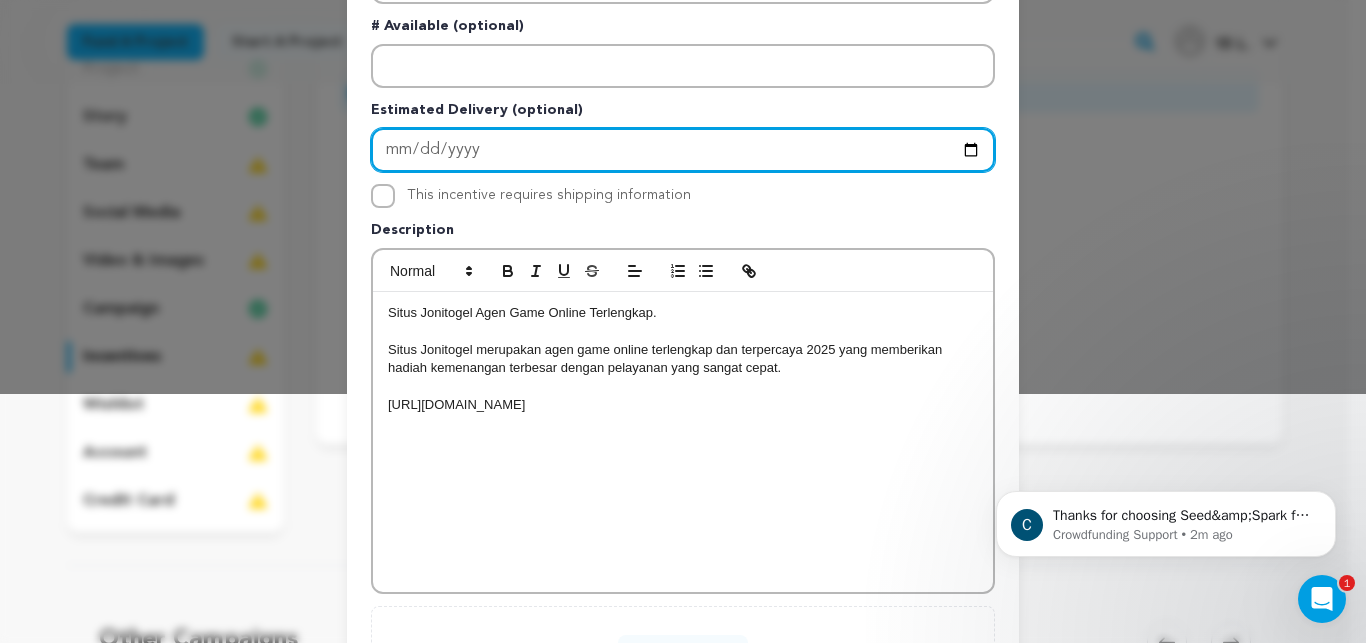 scroll, scrollTop: 430, scrollLeft: 0, axis: vertical 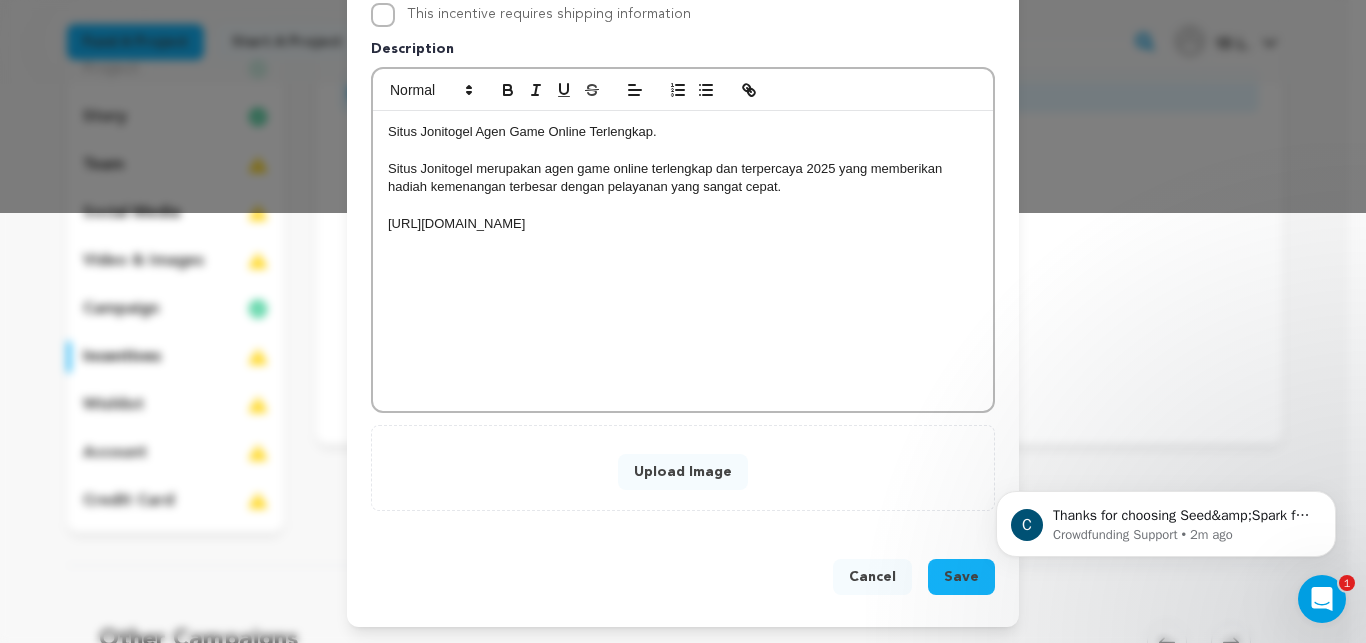 click on "Save" at bounding box center (961, 577) 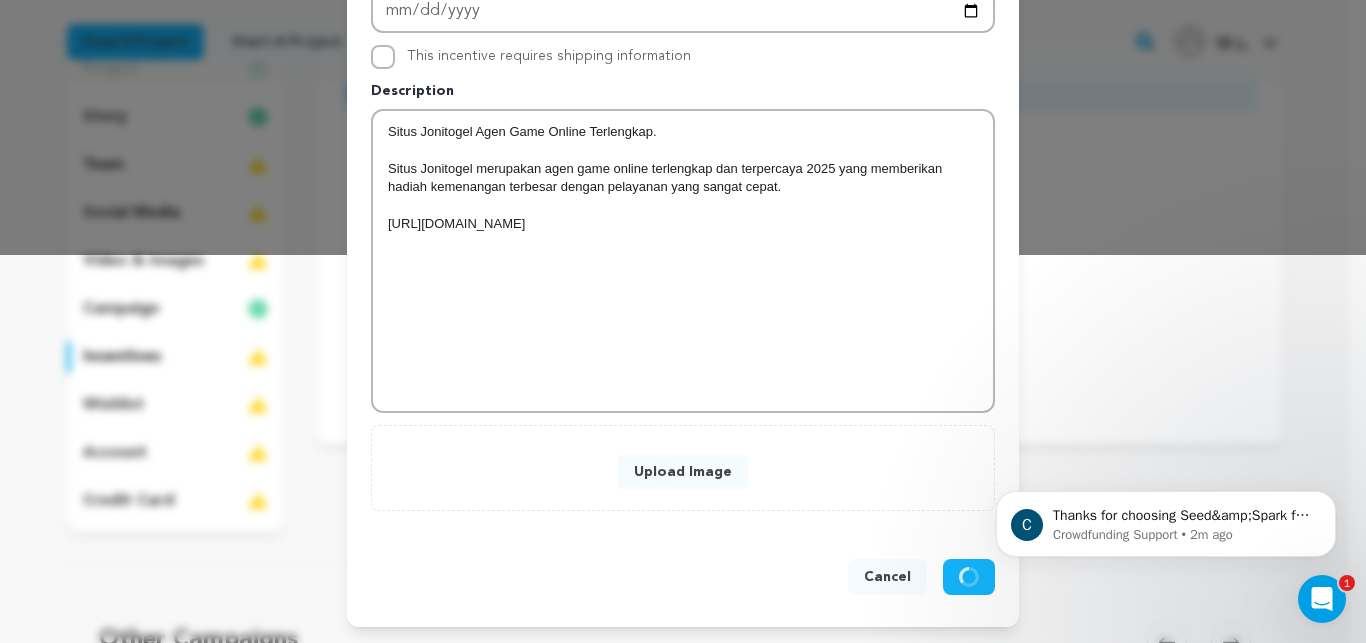scroll, scrollTop: 388, scrollLeft: 0, axis: vertical 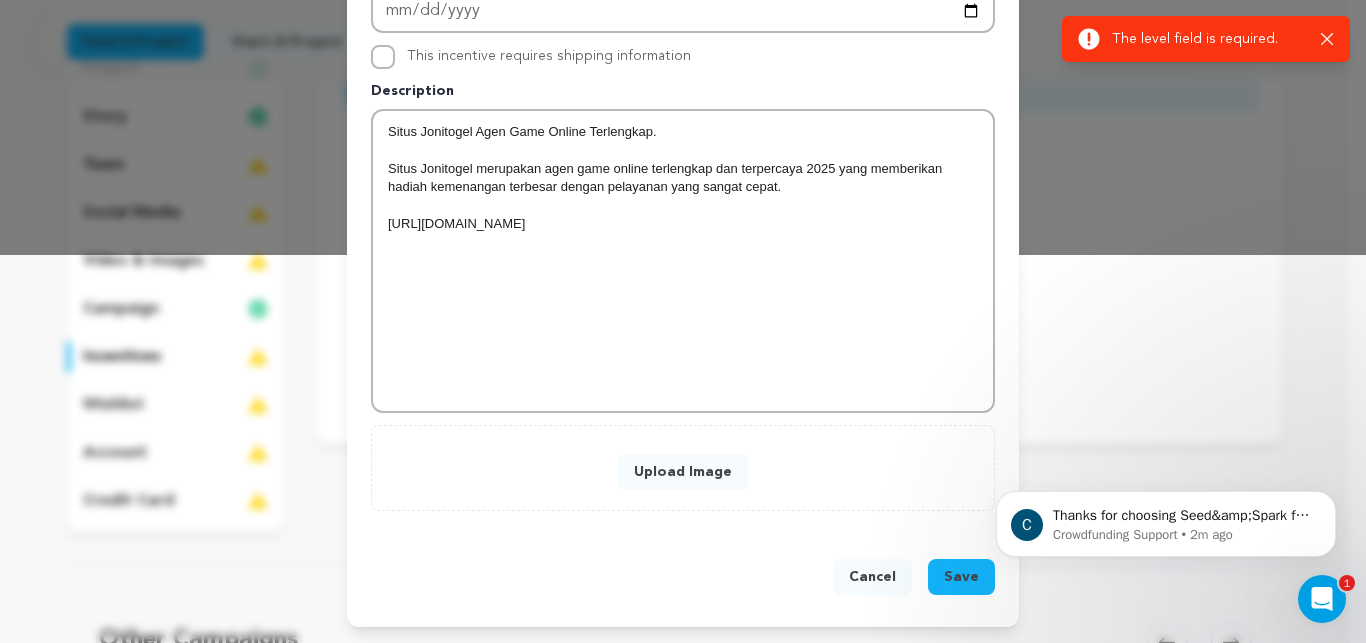 click on "Save" at bounding box center (961, 577) 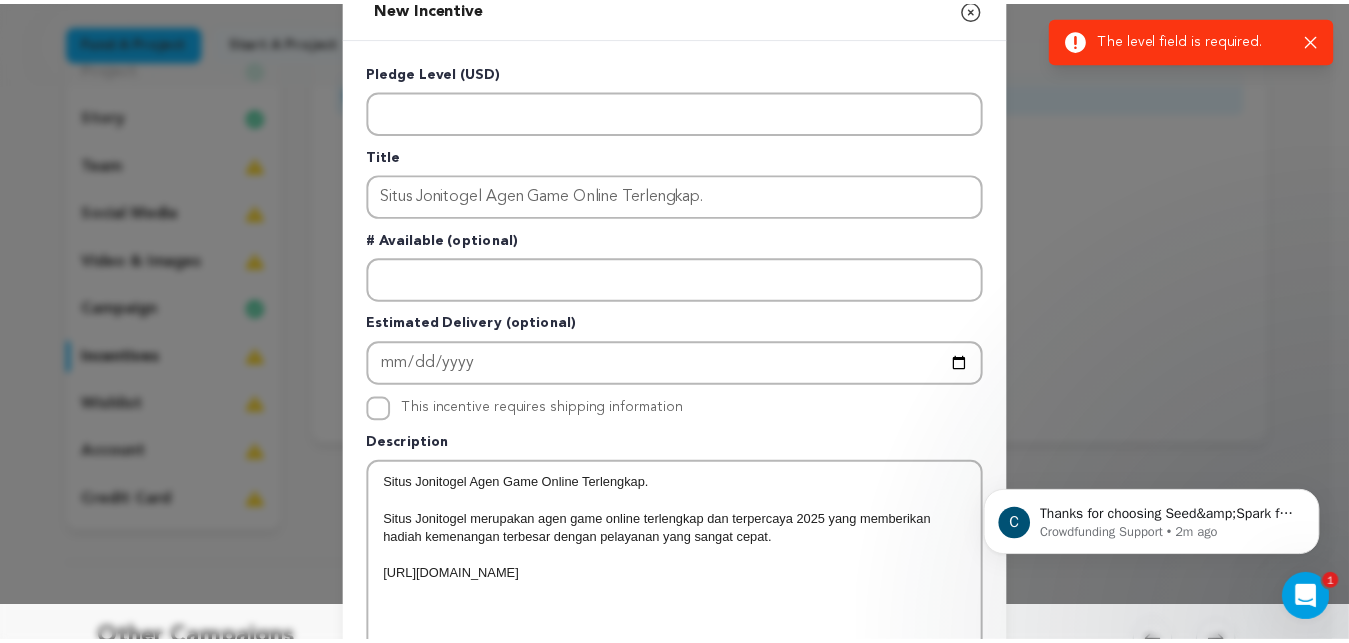 scroll, scrollTop: 0, scrollLeft: 0, axis: both 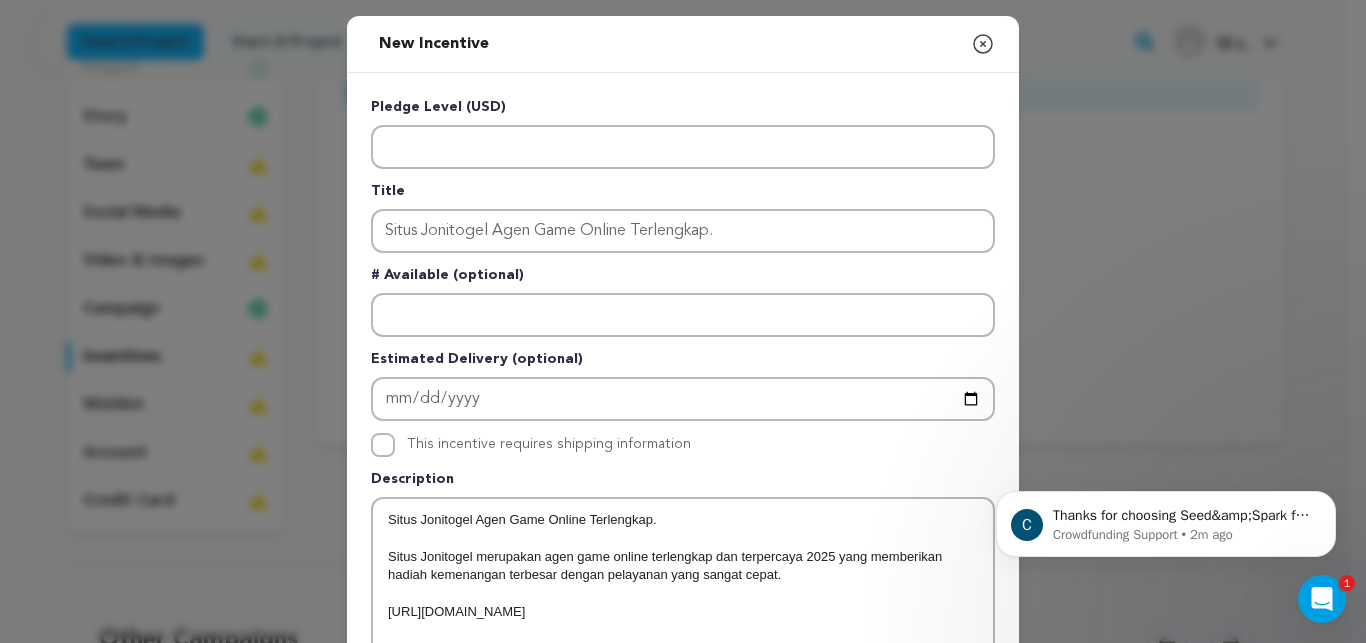 click 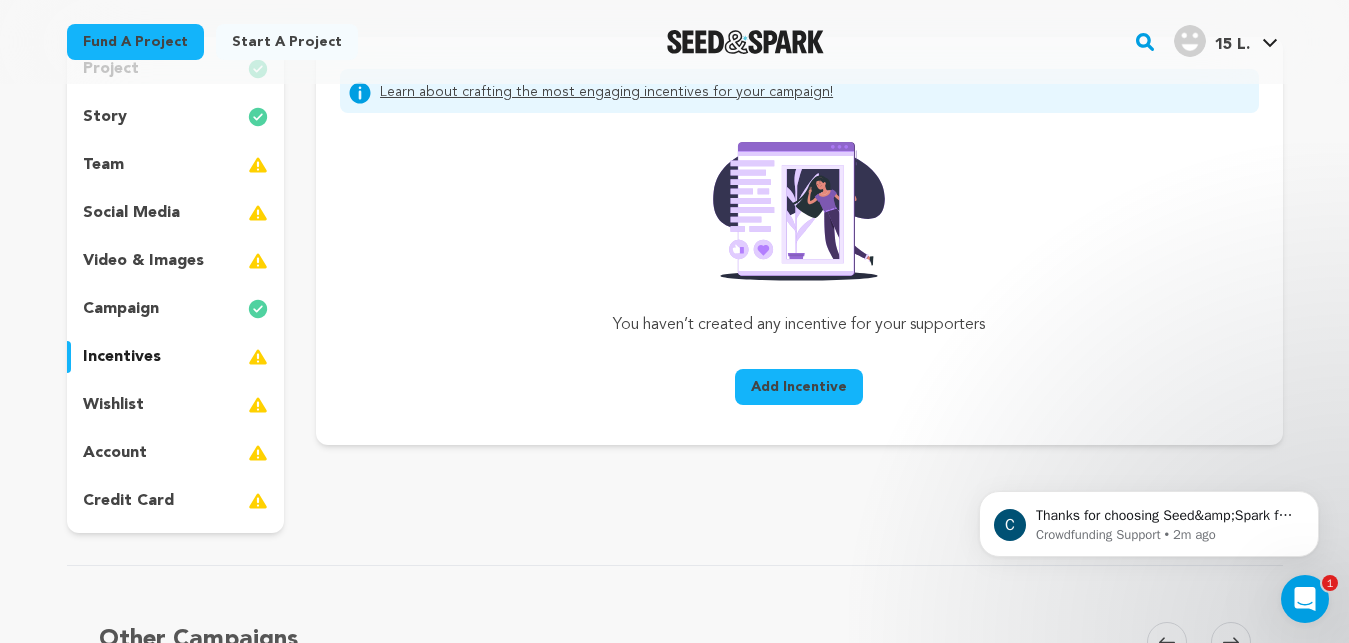 click on "story" at bounding box center (176, 117) 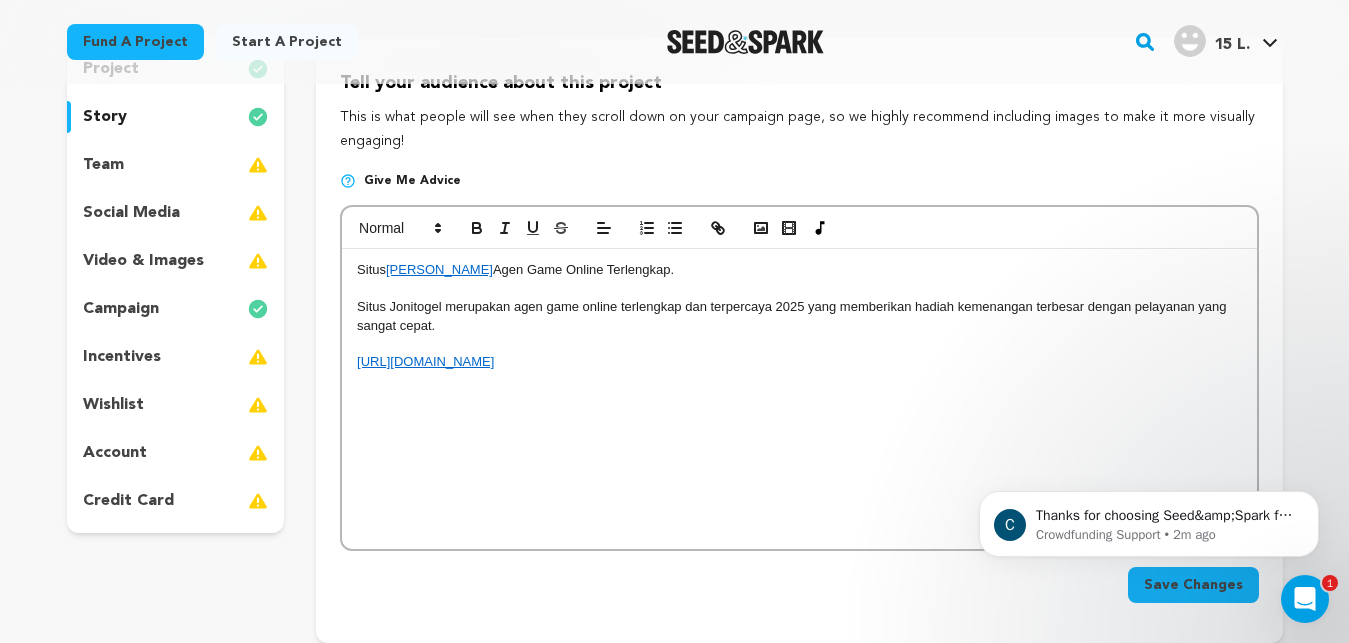 scroll, scrollTop: 0, scrollLeft: 0, axis: both 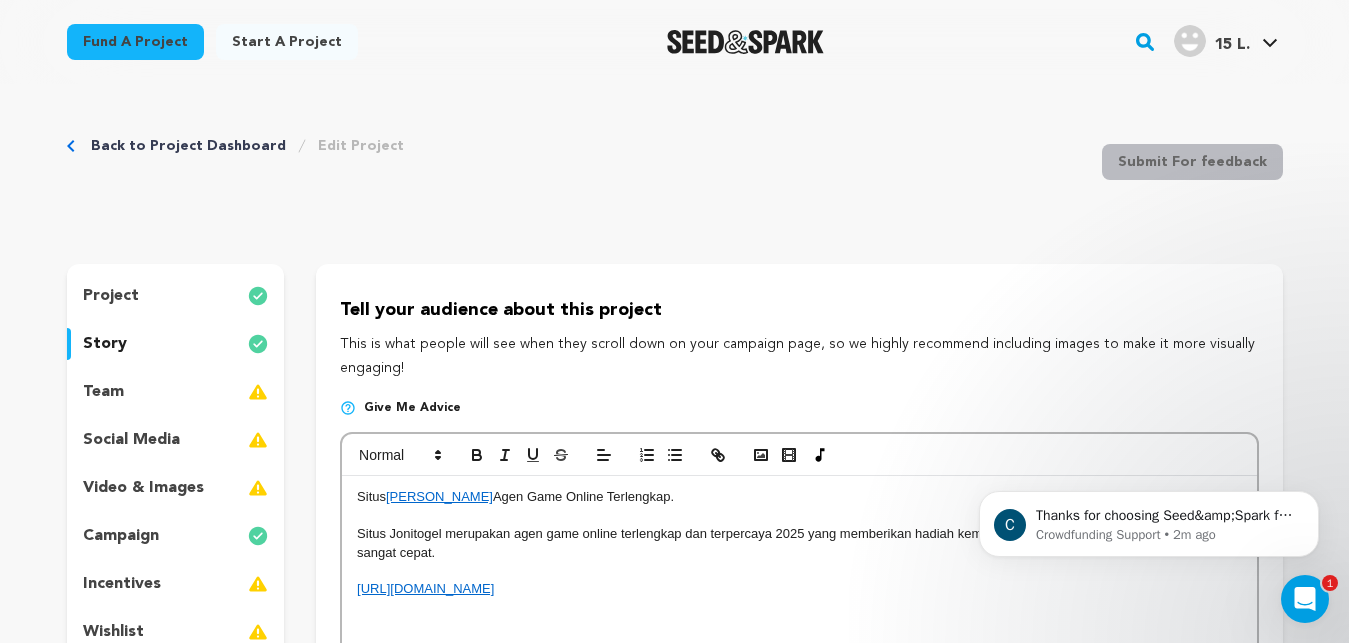 click on "project" at bounding box center [176, 296] 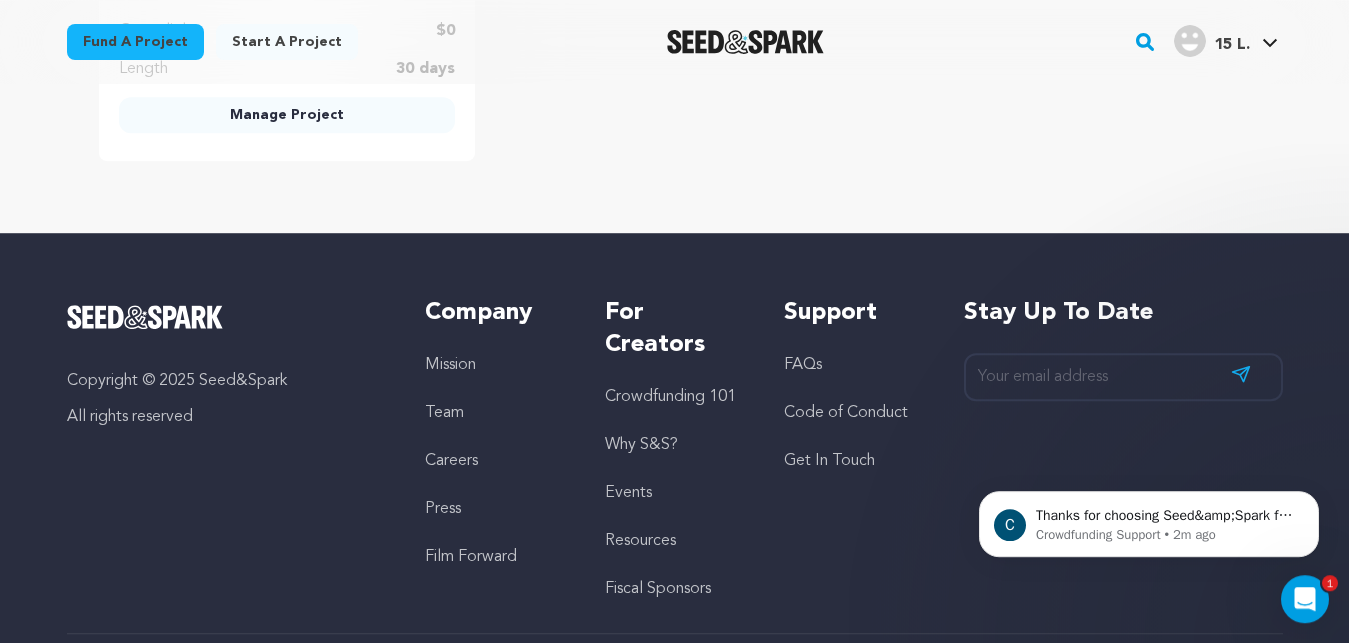 scroll, scrollTop: 0, scrollLeft: 0, axis: both 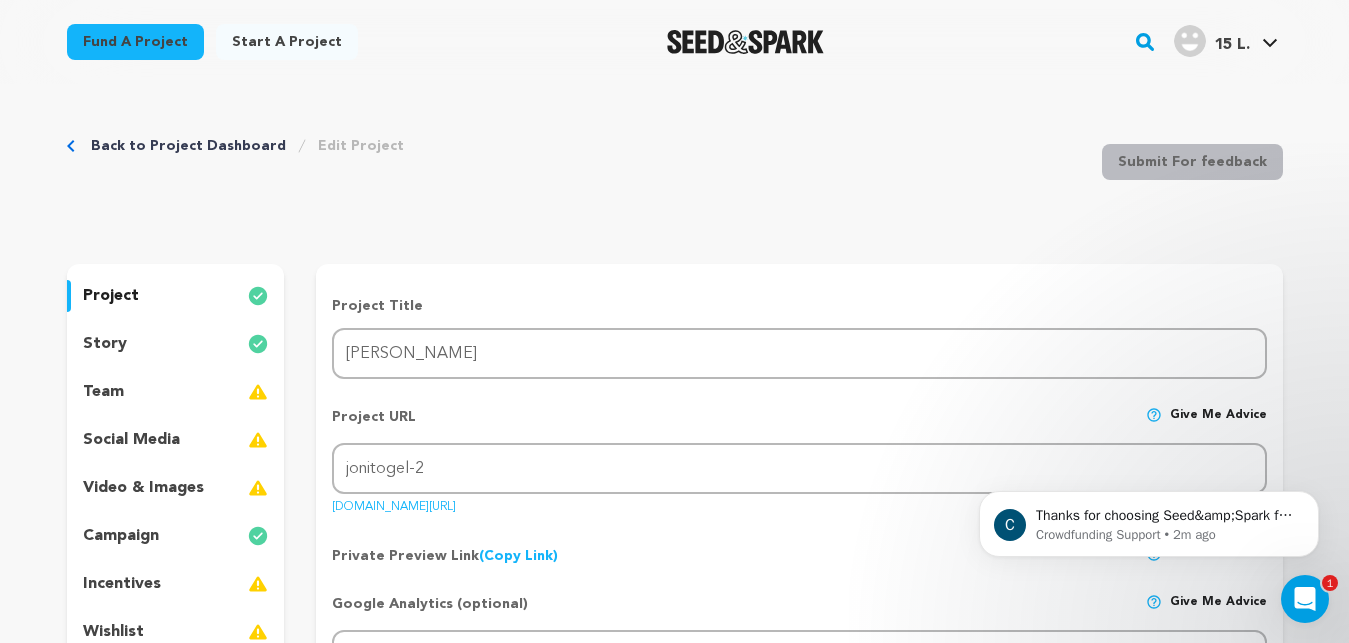 click on "story" at bounding box center (176, 344) 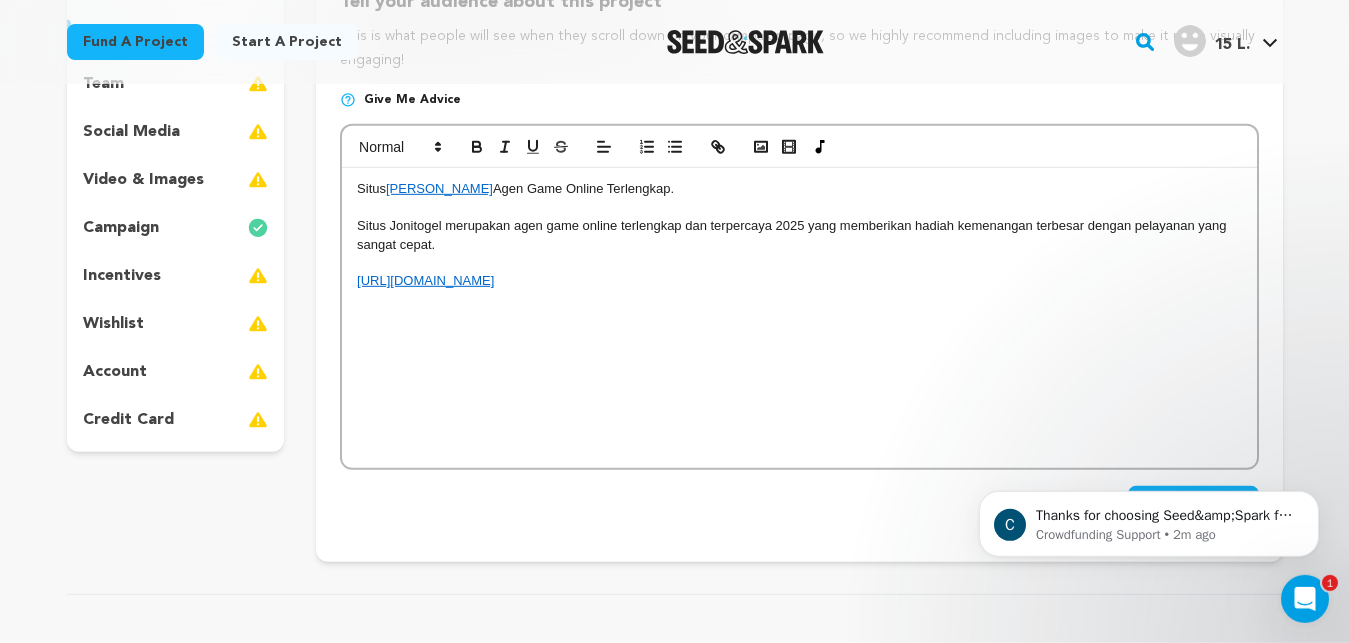 scroll, scrollTop: 0, scrollLeft: 0, axis: both 